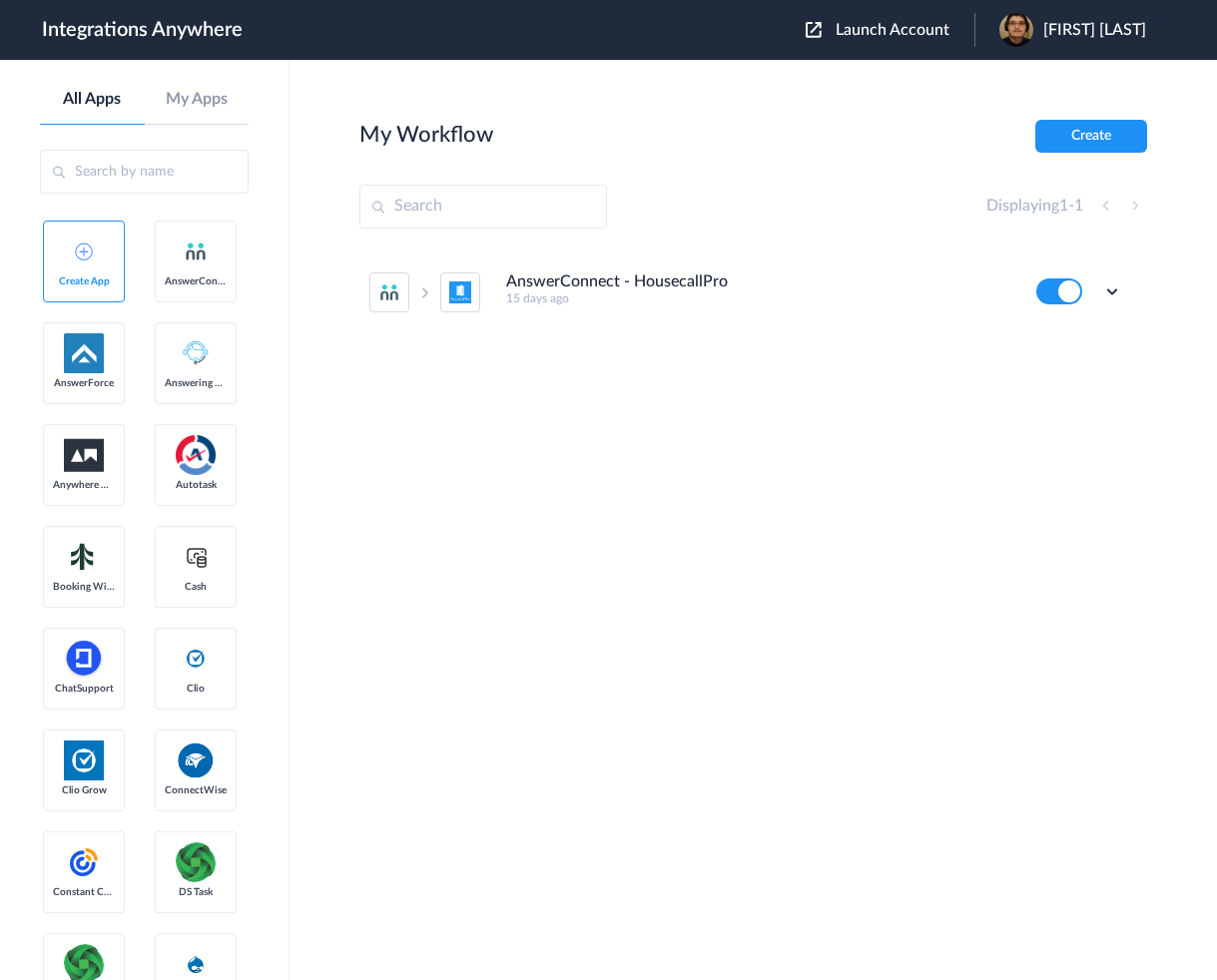 scroll, scrollTop: 0, scrollLeft: 0, axis: both 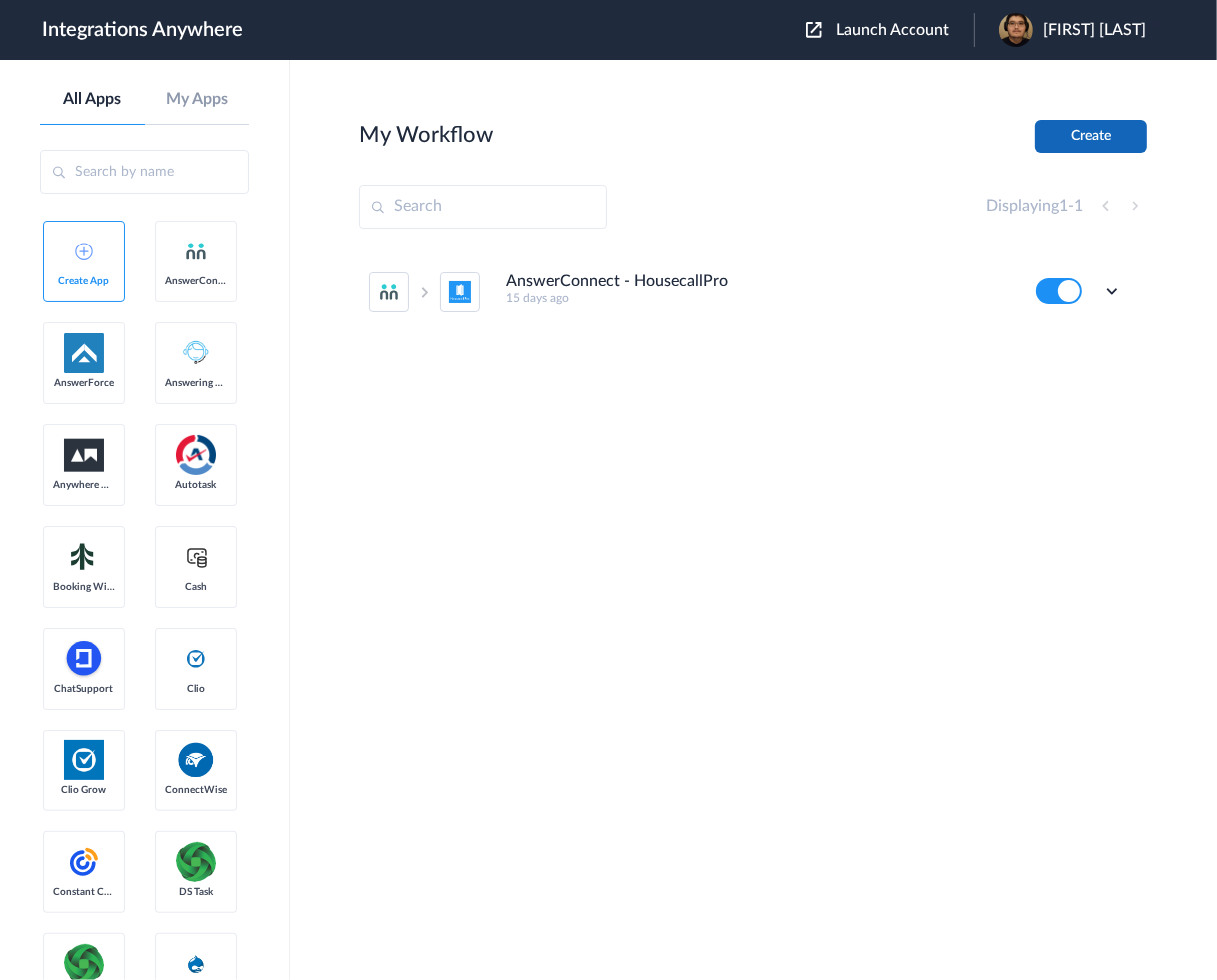 click on "Create" at bounding box center (1091, 136) 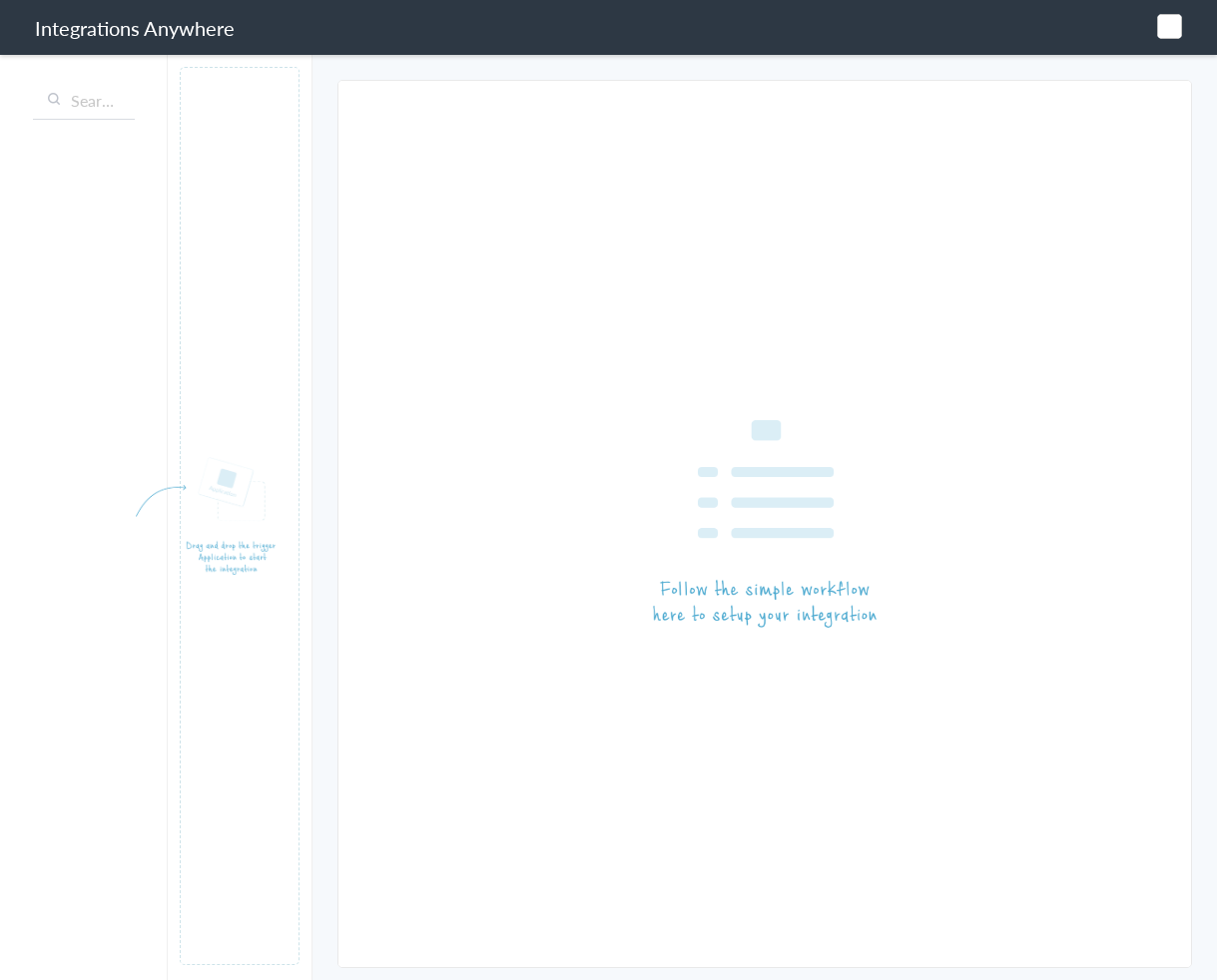 scroll, scrollTop: 0, scrollLeft: 0, axis: both 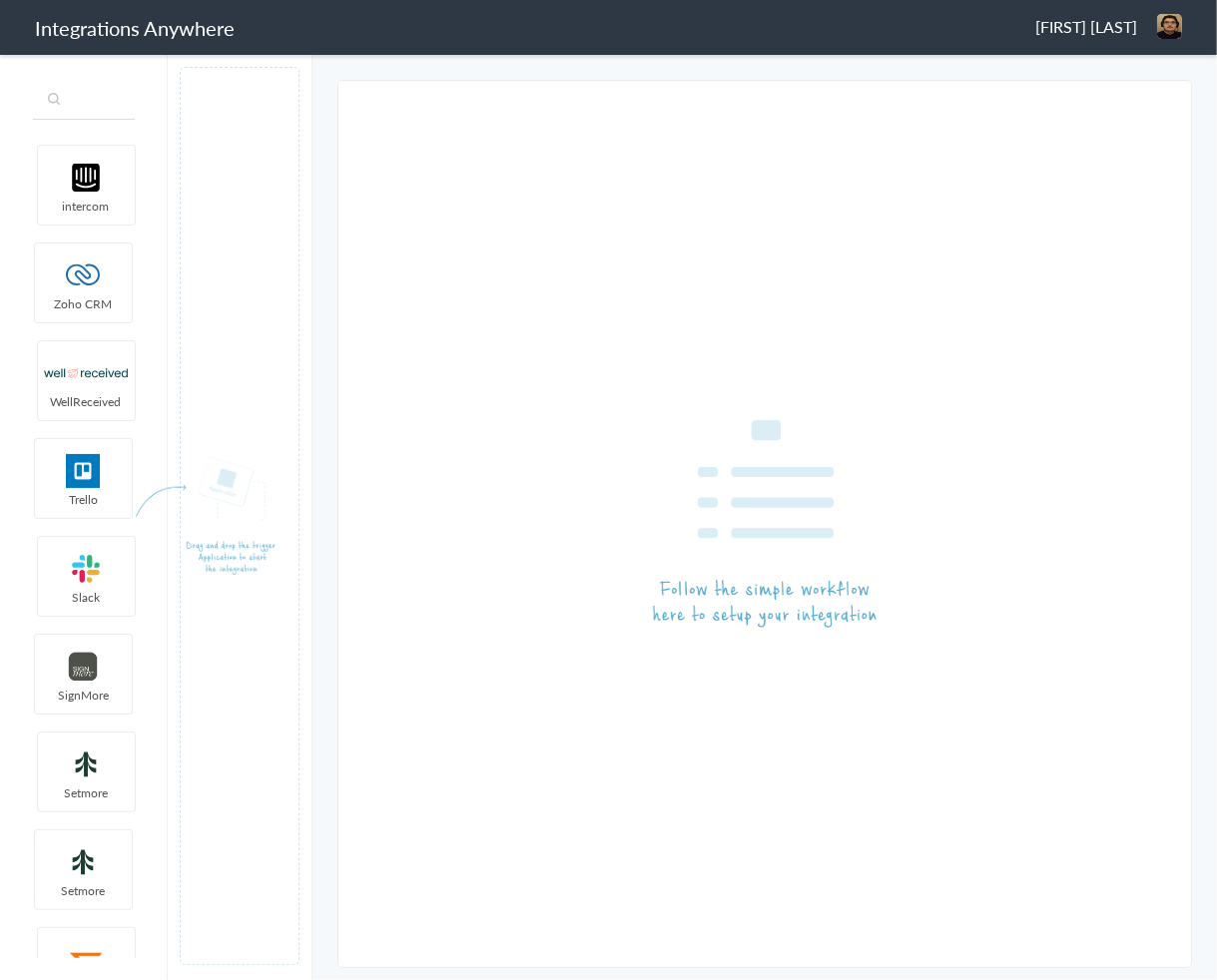 click at bounding box center [84, 101] 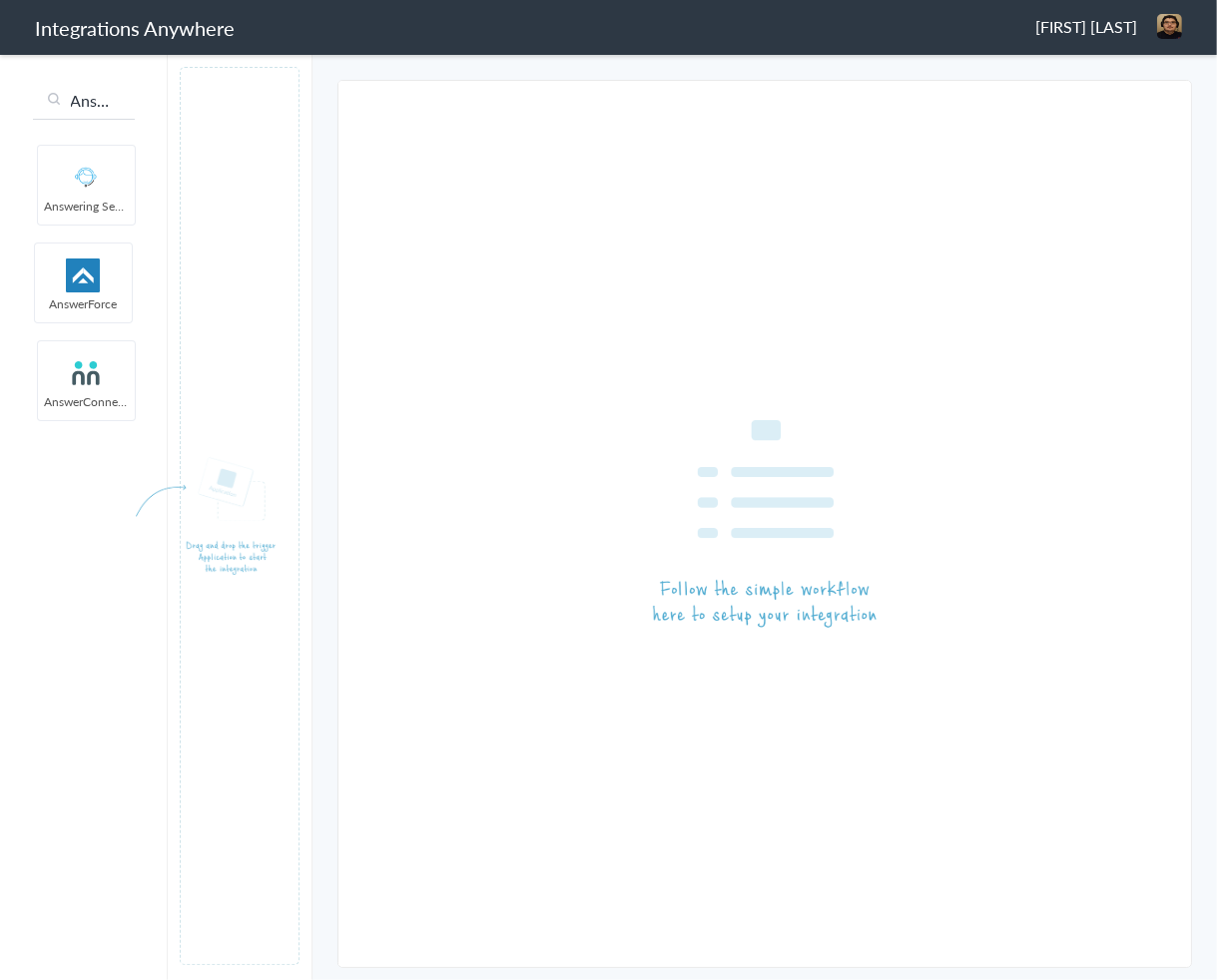 scroll, scrollTop: 0, scrollLeft: 4, axis: horizontal 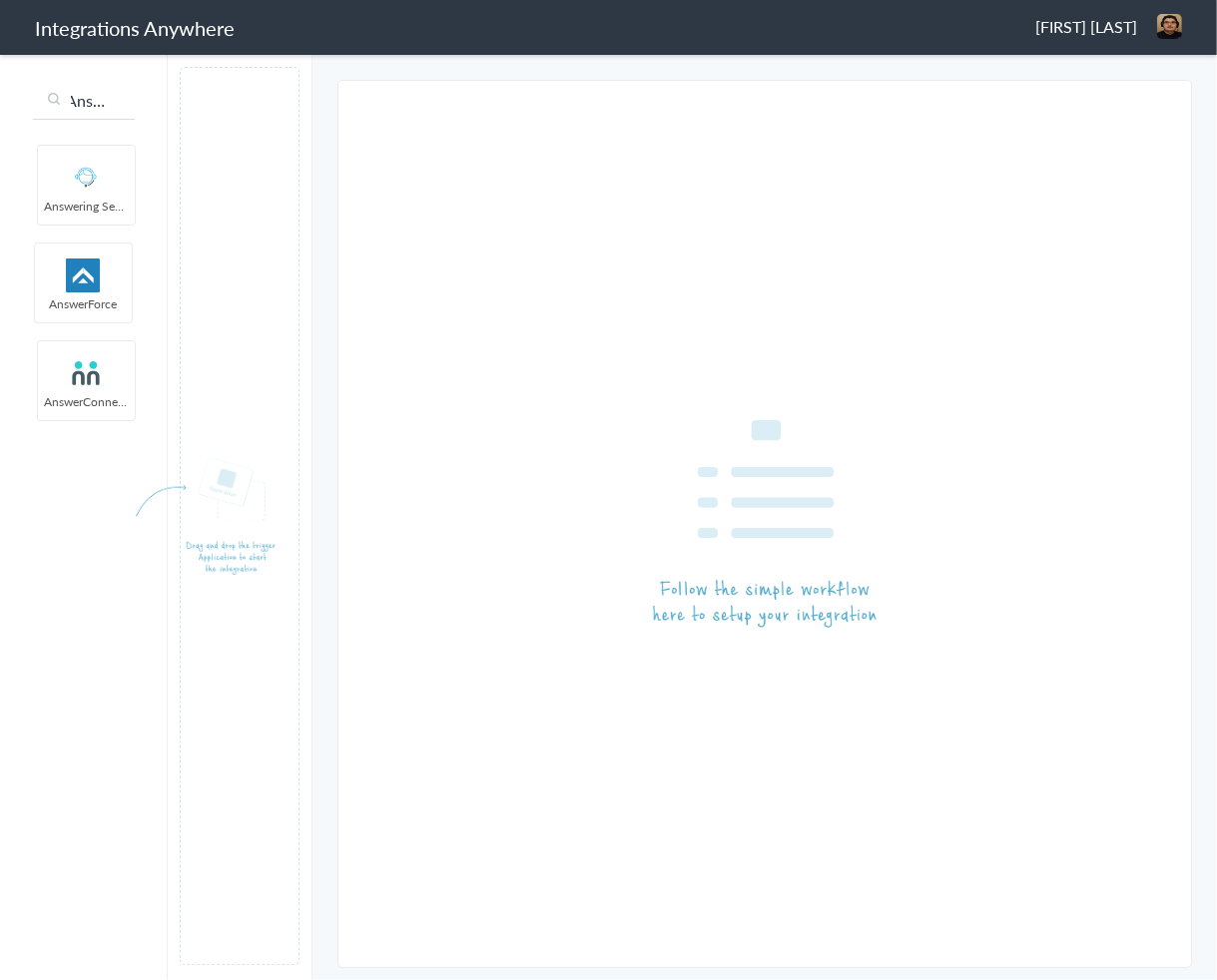 type on "Answer" 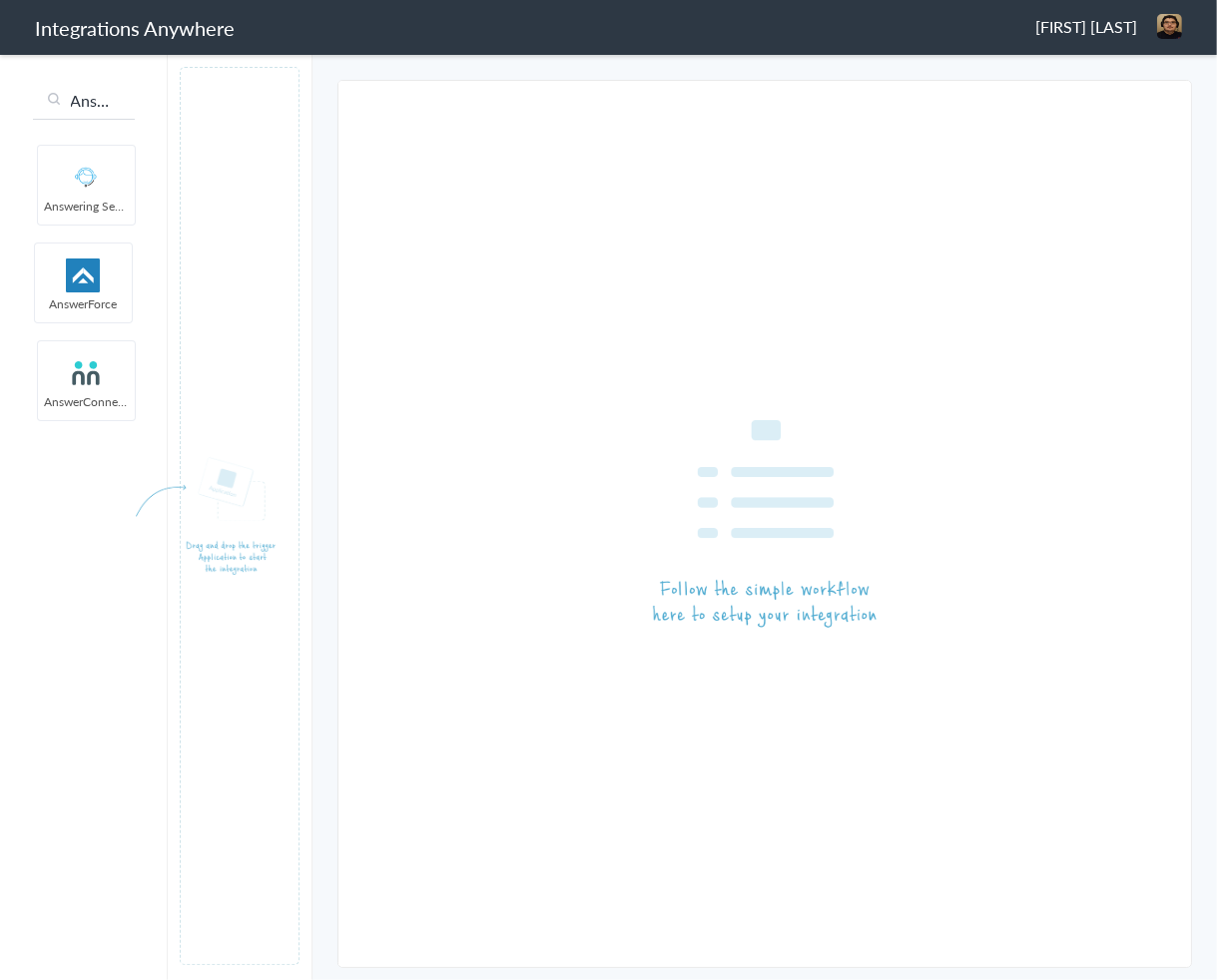 click at bounding box center [86, 373] 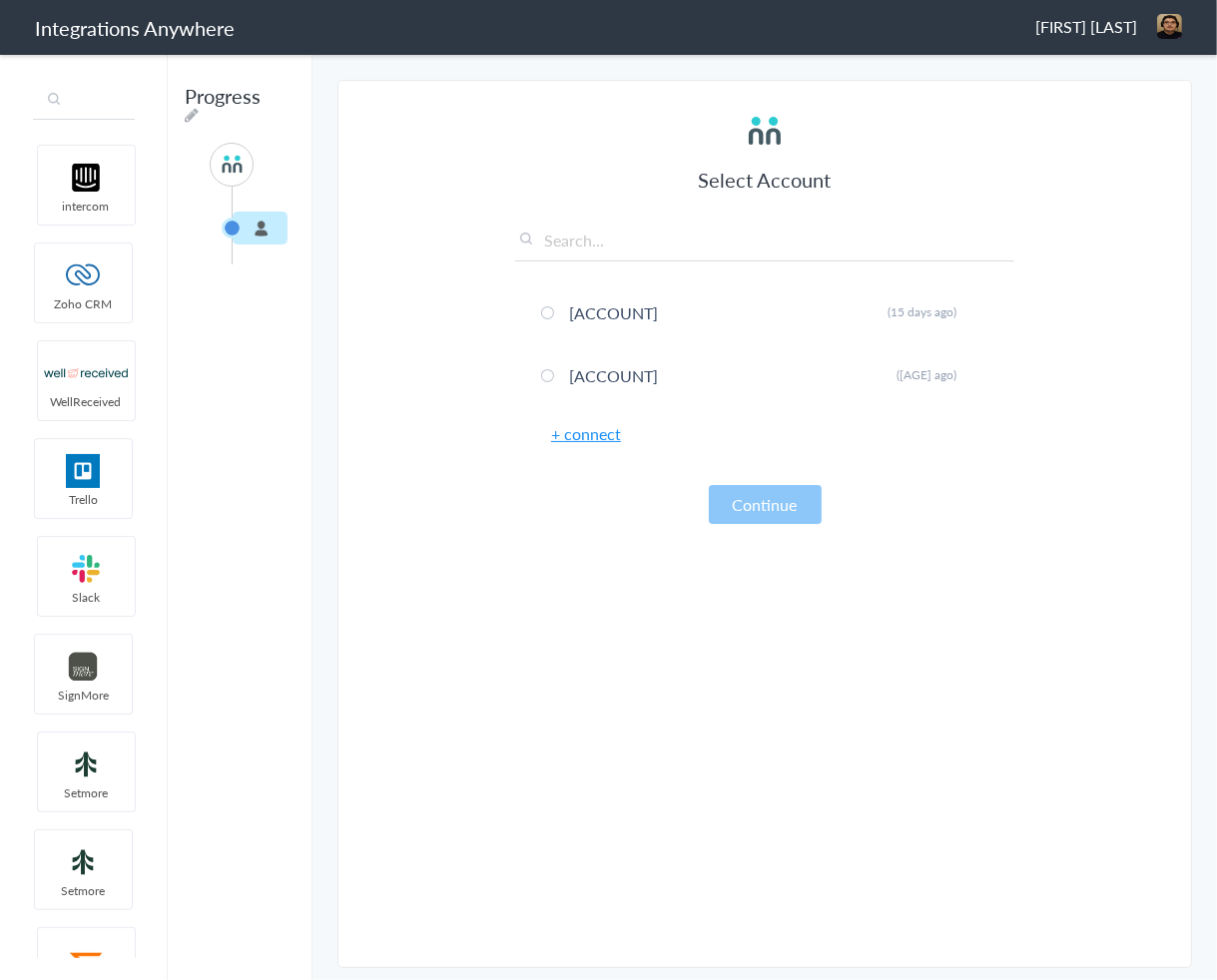 click at bounding box center [84, 101] 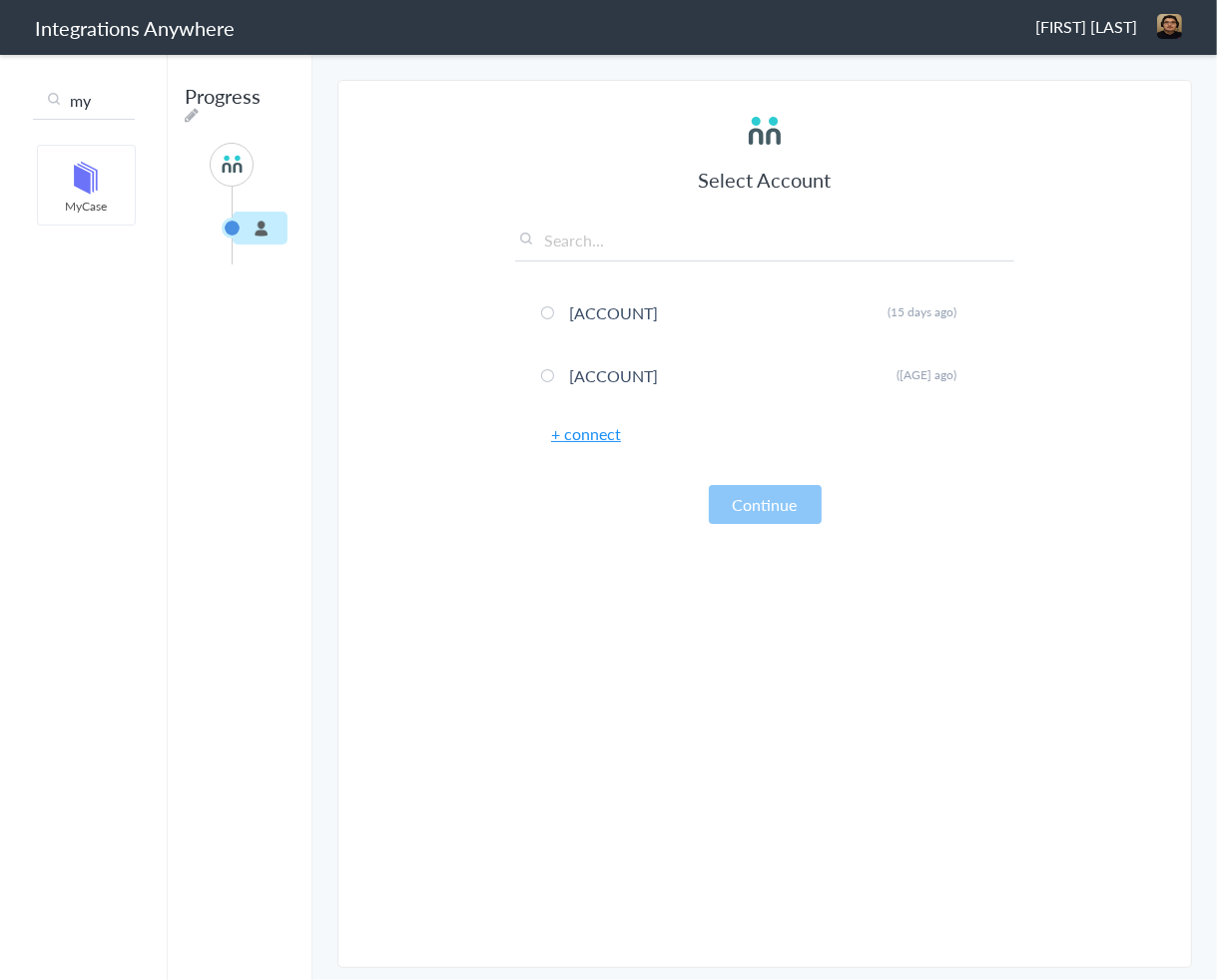 type on "my" 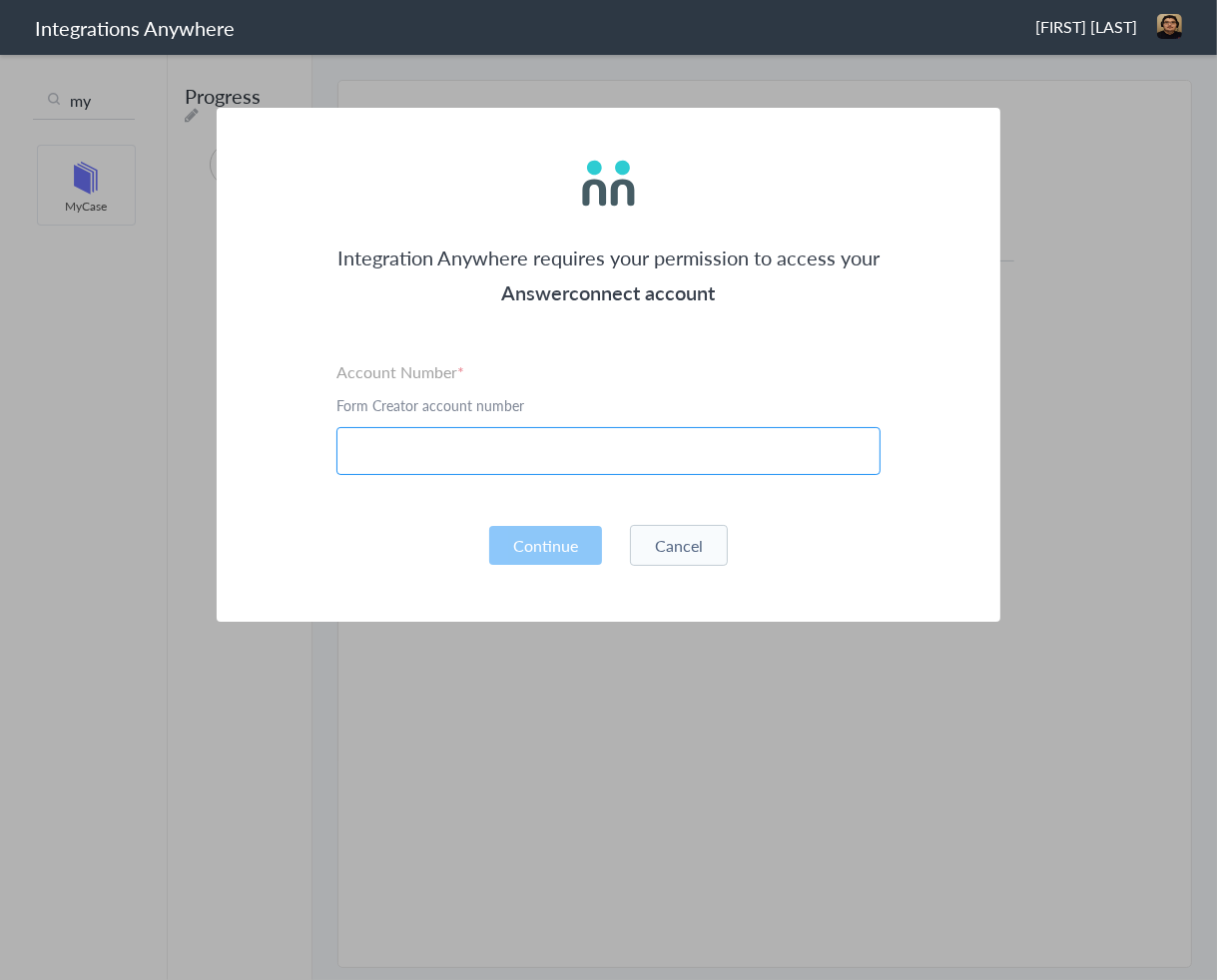 click at bounding box center [608, 451] 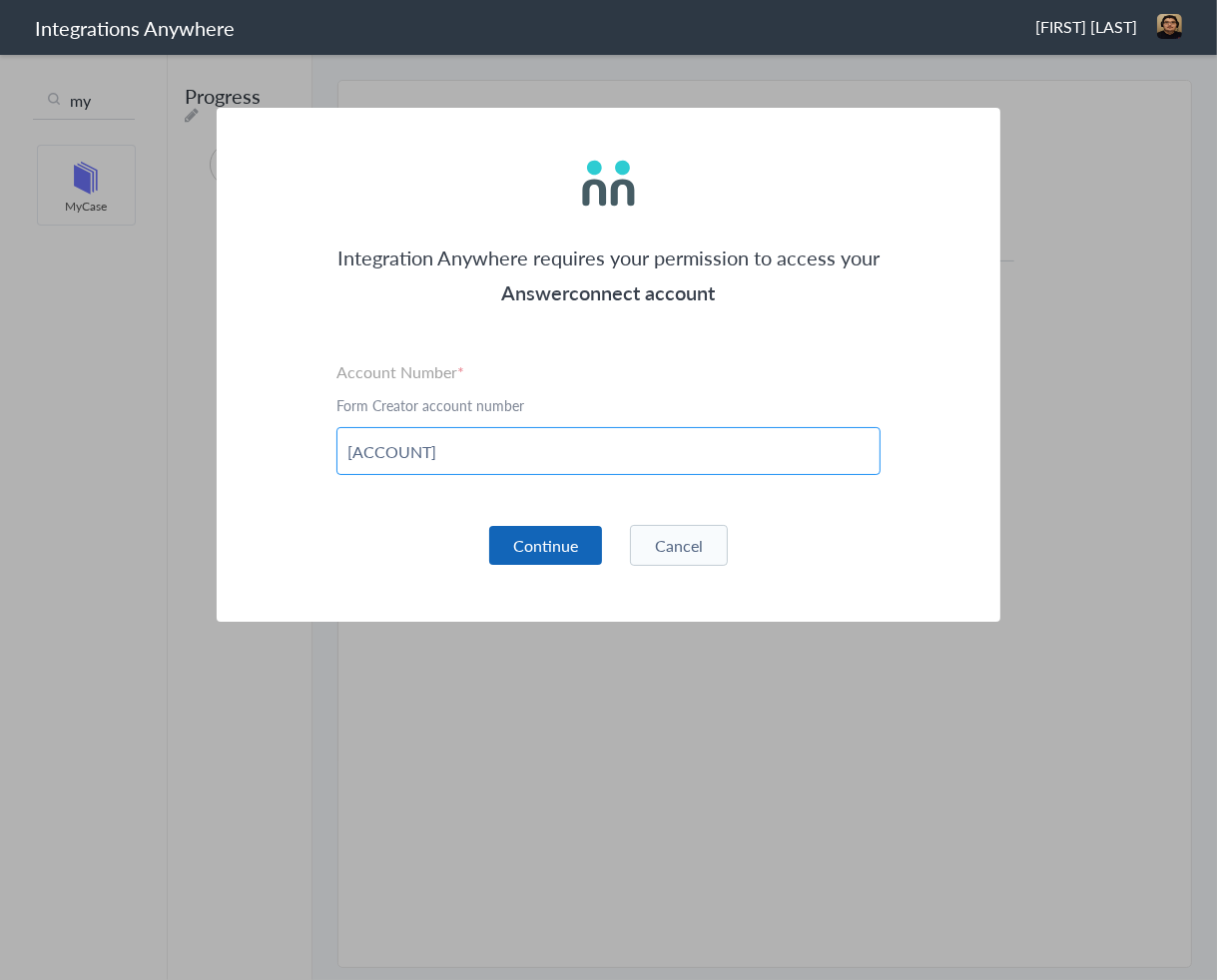 type on "[NUMBER]" 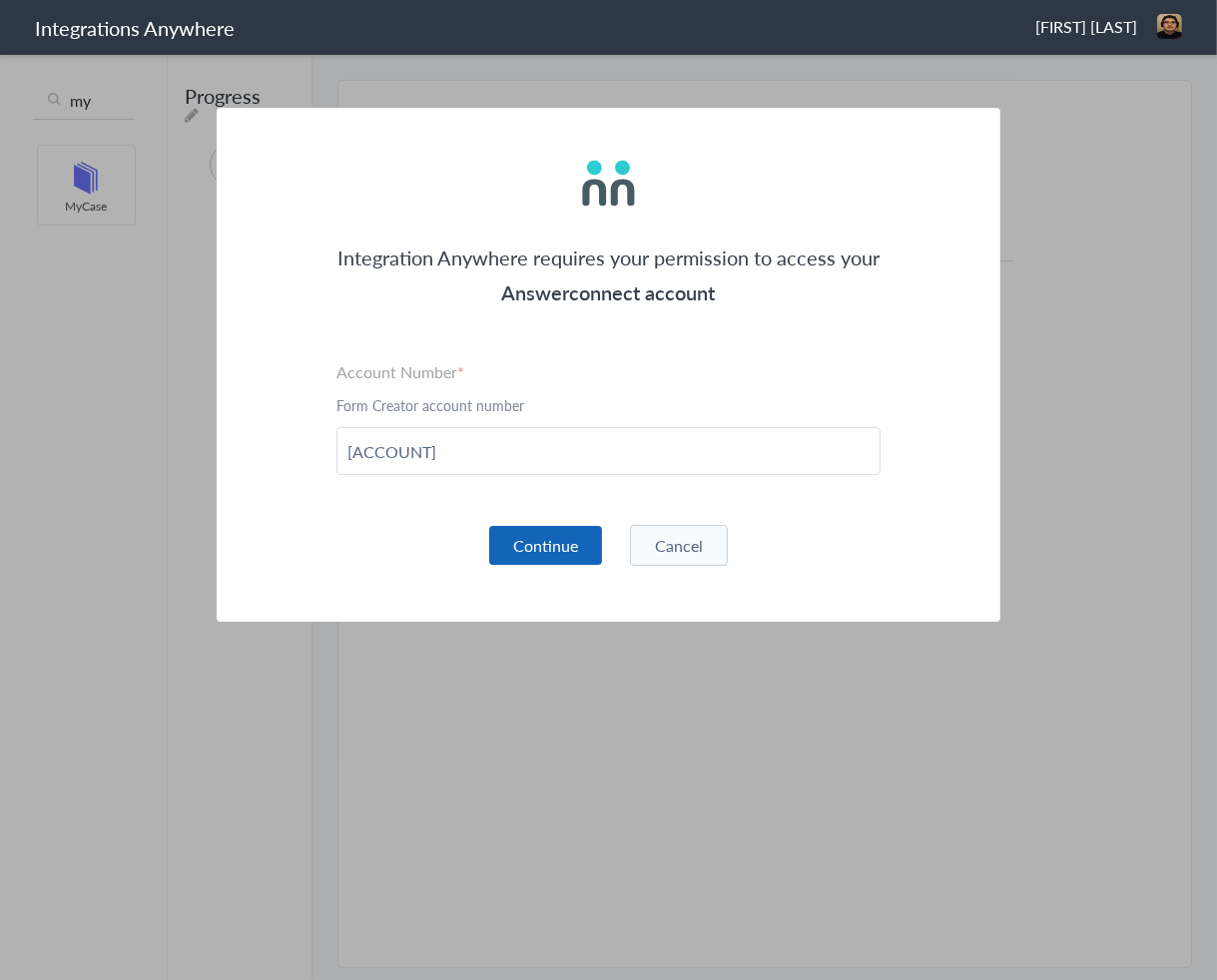 click on "Continue" at bounding box center [545, 545] 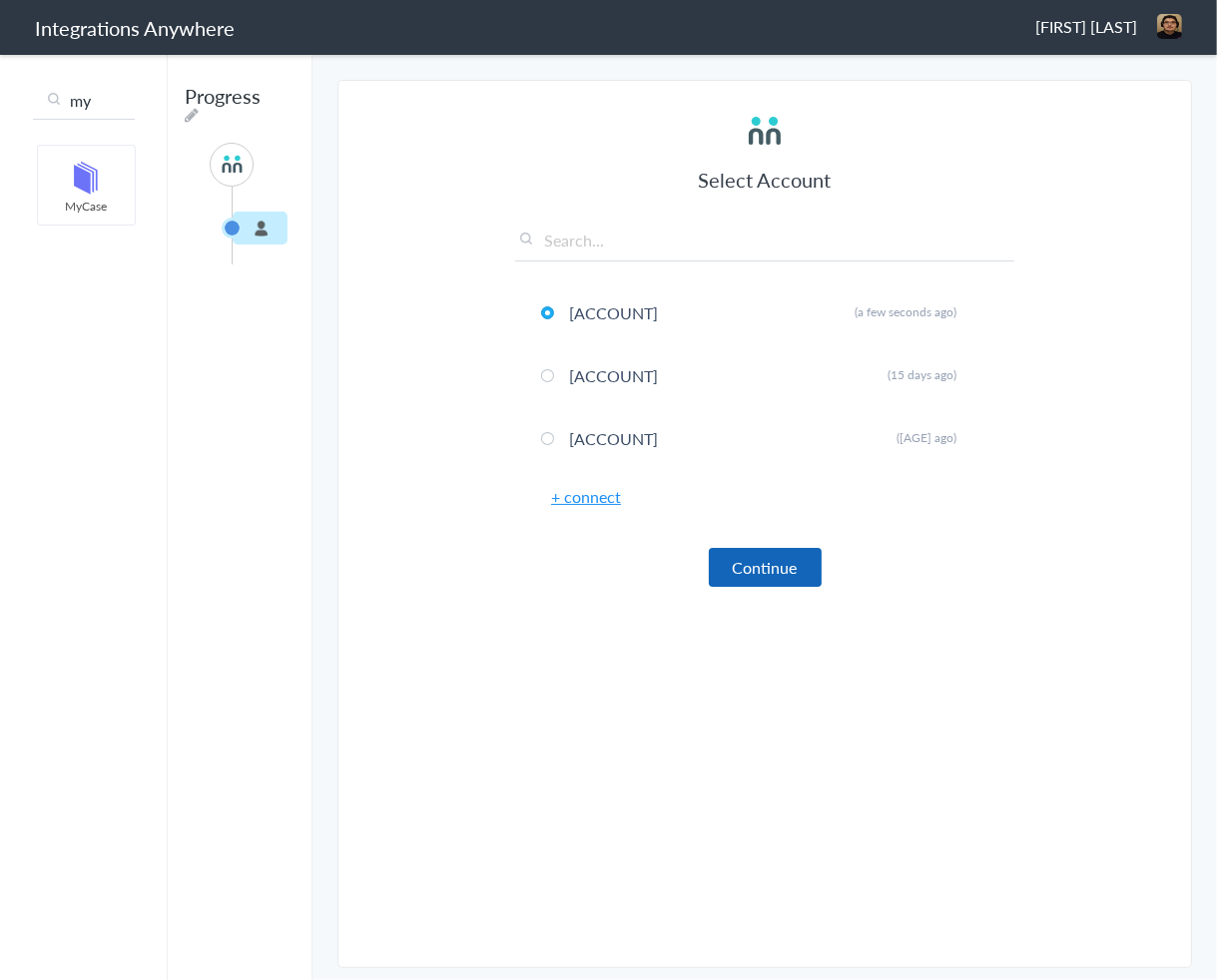 click on "Continue" at bounding box center [765, 567] 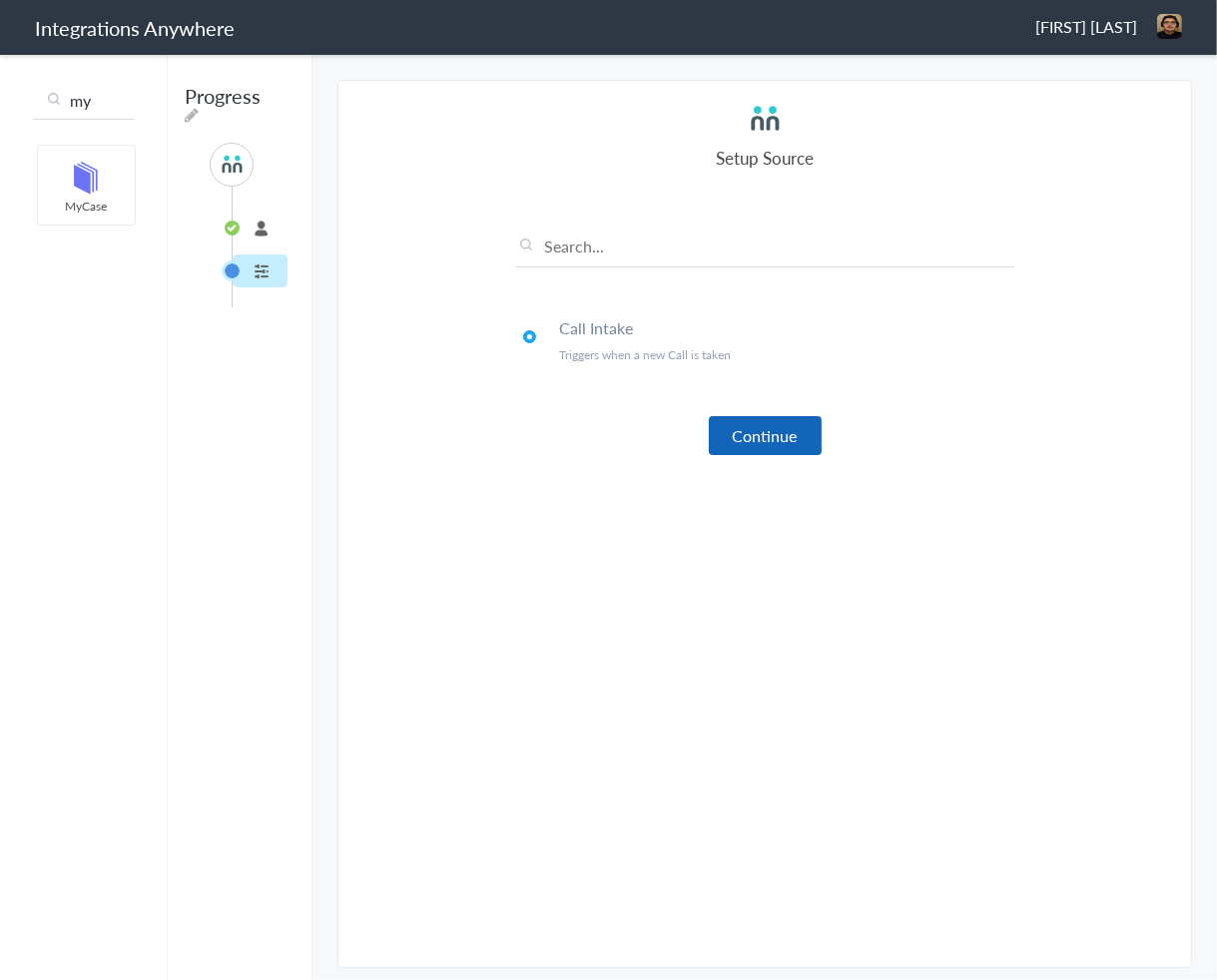 click on "Continue" at bounding box center (765, 435) 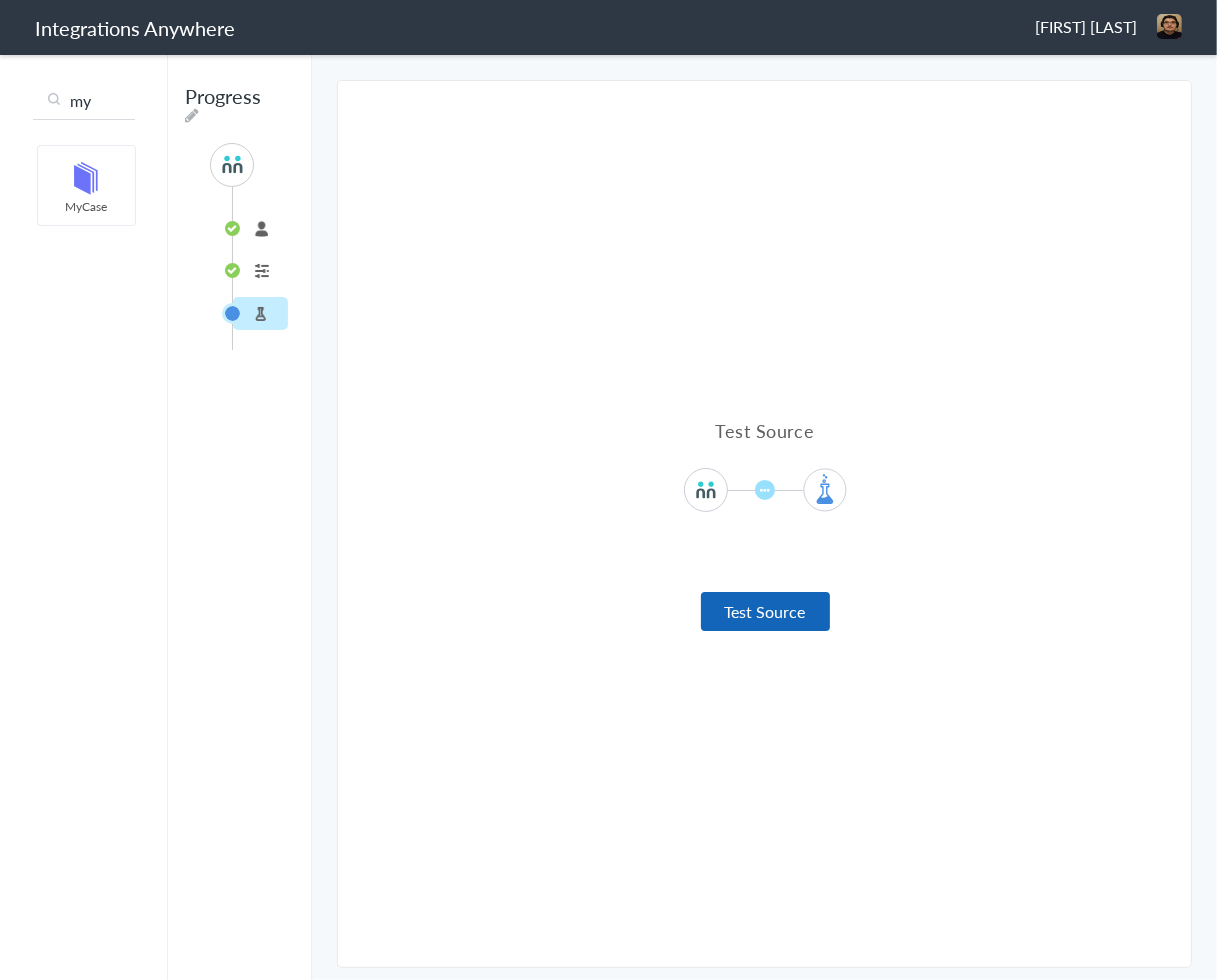 click on "Test Source" at bounding box center (765, 611) 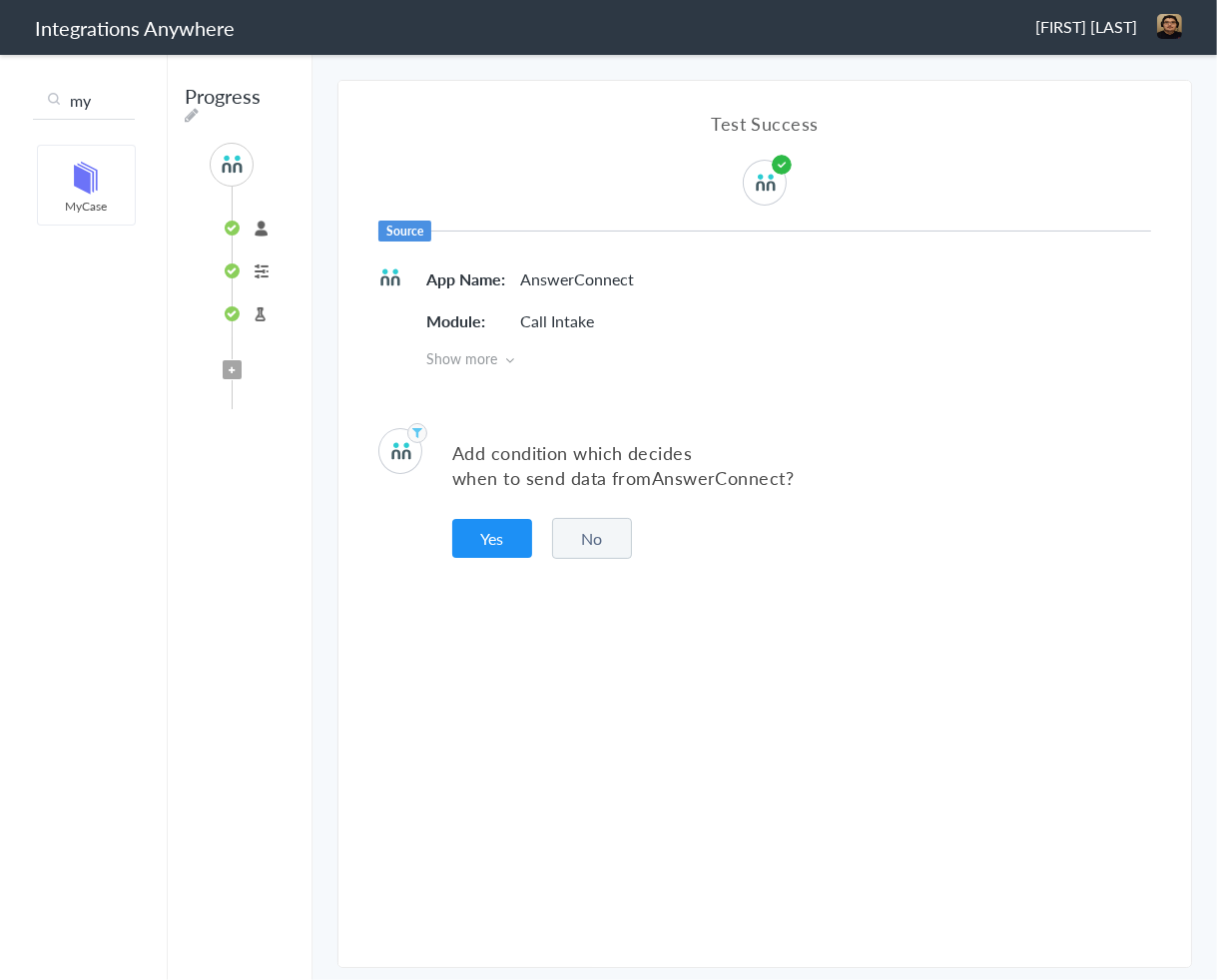 click on "No" at bounding box center [592, 538] 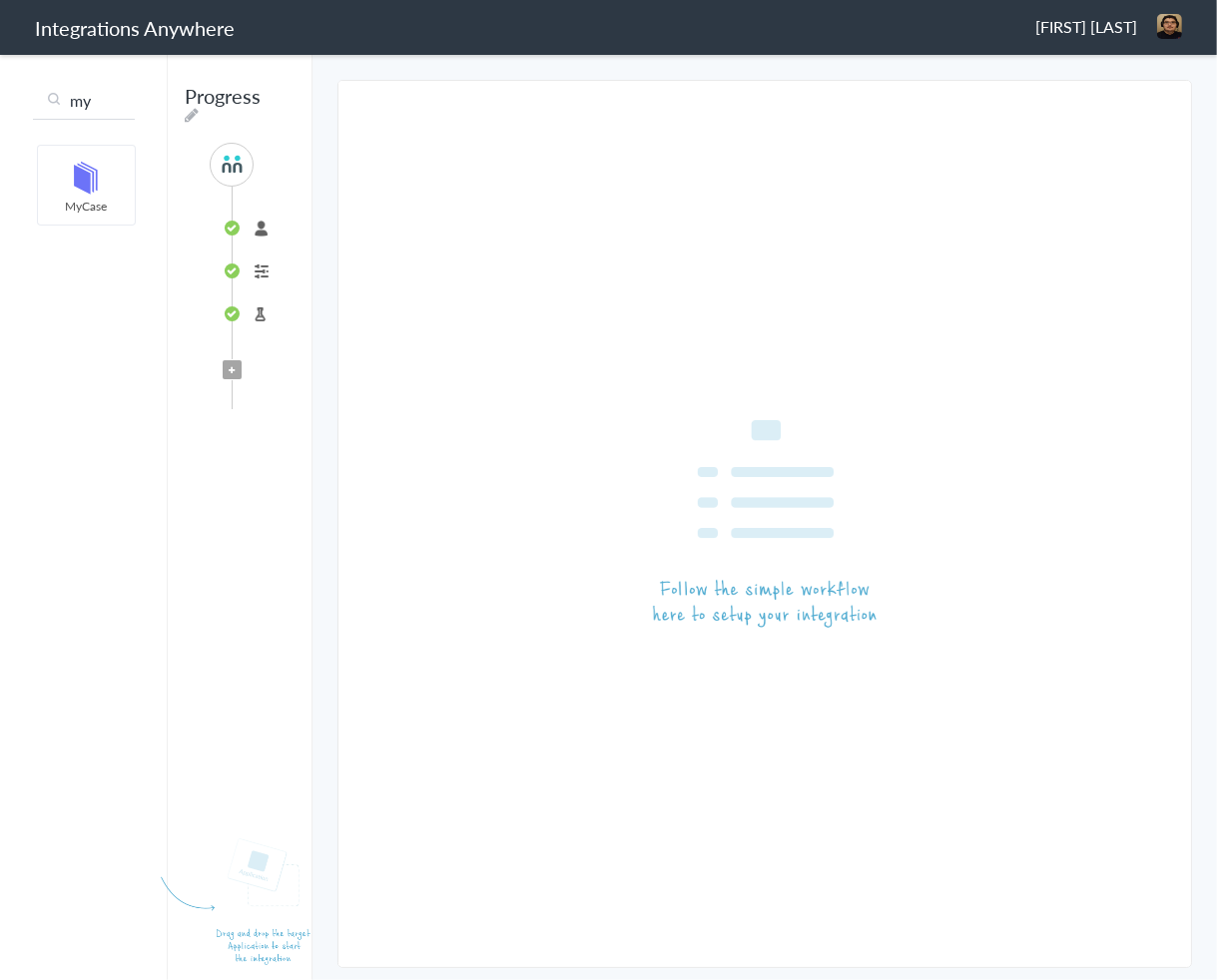 type 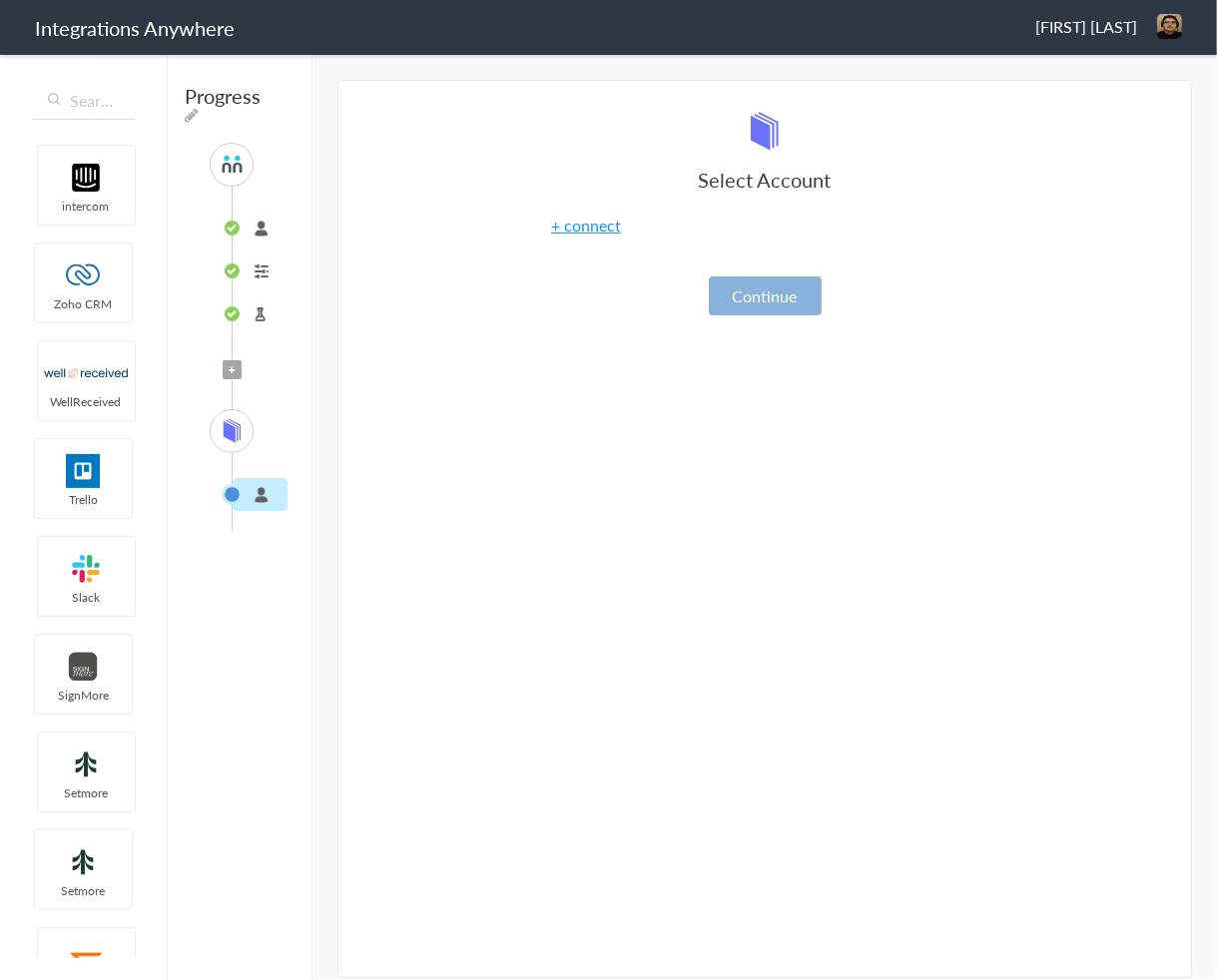 click on "Continue" at bounding box center [765, 295] 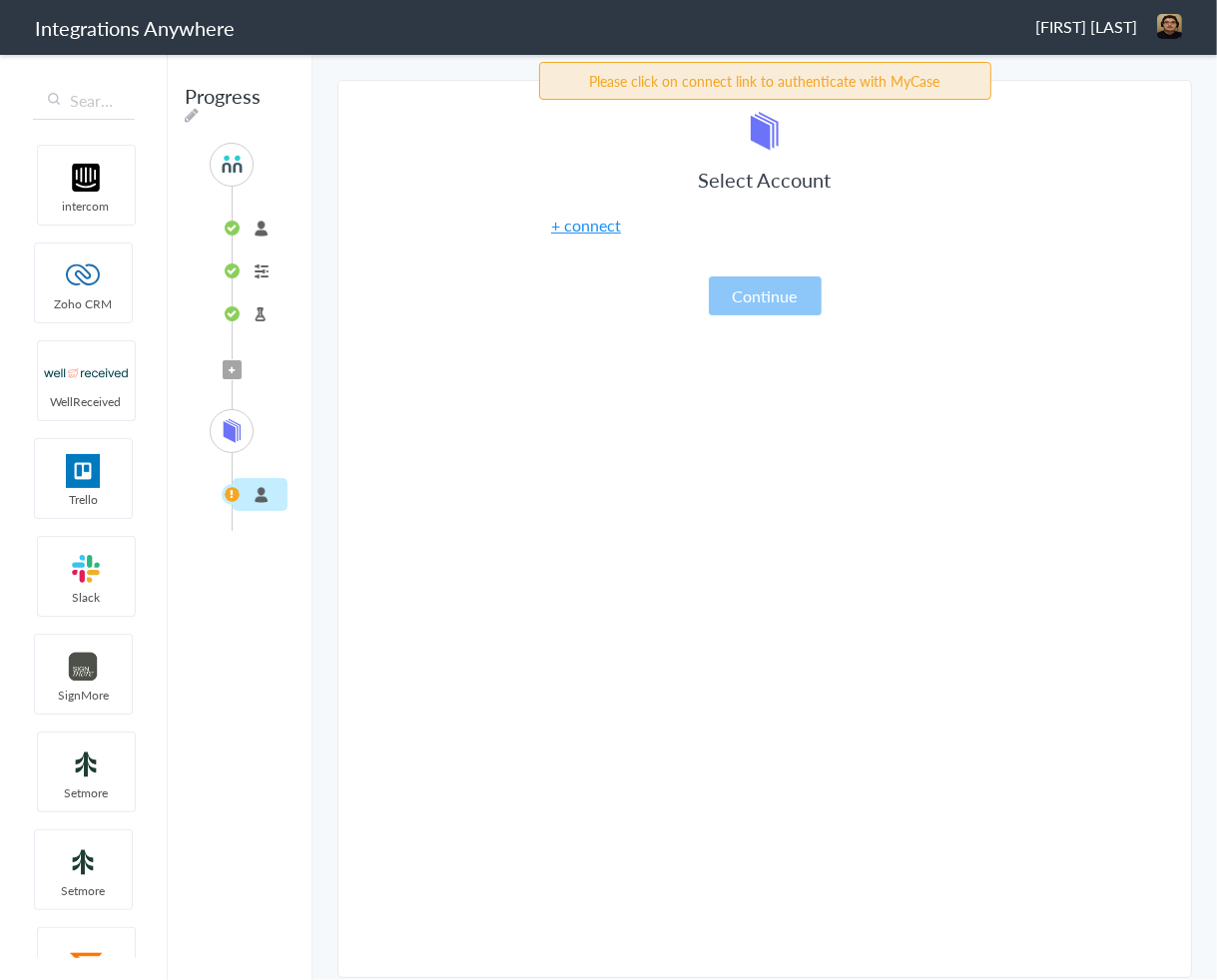 click on "+ connect" at bounding box center (586, 225) 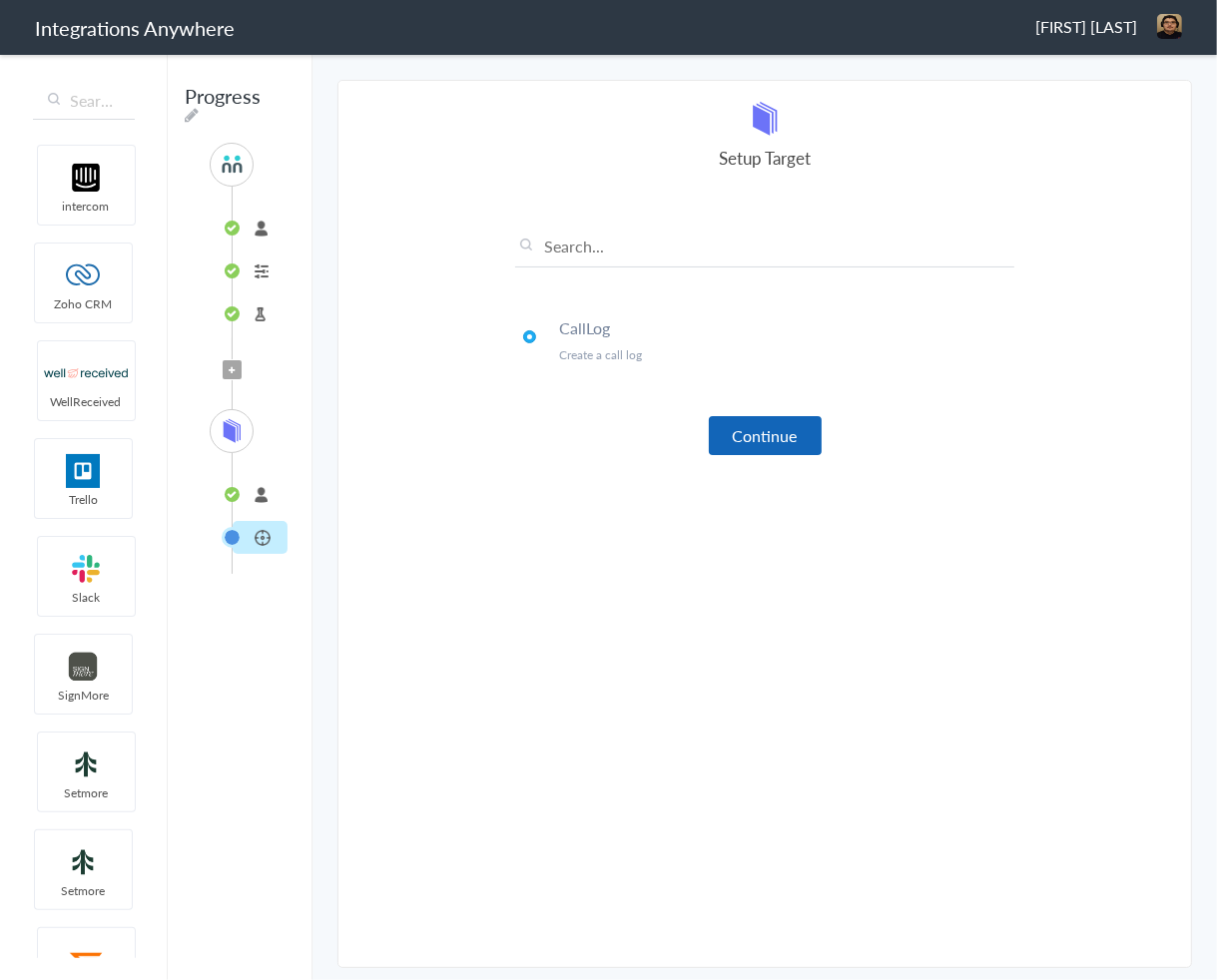 click on "Continue" at bounding box center (765, 435) 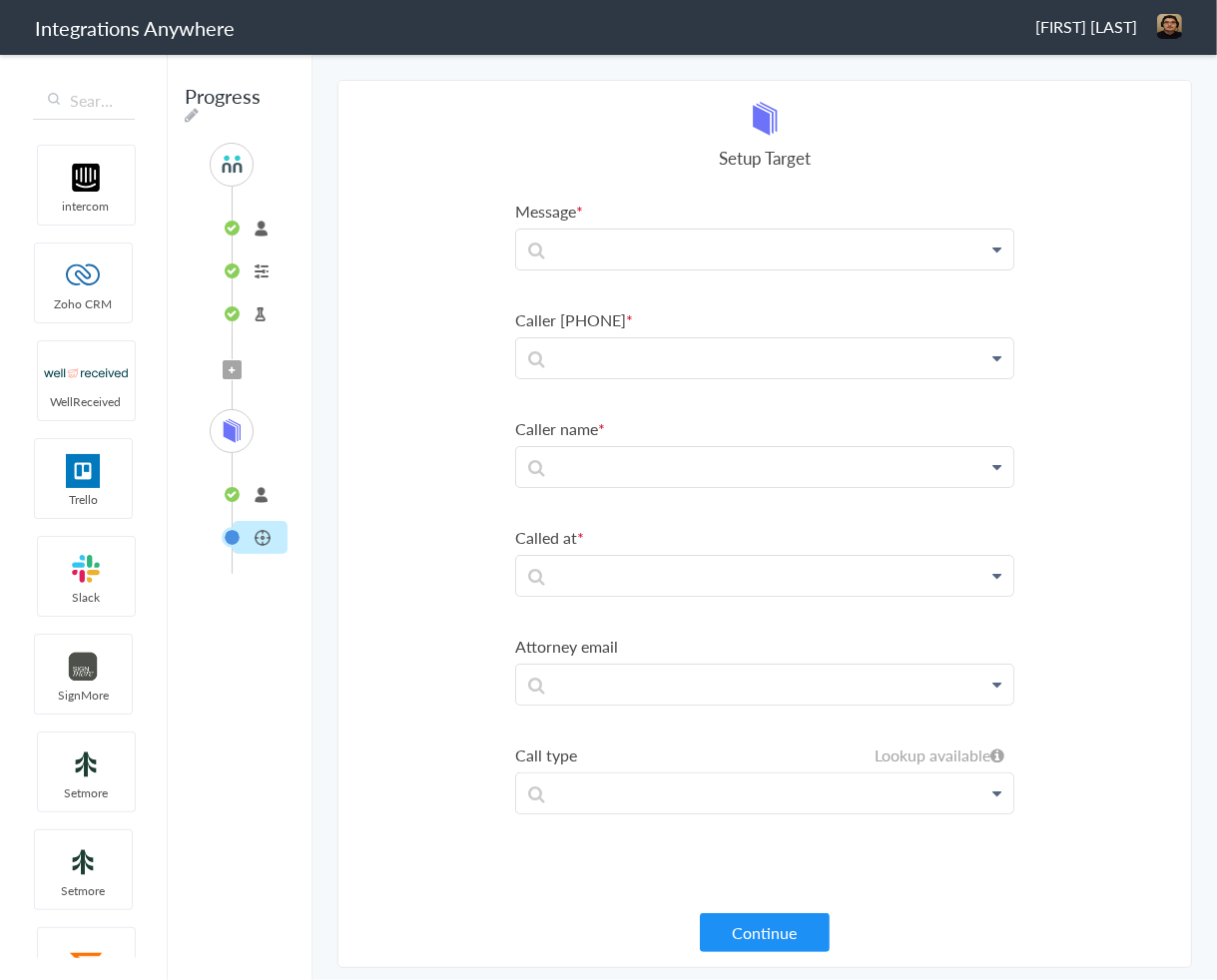 click at bounding box center (996, 249) 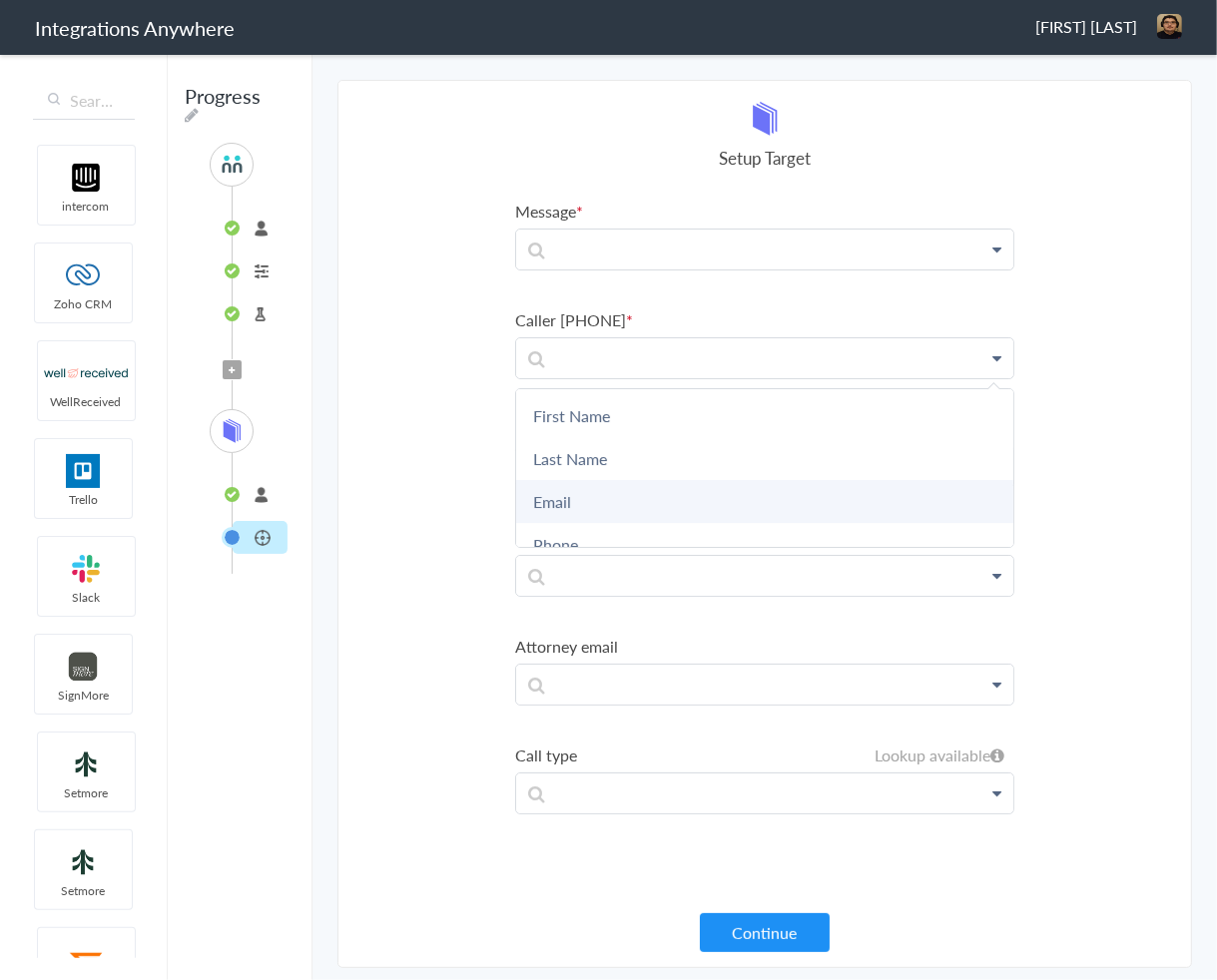 scroll, scrollTop: 80, scrollLeft: 0, axis: vertical 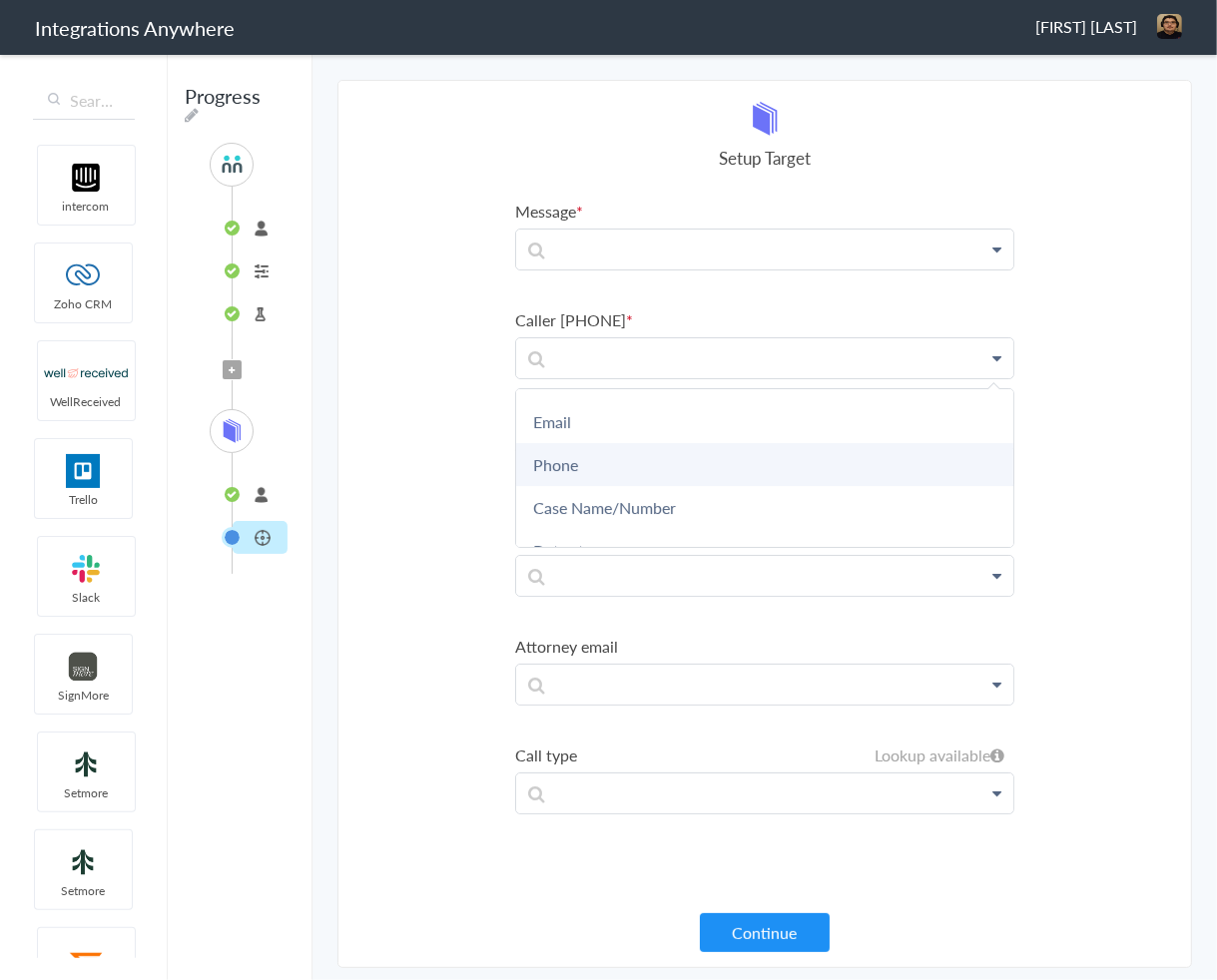 click on "Phone" at bounding box center (0, 0) 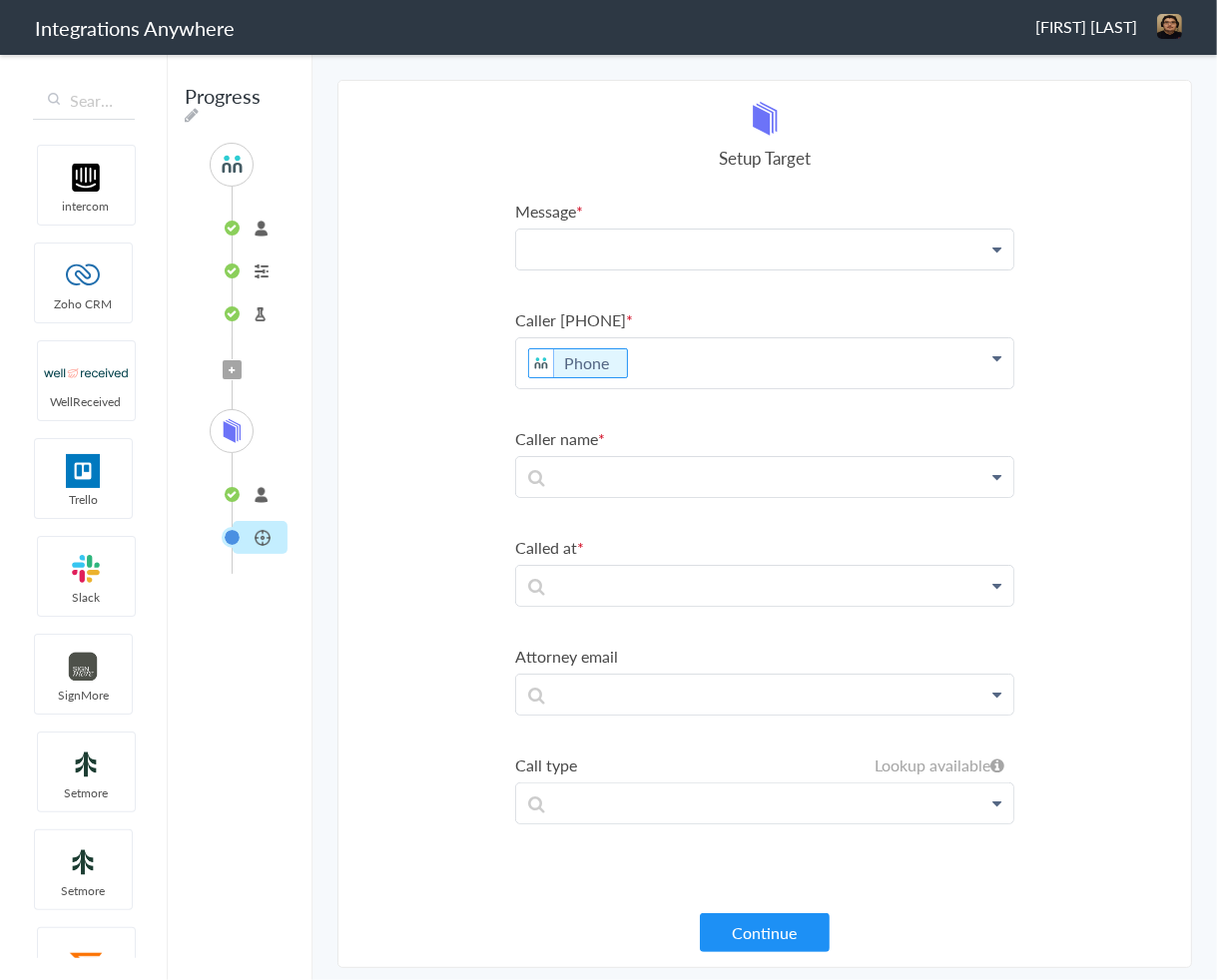 click at bounding box center (765, 249) 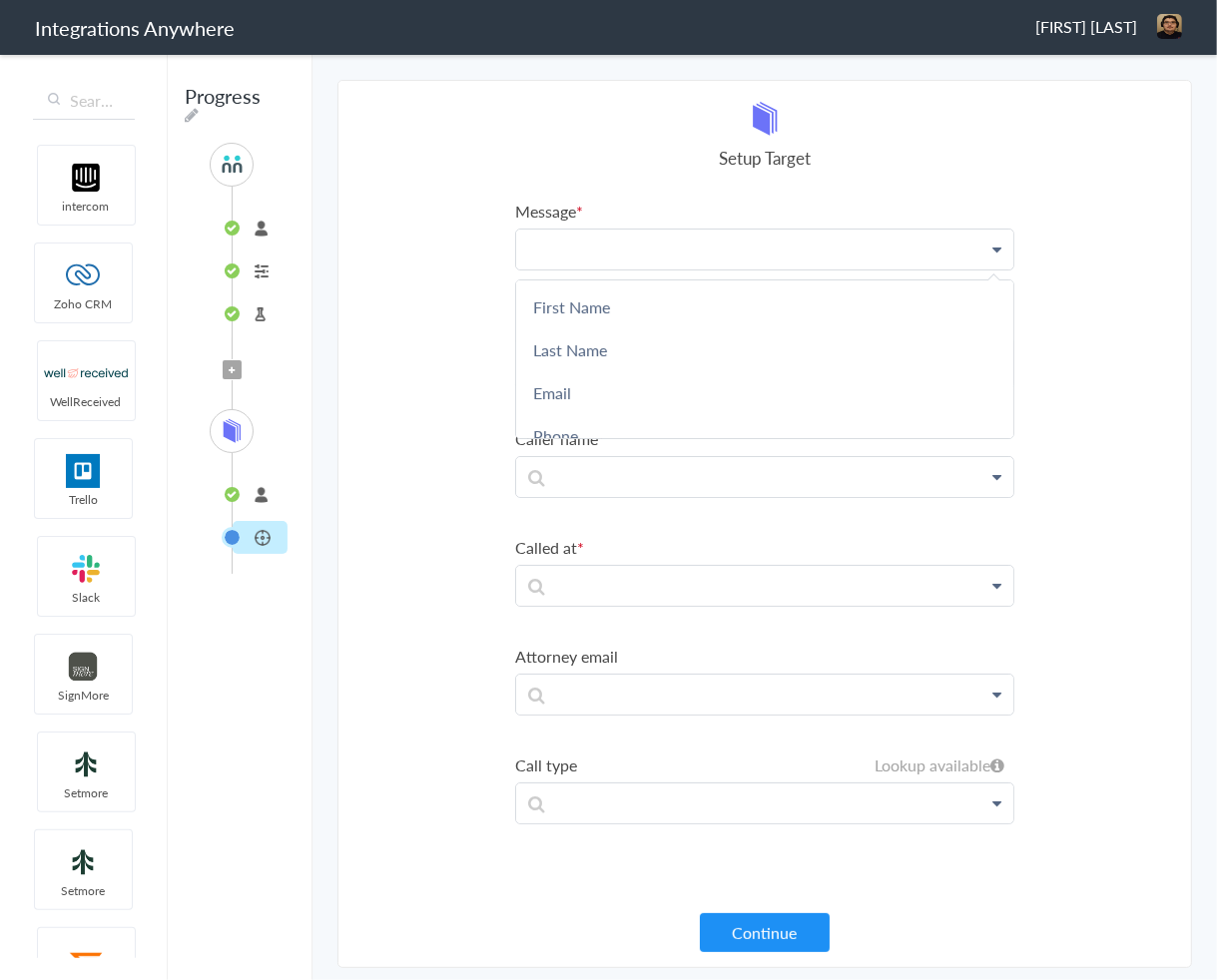 click at bounding box center (765, 249) 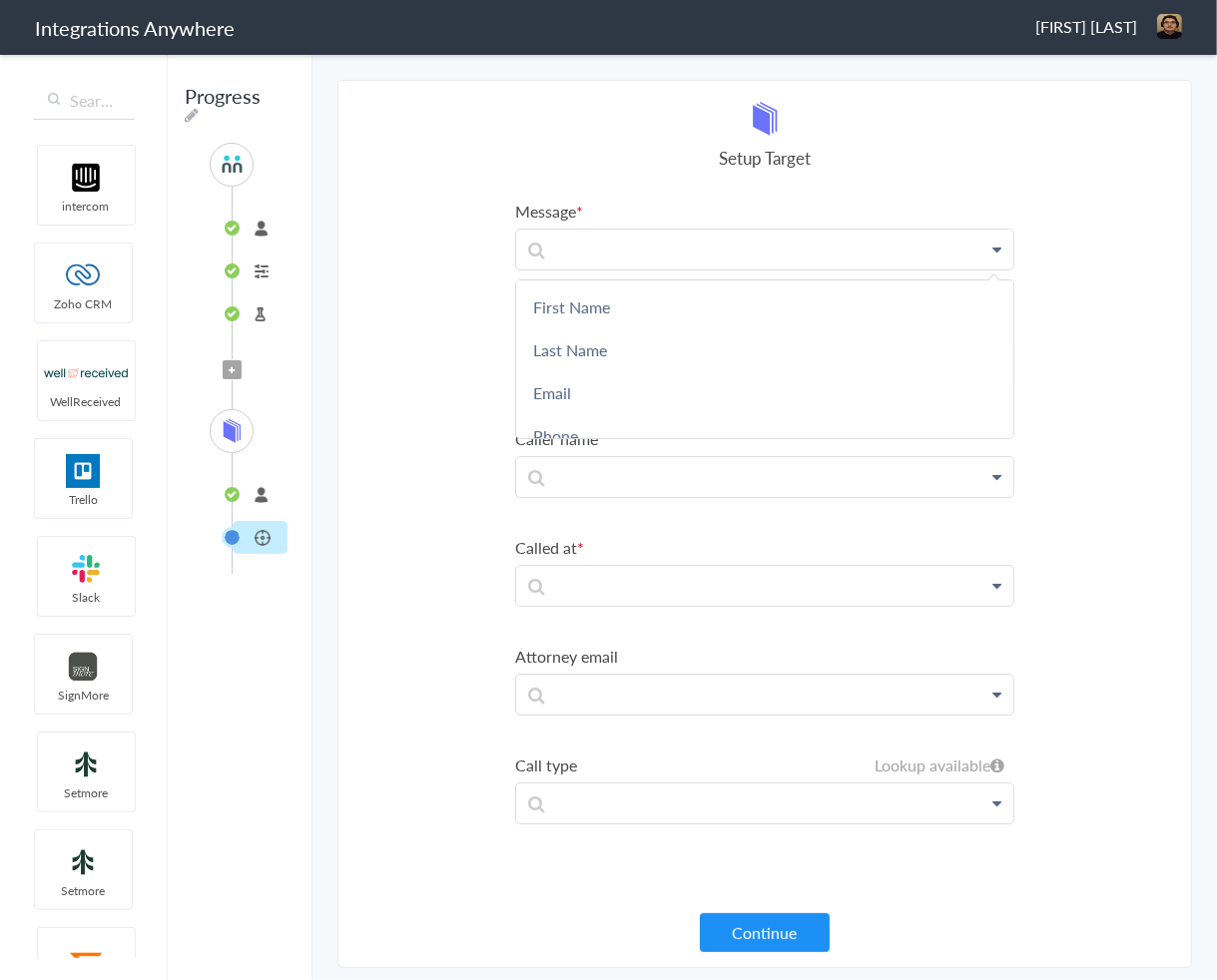 drag, startPoint x: 1136, startPoint y: 177, endPoint x: 1151, endPoint y: 182, distance: 15.811388 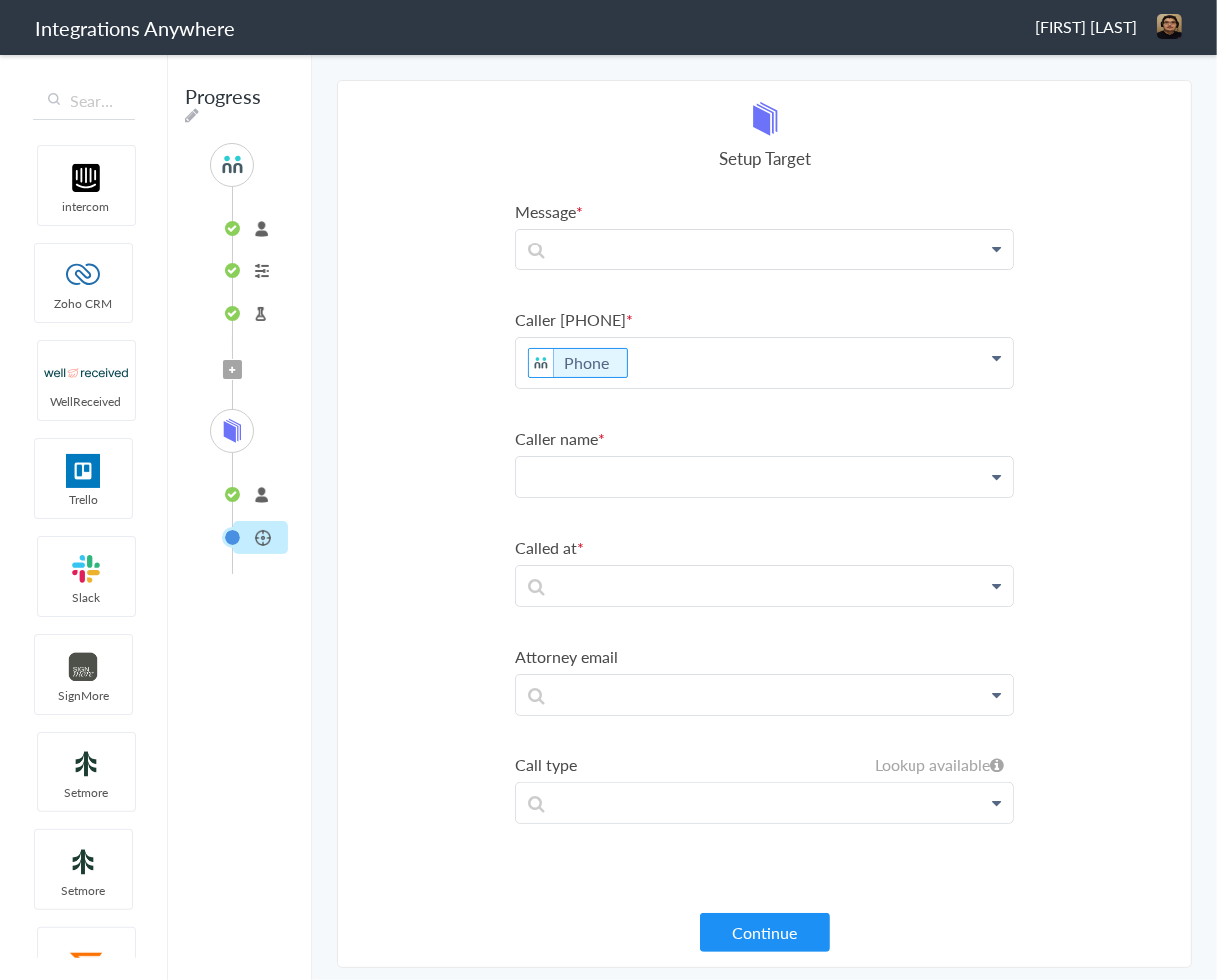 click at bounding box center [765, 249] 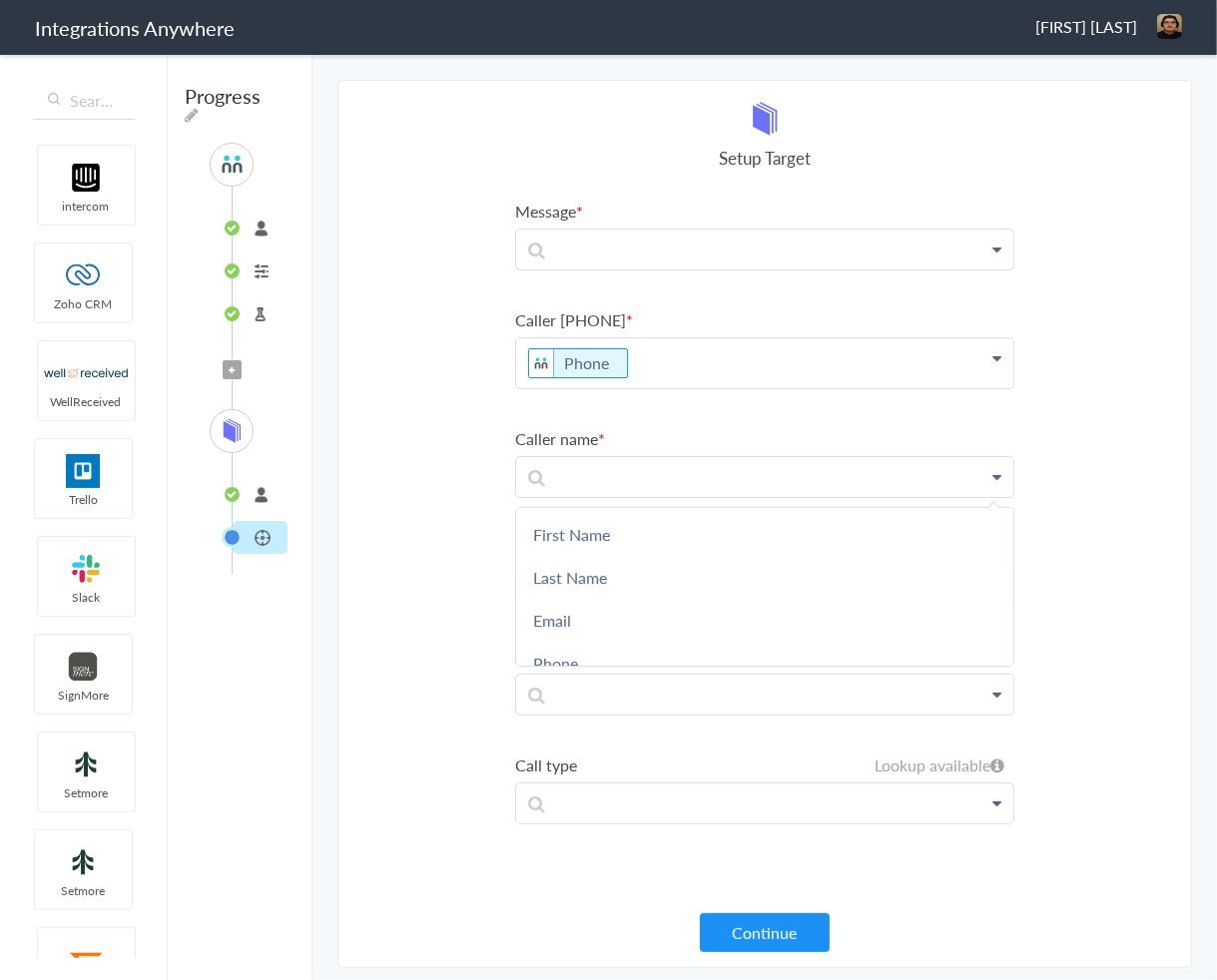 click on "First Name" at bounding box center (0, 0) 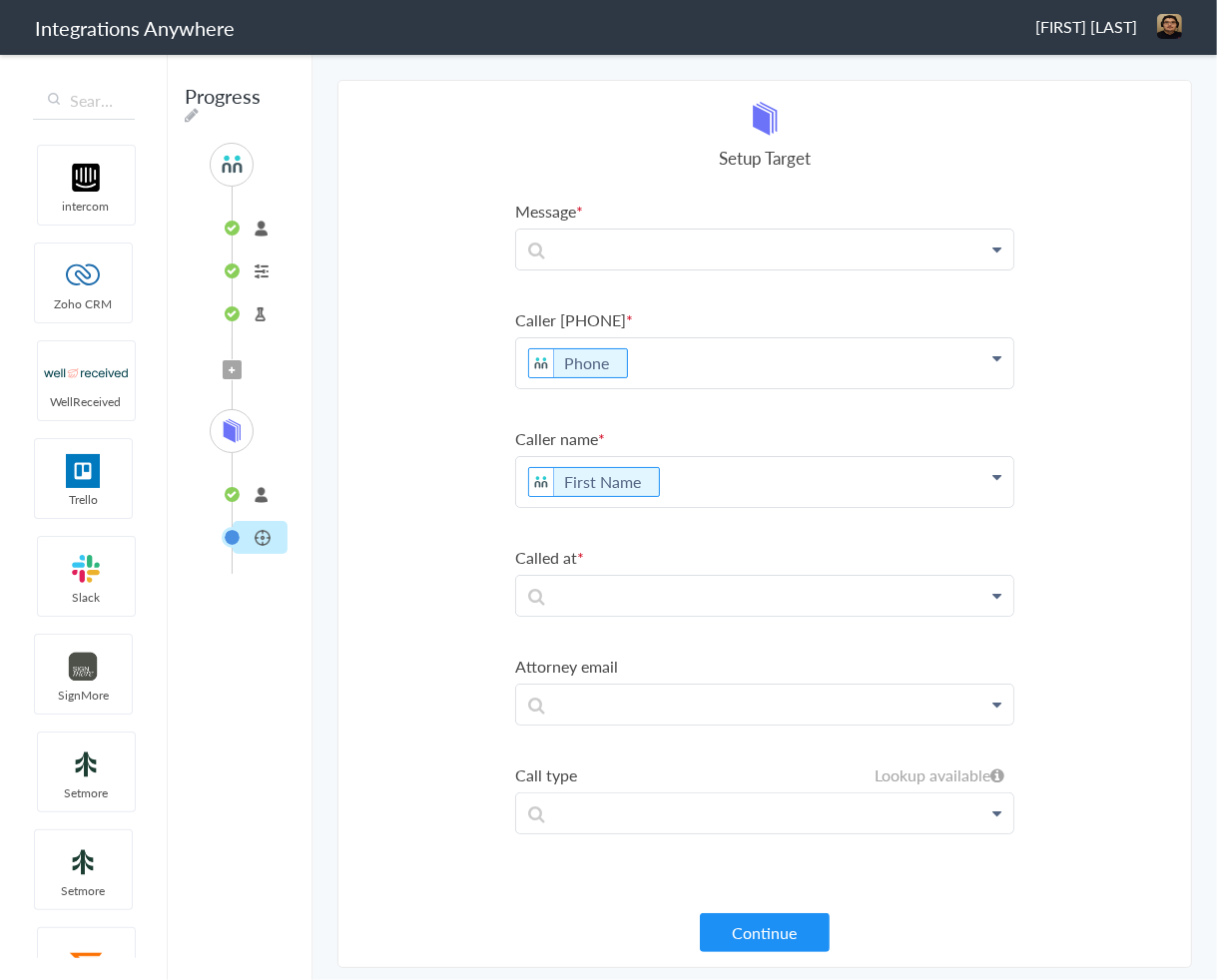 drag, startPoint x: 745, startPoint y: 489, endPoint x: 749, endPoint y: 479, distance: 10.77033 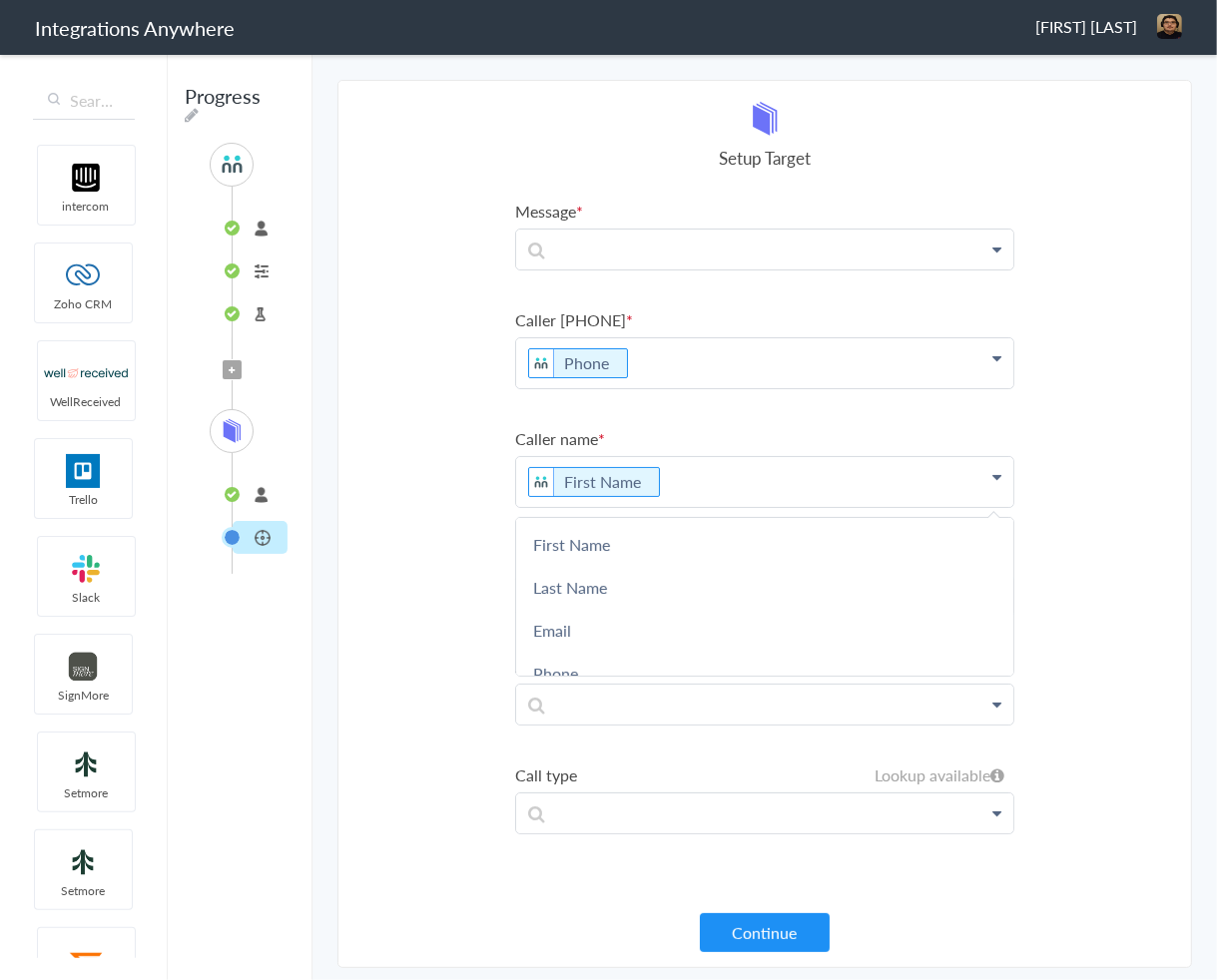 drag, startPoint x: 639, startPoint y: 566, endPoint x: 680, endPoint y: 562, distance: 41.19466 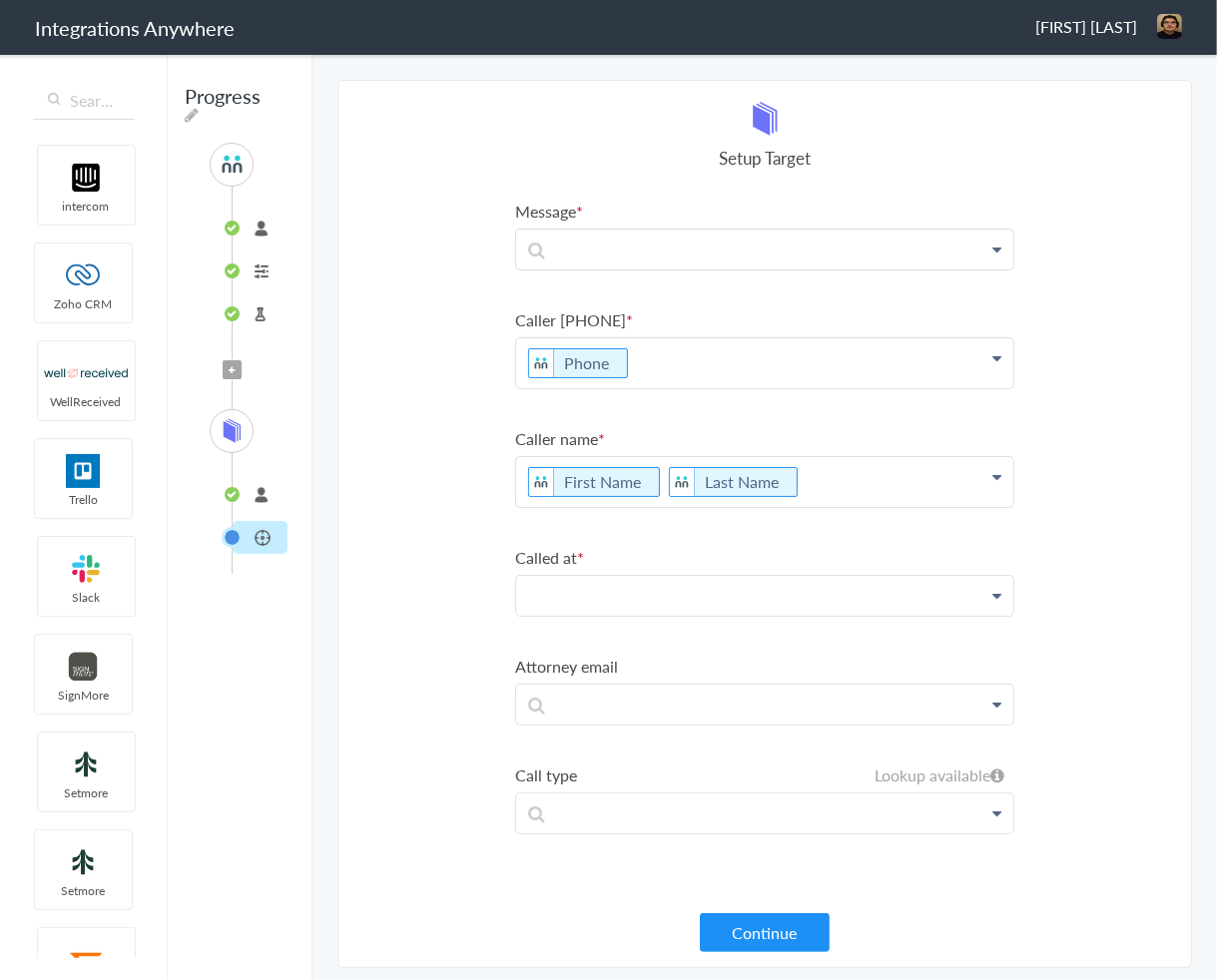 click at bounding box center [765, 249] 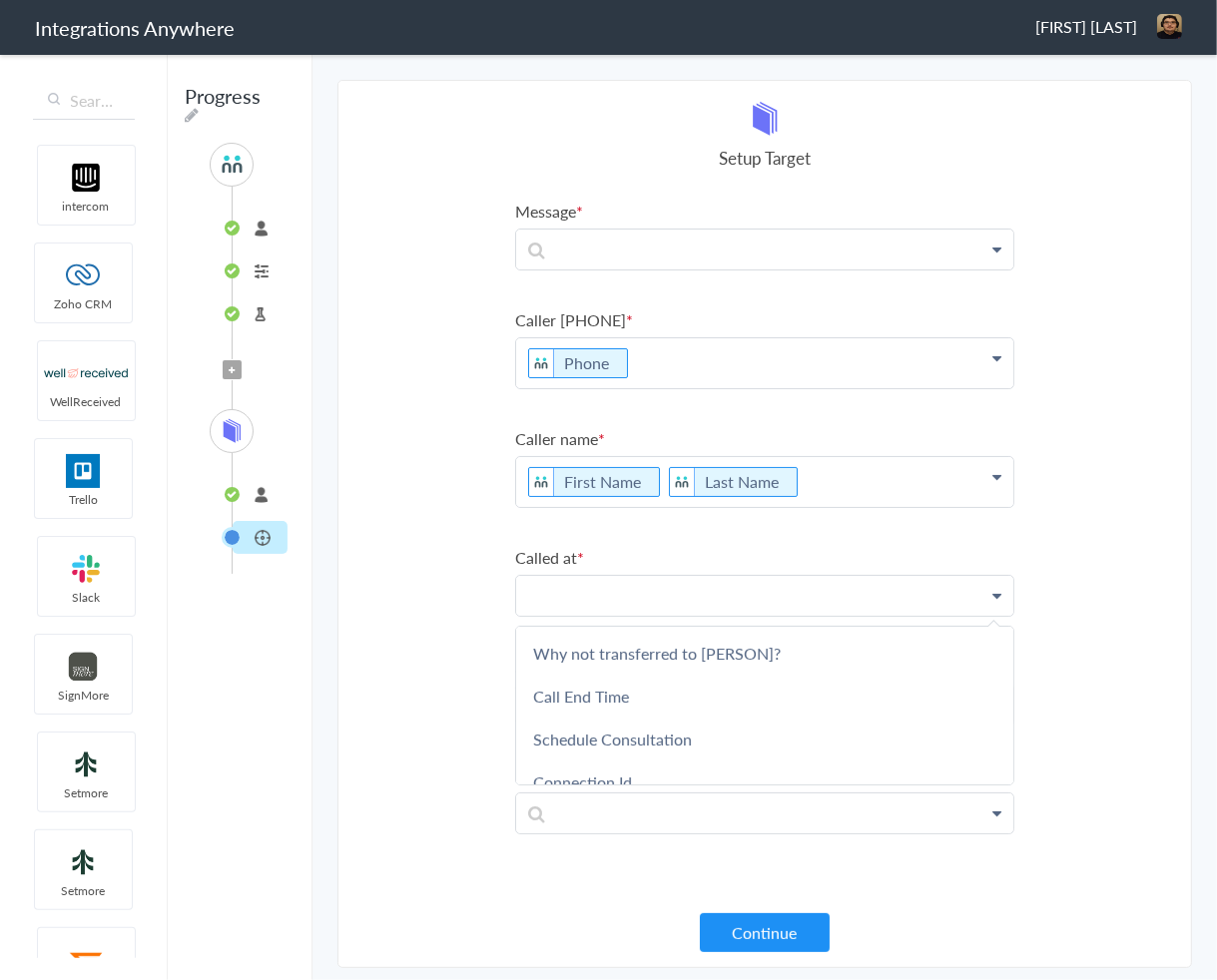 scroll, scrollTop: 479, scrollLeft: 0, axis: vertical 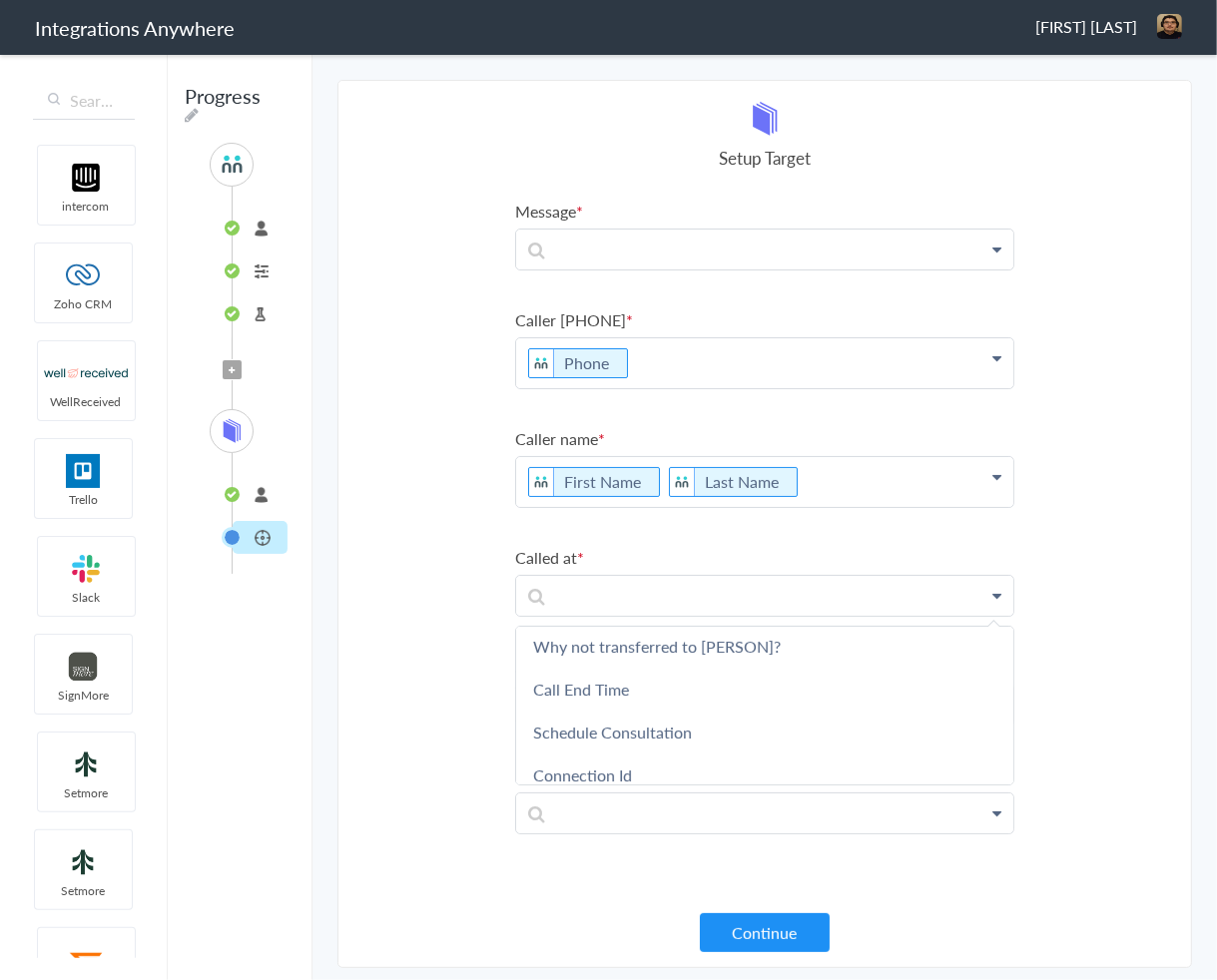 click on "Select  Account 2017312692       Rename   Delete   (a few seconds ago) 2086264927       Rename   Delete   (15 days ago) 2529669023       Rename   Delete   (7 months ago) + connect Continue Setup Source Call Intake Triggers when a new Call is taken Continue Test Source Test Source Test Failed
Select  Account connected       Rename   Delete   (a few seconds ago) + connect Continue Setup Target CallLog Create a call log Continue   Message First Name Last Name Email Phone Case Name/Number Date stamp Message Case Type Why appointment not scheduled? Appointment Date Brief Description Why not transferred to Mario R. Theodore? Call End Time Schedule Consultation Connection Id Caller ID Staff ID Call Closing Note Call Start Time Account ID Appointment Time HistoryId Sales/Solicitation Was the appointment scheduled? accountNumber Call Regarding Call Type Was the call transferred to Mario R. Theodore? Message Page URL Message (if any) Referral Source Caller phone number Phone   Last Name" at bounding box center (765, 524) 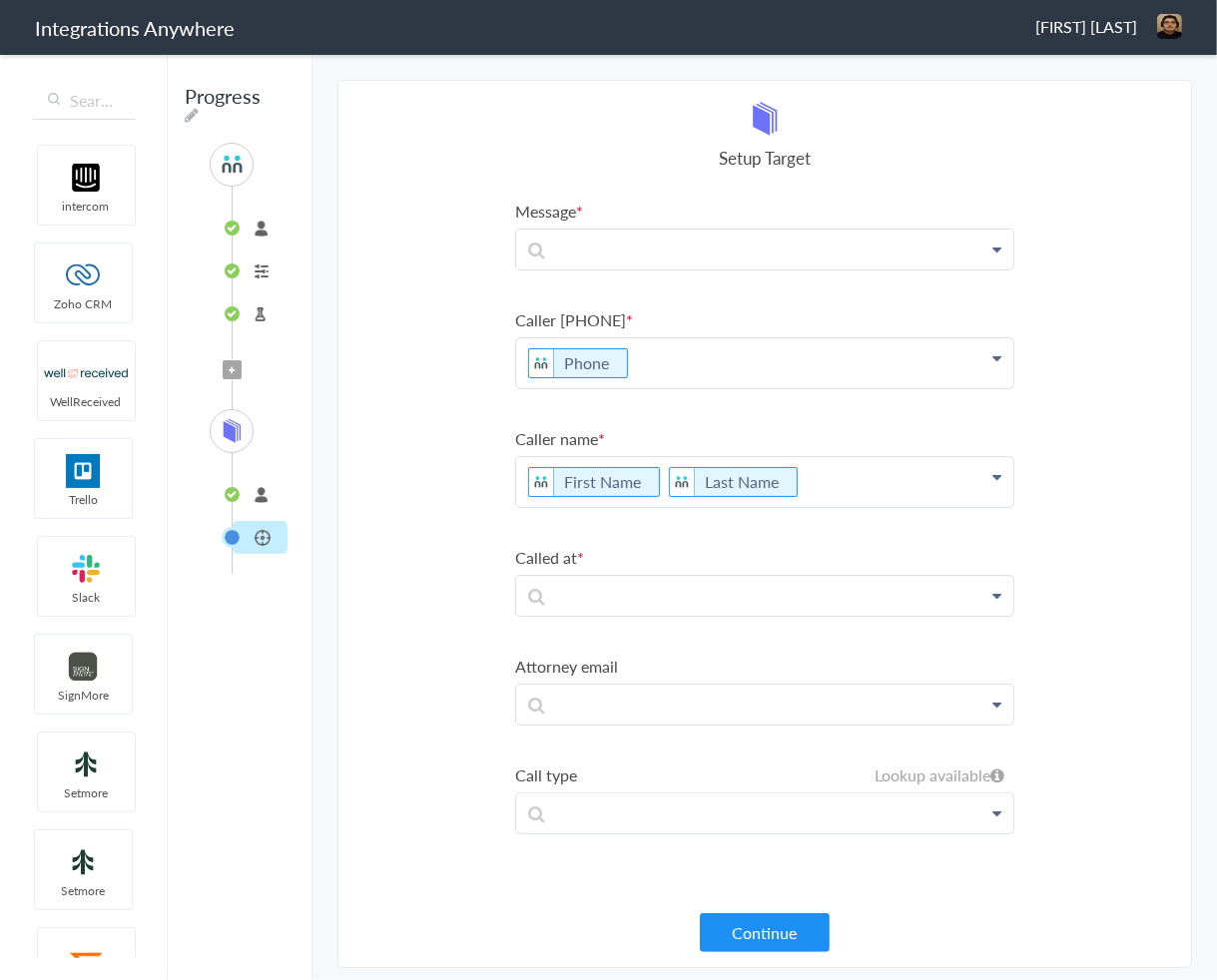 click on "connected" at bounding box center (260, 494) 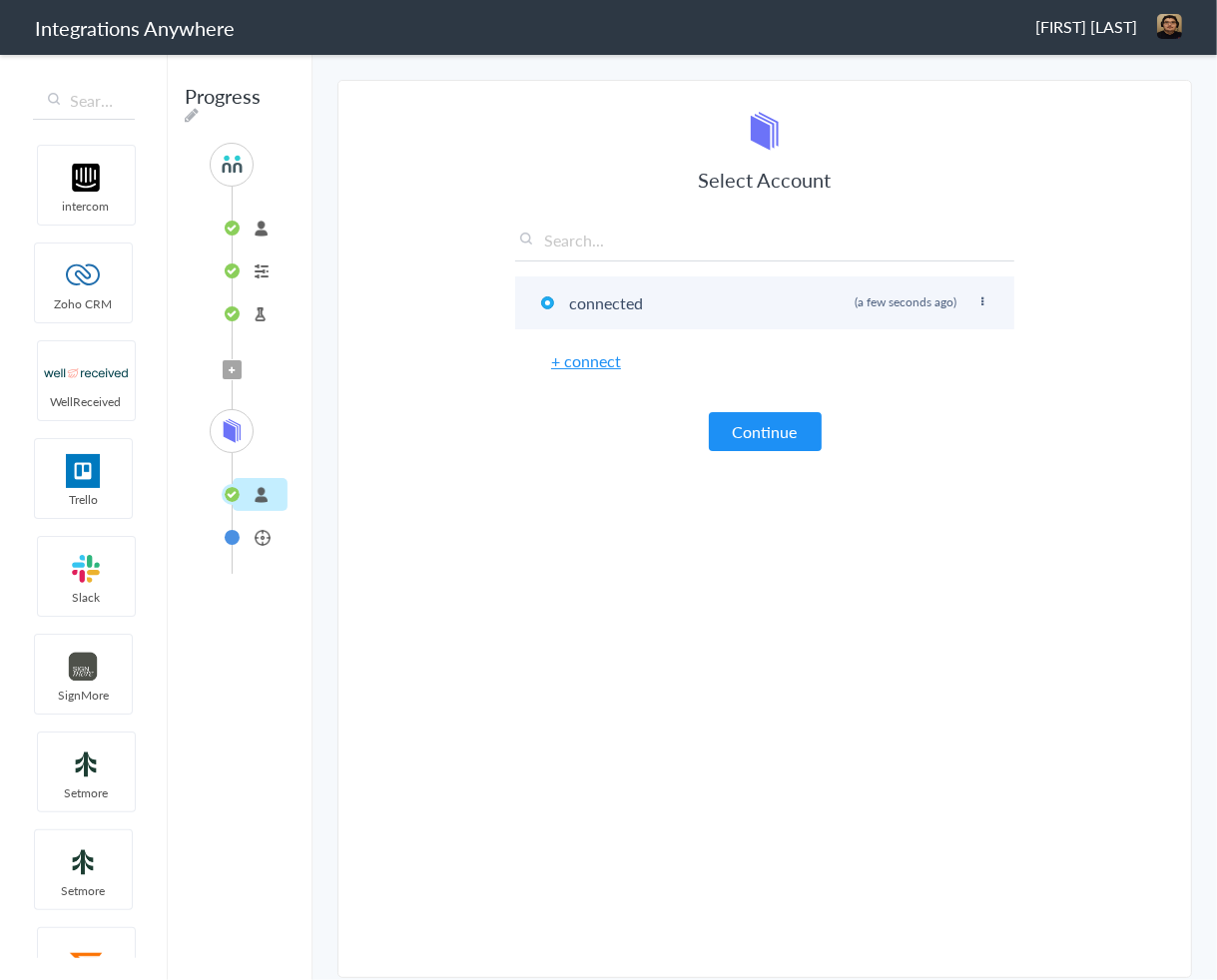 click on "connected       Rename   Delete   (a few seconds ago)" at bounding box center (765, 302) 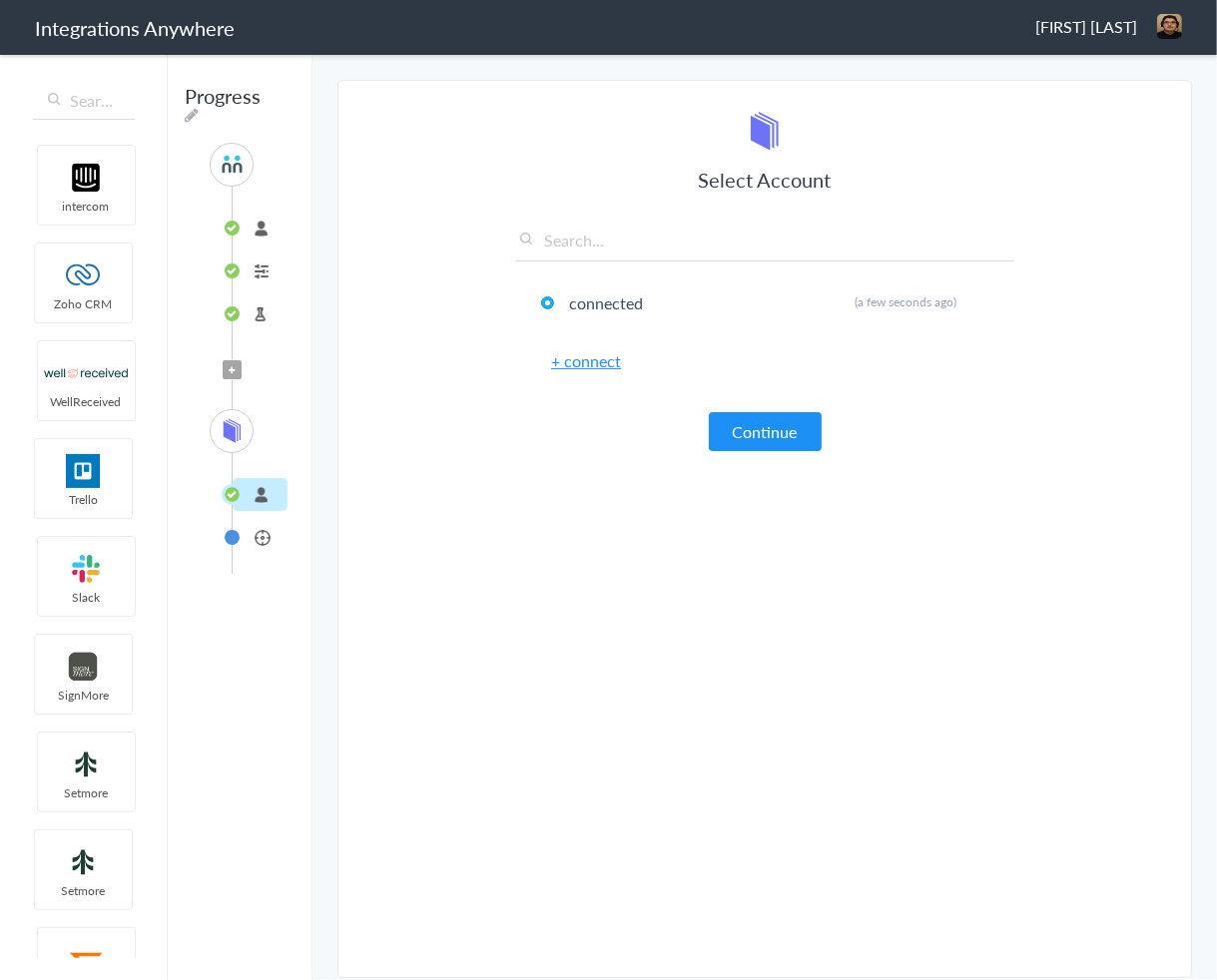 click on "CallLog" at bounding box center (260, 537) 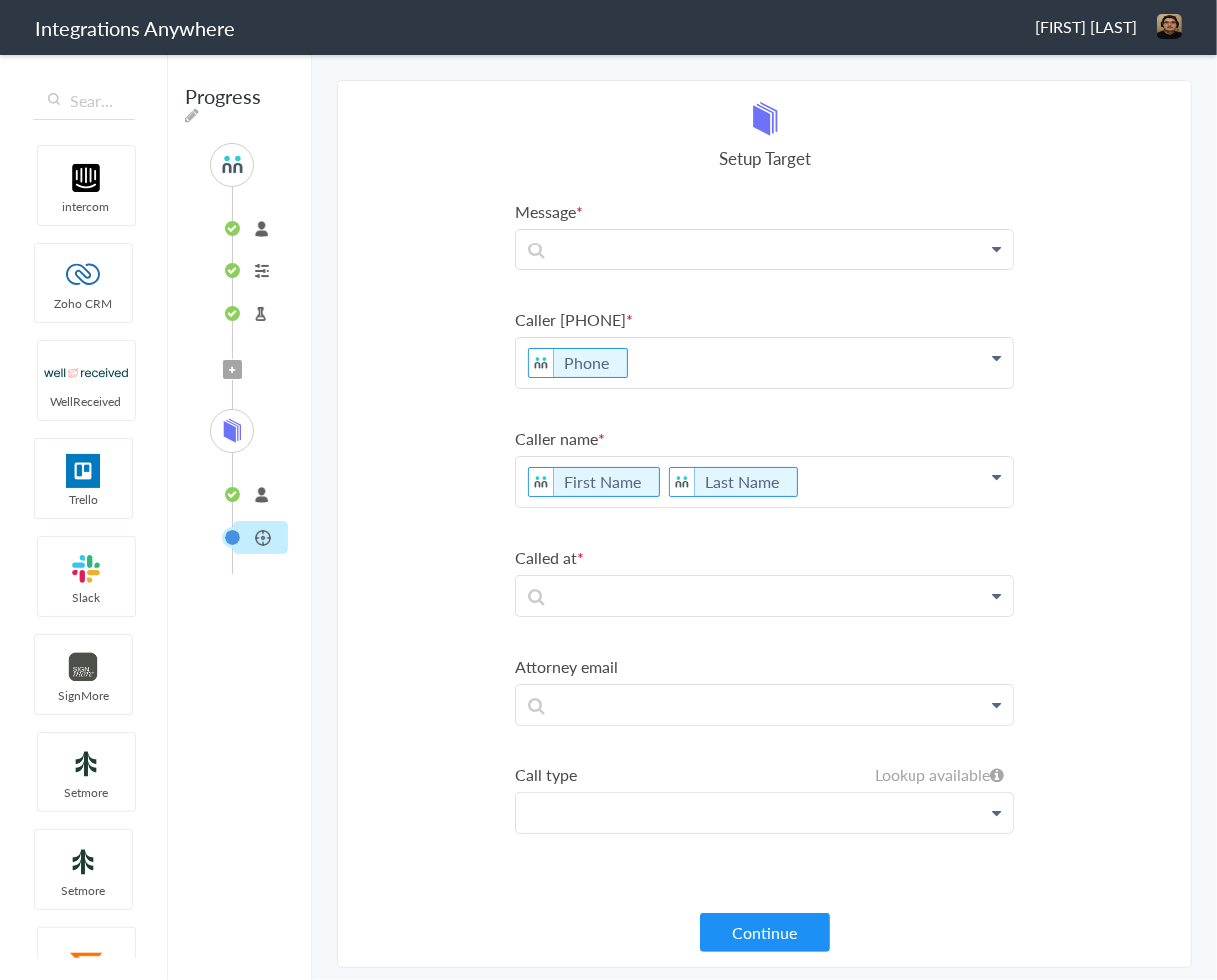click at bounding box center [765, 249] 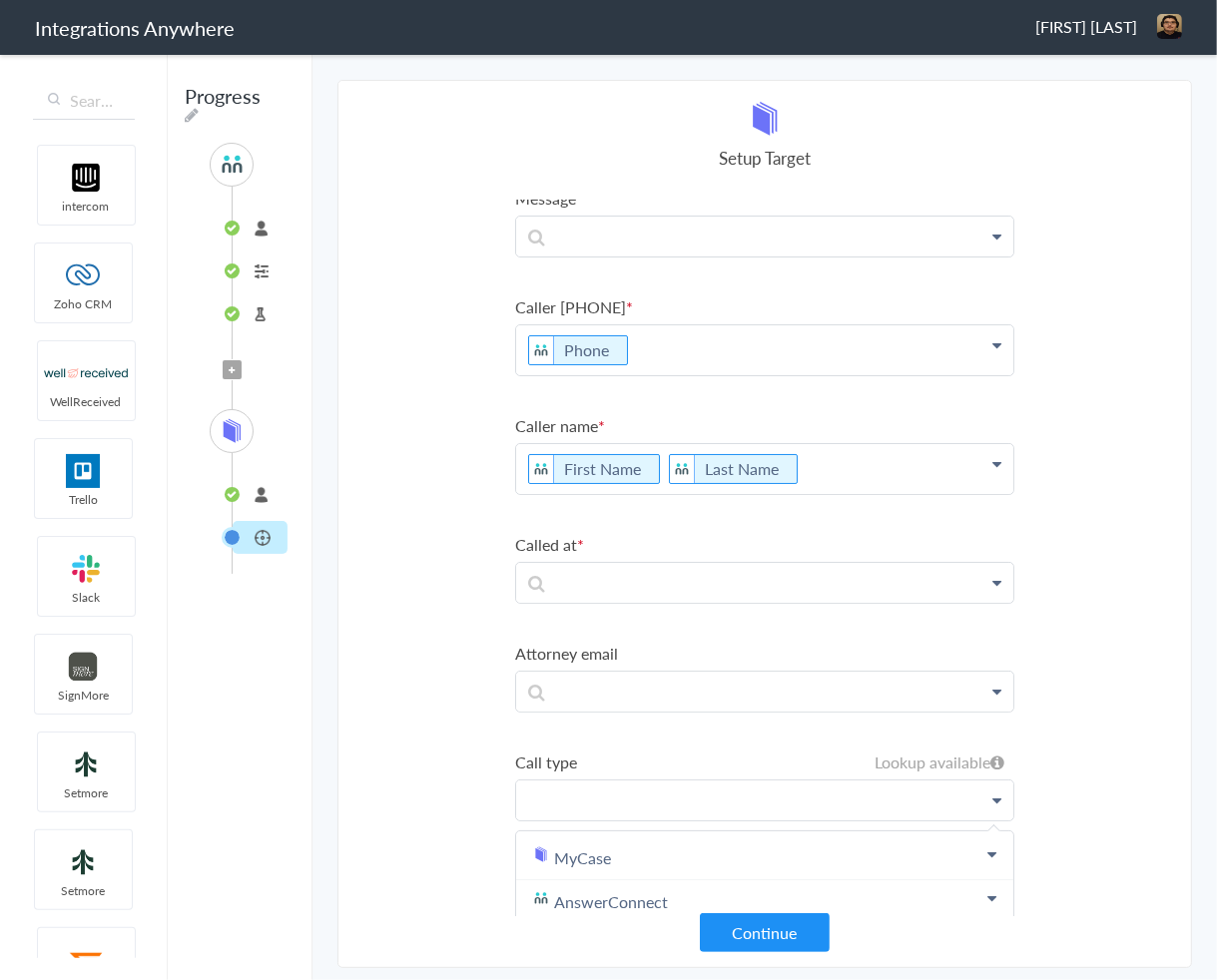 scroll, scrollTop: 19, scrollLeft: 0, axis: vertical 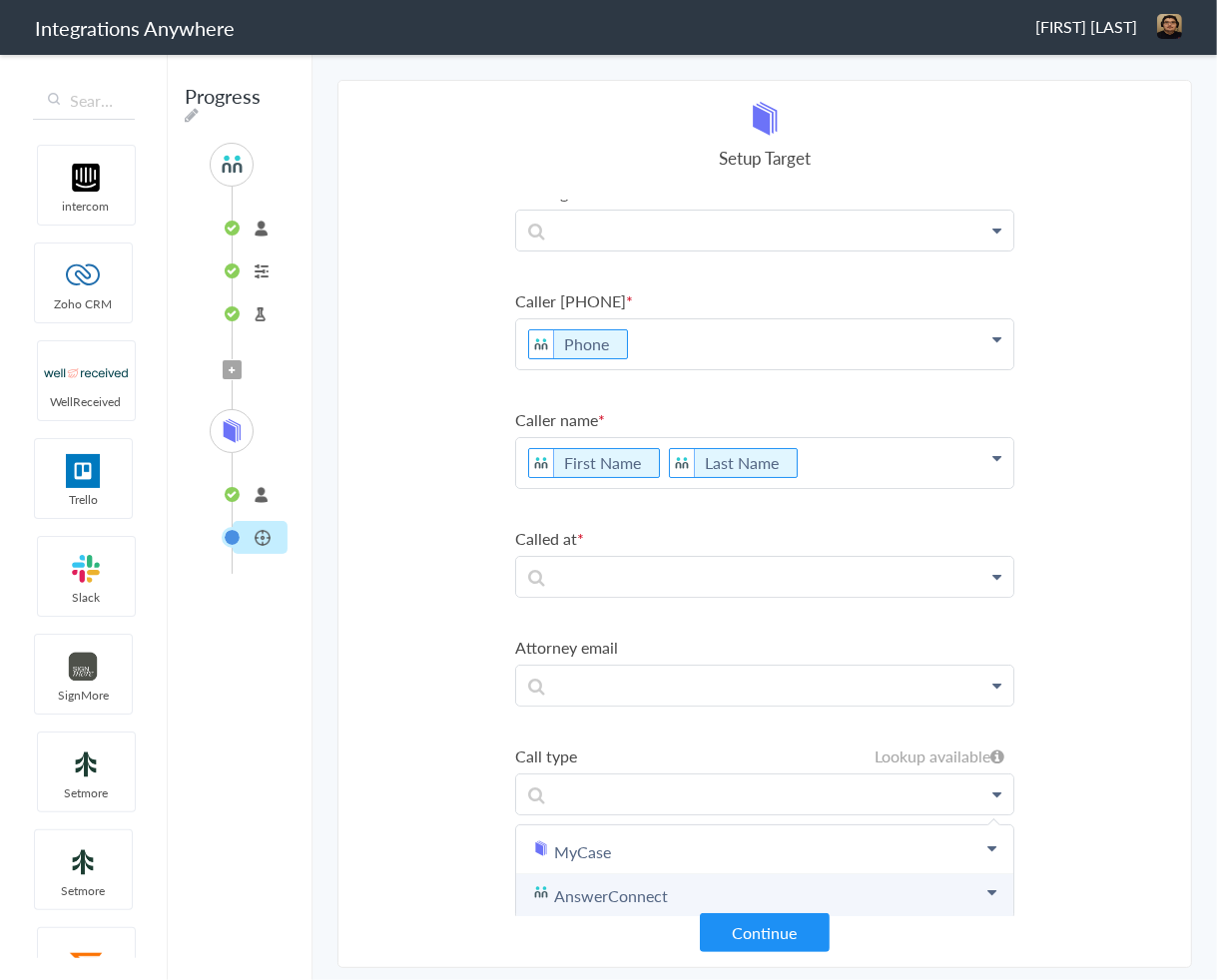click on "AnswerConnect" at bounding box center (765, 896) 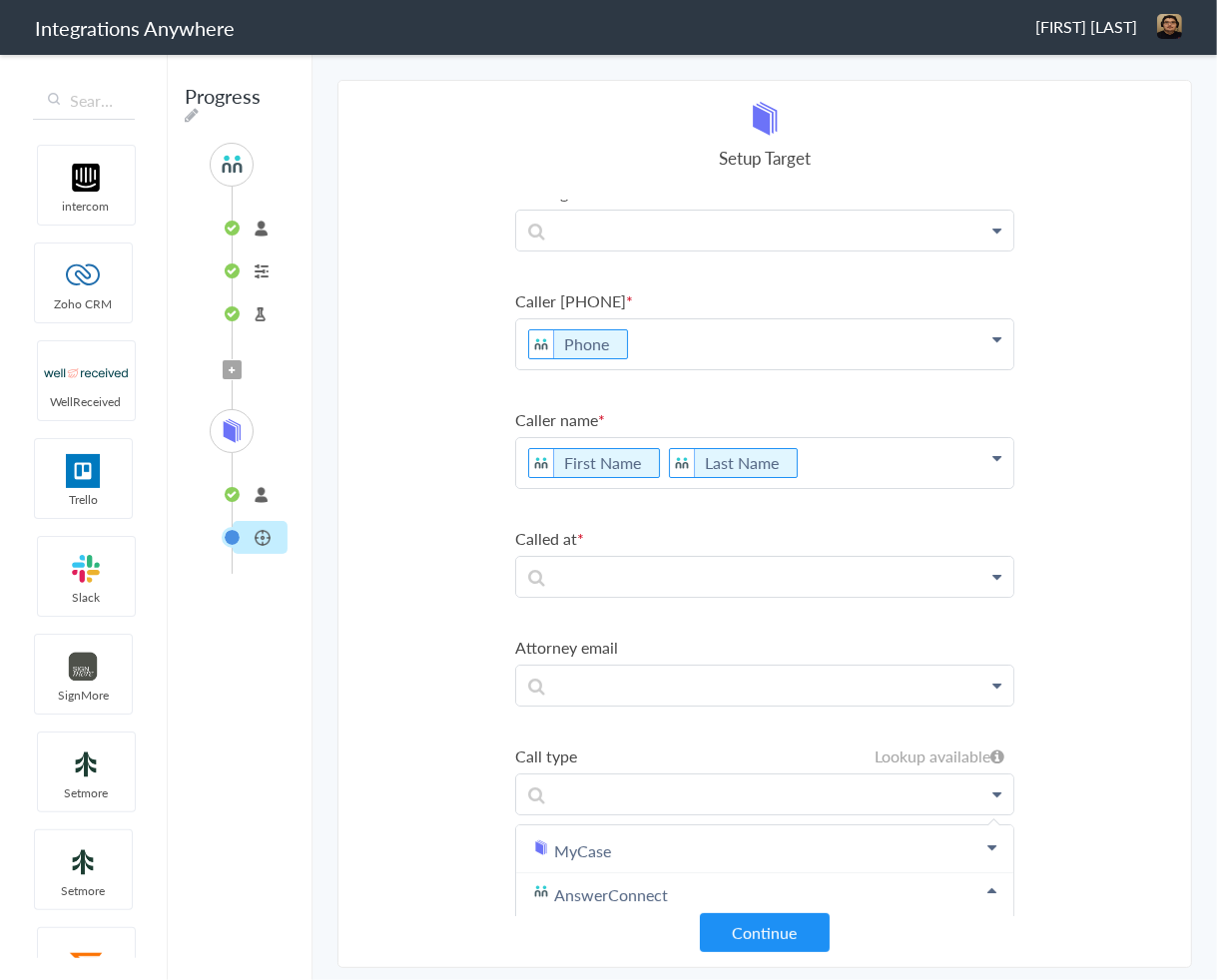 scroll, scrollTop: 0, scrollLeft: 0, axis: both 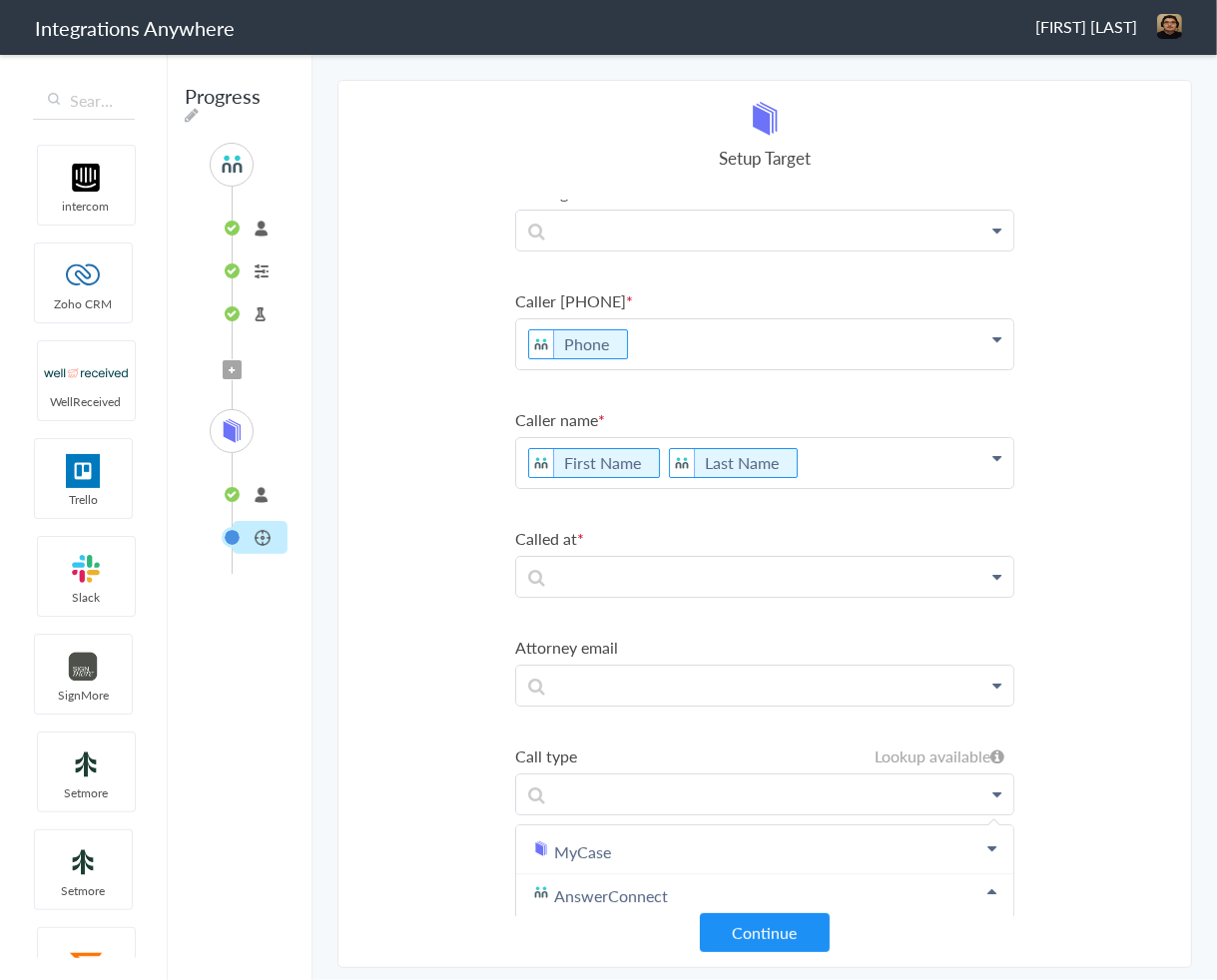 click on "Select  Account 2017312692       Rename   Delete   (a few seconds ago) 2086264927       Rename   Delete   (15 days ago) 2529669023       Rename   Delete   (7 months ago) + connect Continue Setup Source Call Intake Triggers when a new Call is taken Continue Test Source Test Source Test Failed
Select  Account connected       Rename   Delete   (a few seconds ago) + connect Continue Setup Target CallLog Create a call log Continue   Message First Name Last Name Email Phone Case Name/Number Date stamp Message Case Type Why appointment not scheduled? Appointment Date Brief Description Why not transferred to Mario R. Theodore? Call End Time Schedule Consultation Connection Id Caller ID Staff ID Call Closing Note Call Start Time Account ID Appointment Time HistoryId Sales/Solicitation Was the appointment scheduled? accountNumber Call Regarding Call Type Was the call transferred to Mario R. Theodore? Message Page URL Message (if any) Referral Source Caller phone number Phone   Last Name" at bounding box center [765, 524] 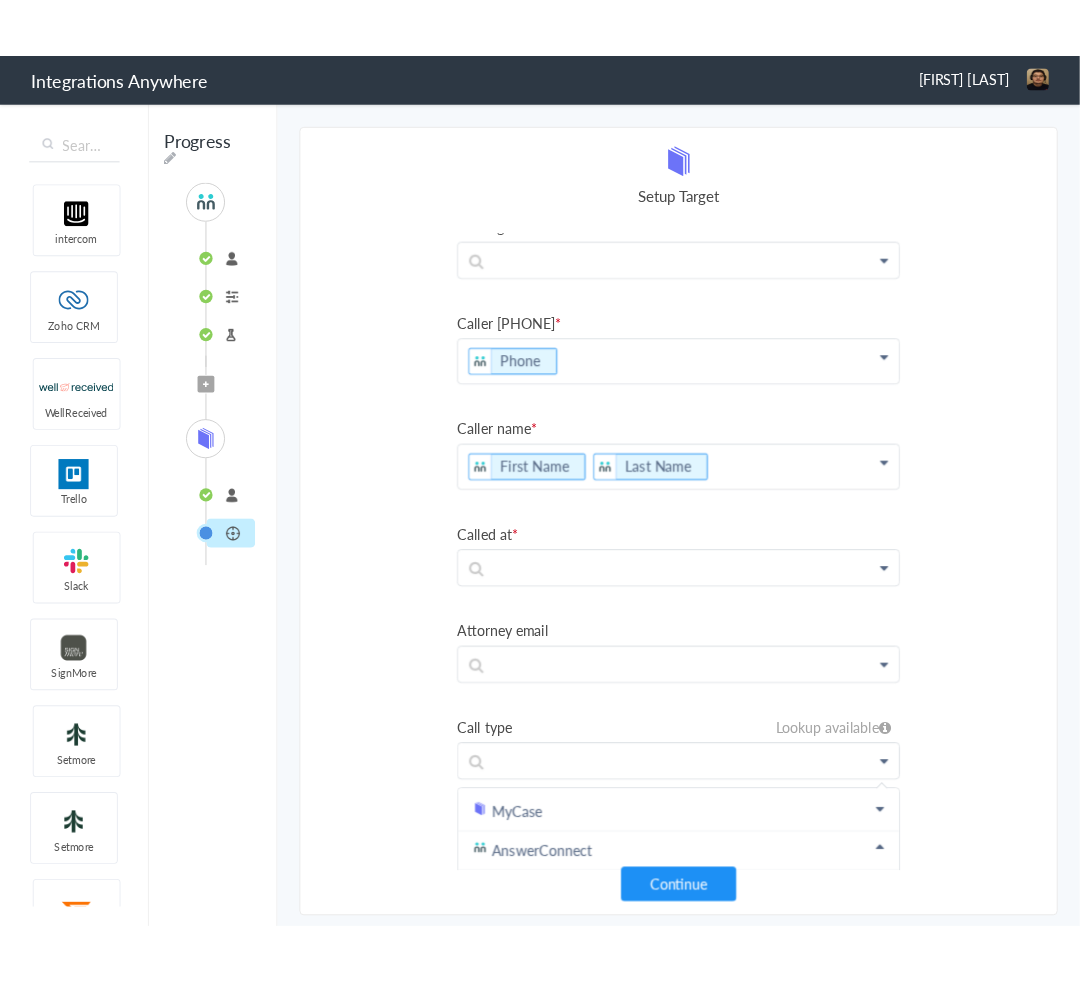 scroll, scrollTop: 0, scrollLeft: 0, axis: both 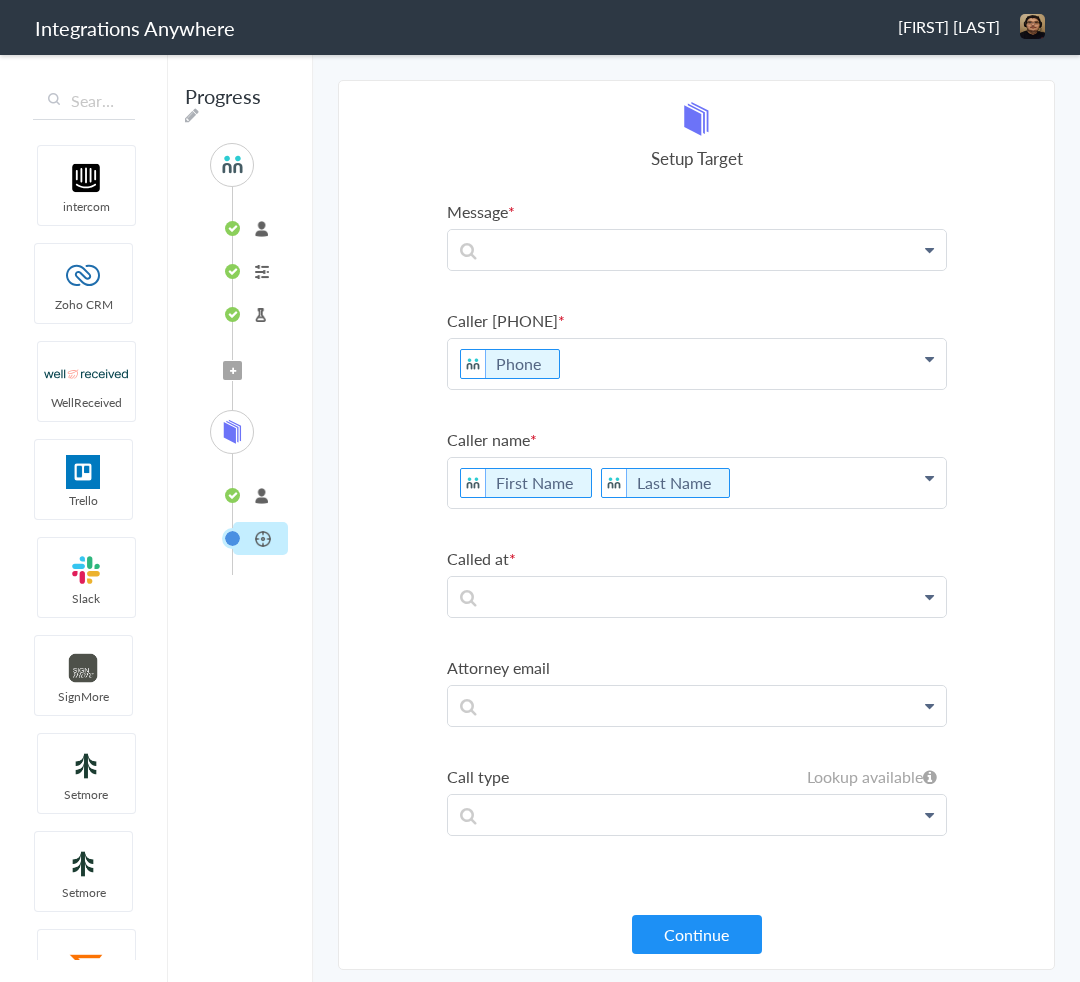click at bounding box center (233, 371) 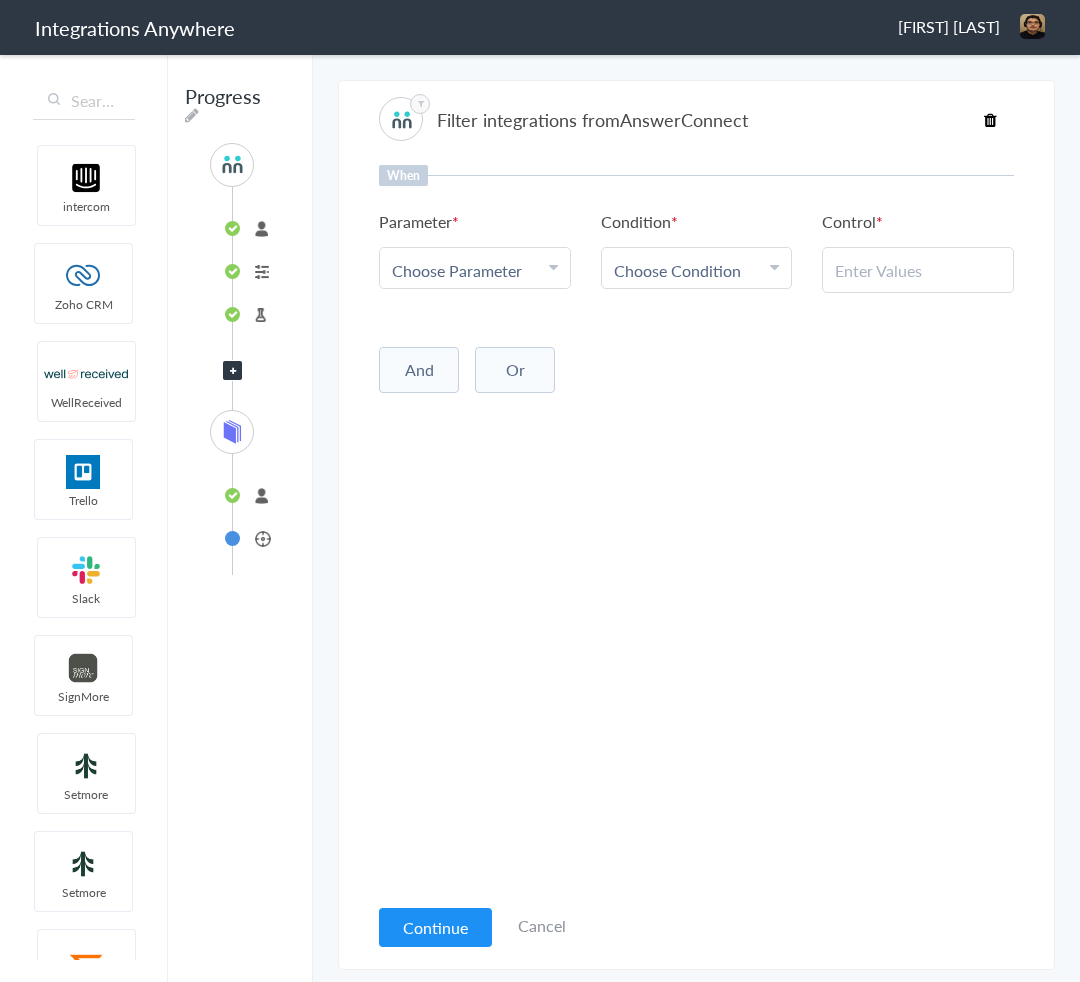 click on "Choose Parameter" at bounding box center (475, 268) 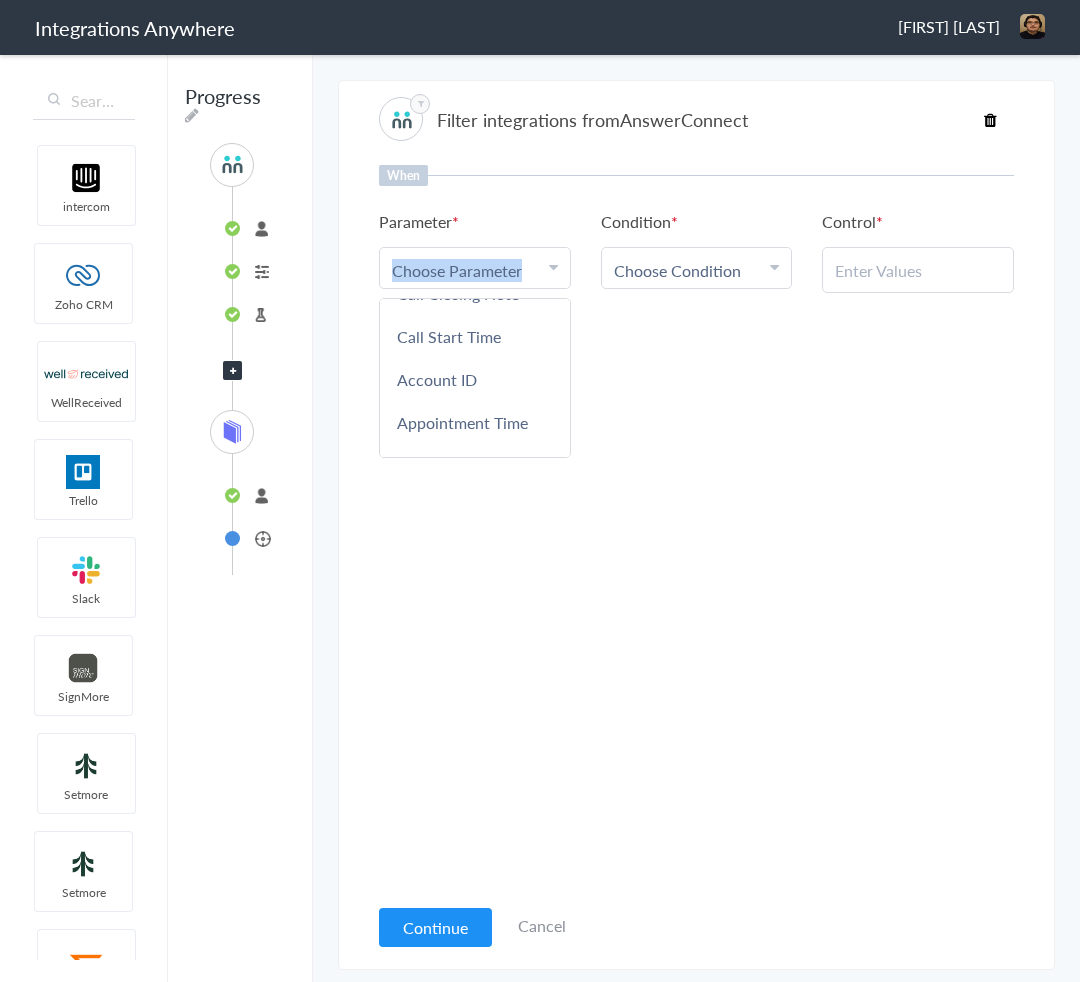 scroll, scrollTop: 821, scrollLeft: 0, axis: vertical 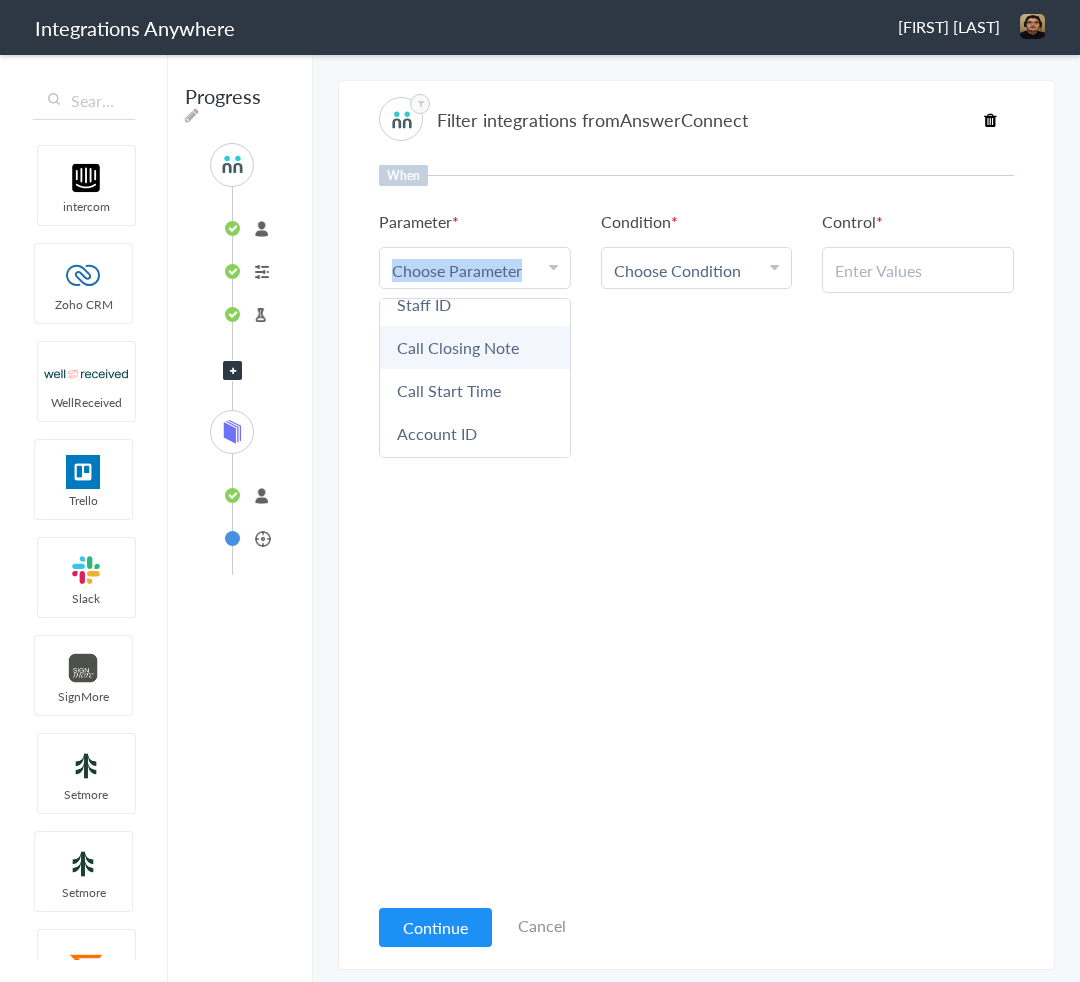 click on "Call Closing Note" at bounding box center (475, 347) 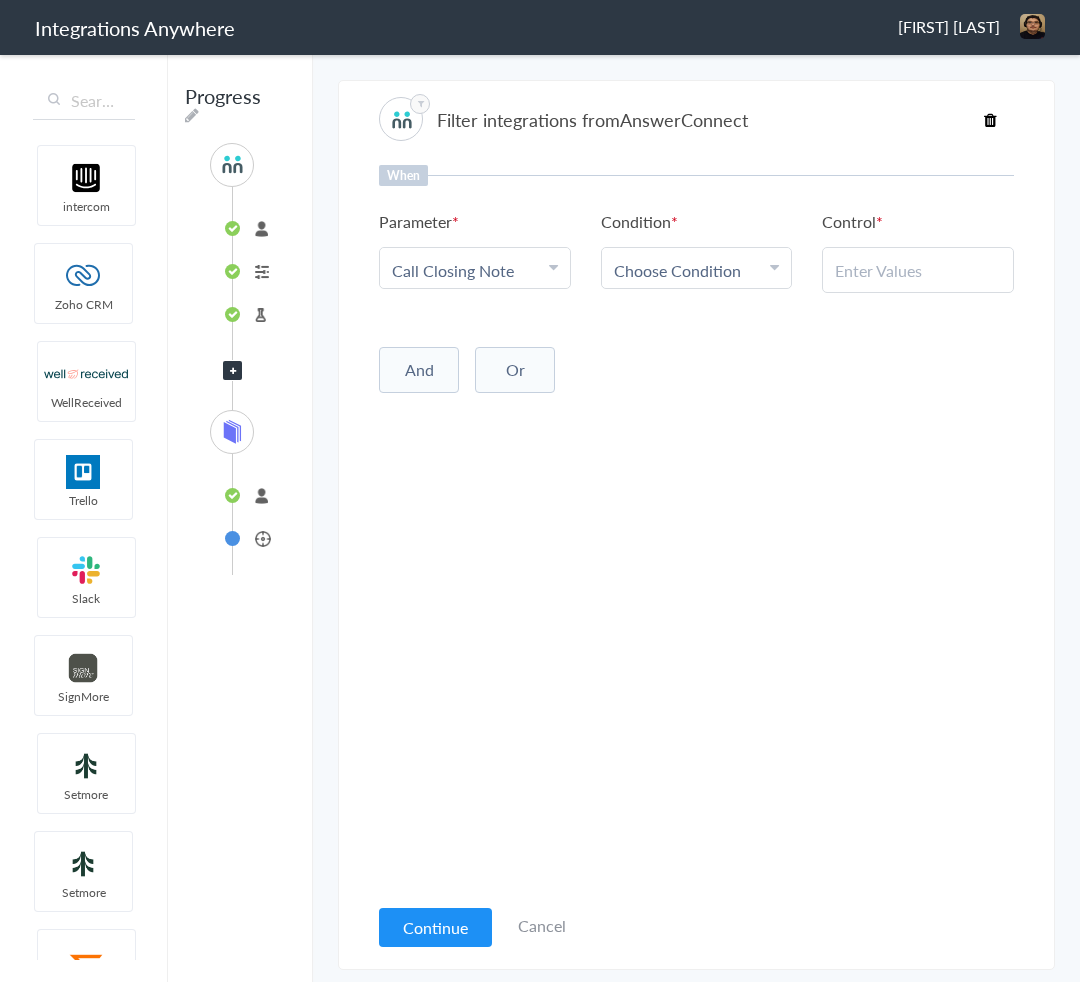 click on "Choose Condition" at bounding box center (677, 270) 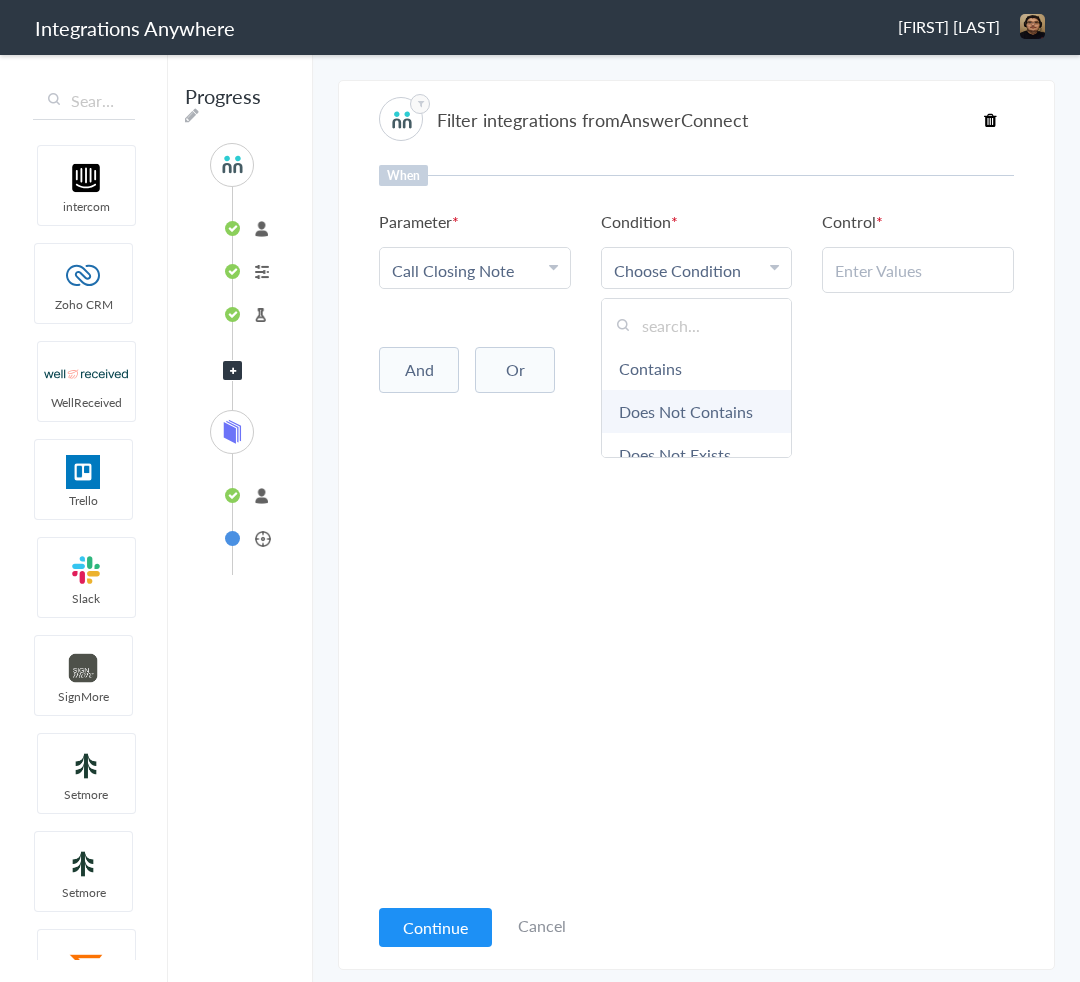 click on "Does Not Contains" at bounding box center (697, 411) 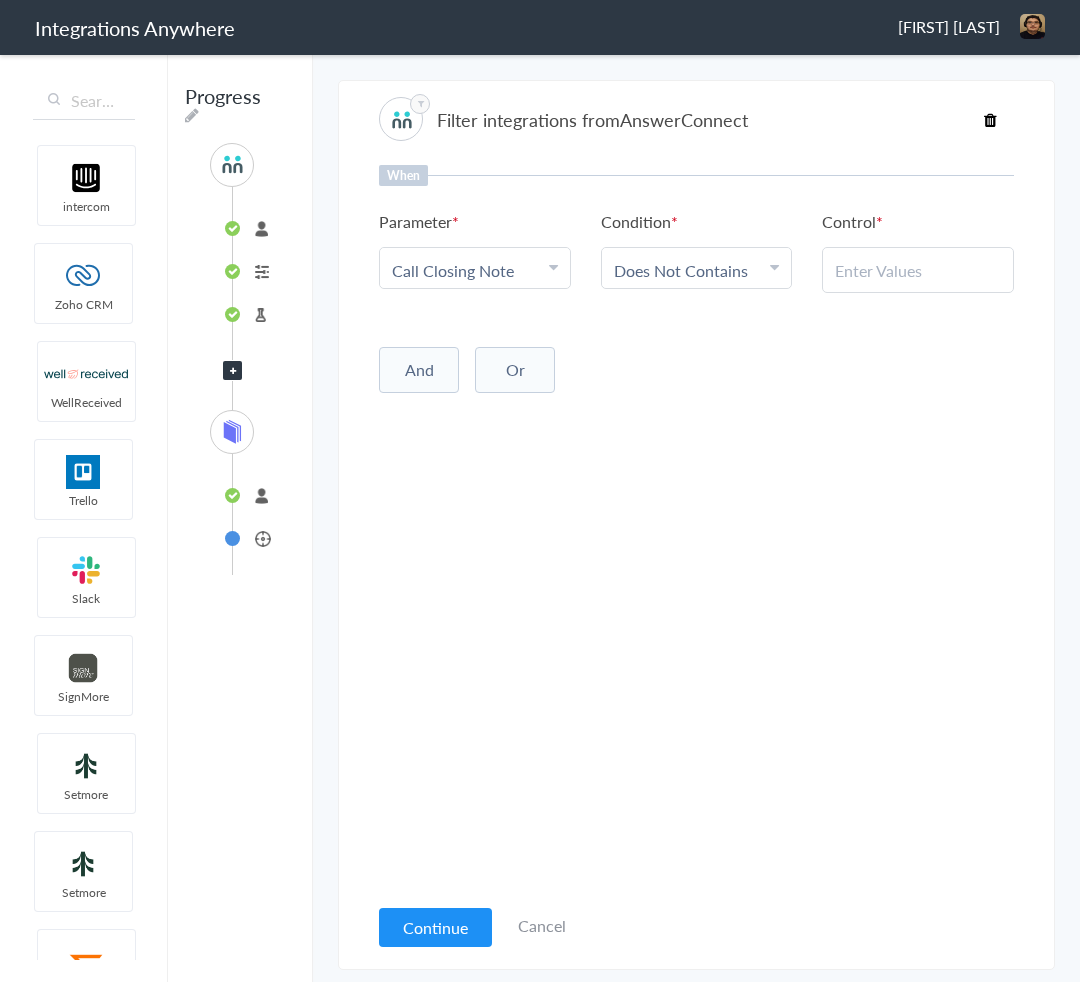 click on "Call Closing Note" at bounding box center [453, 270] 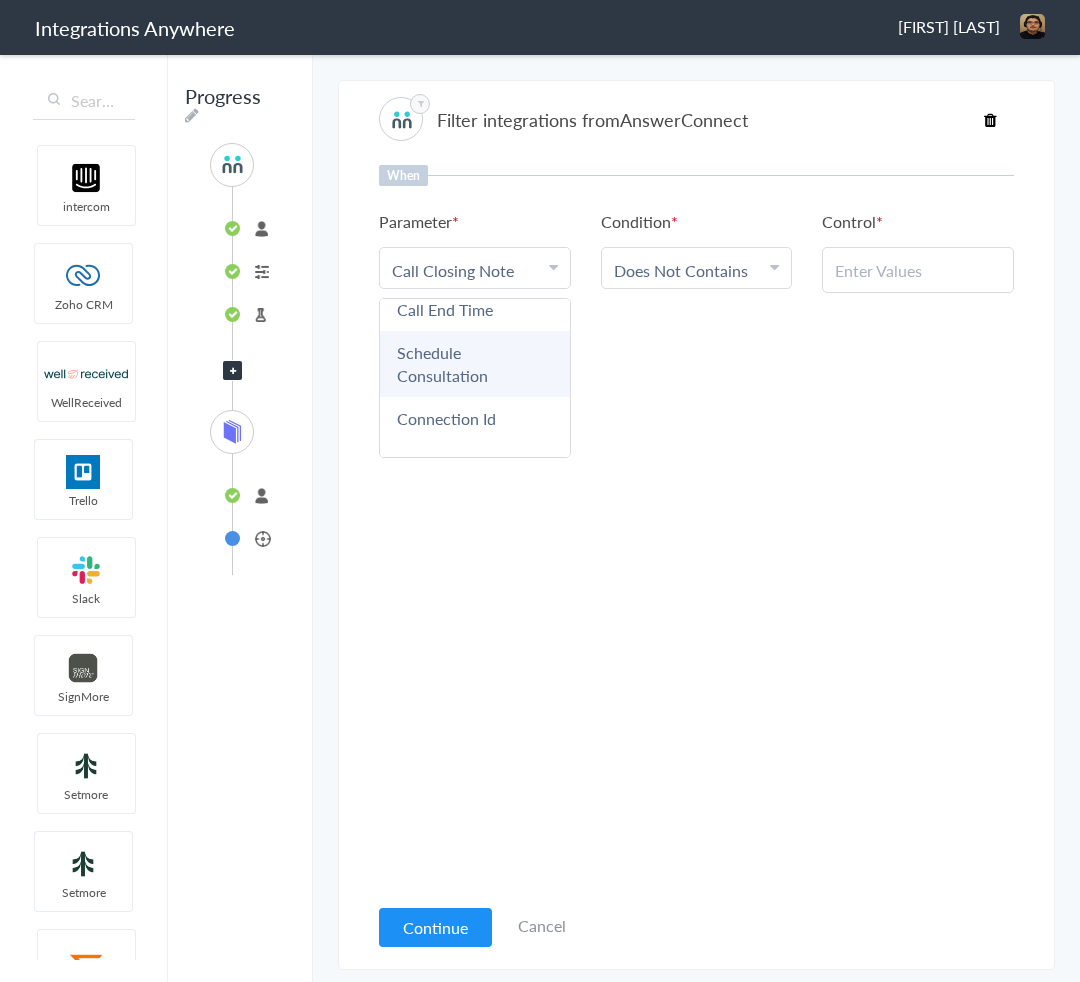 scroll, scrollTop: 640, scrollLeft: 0, axis: vertical 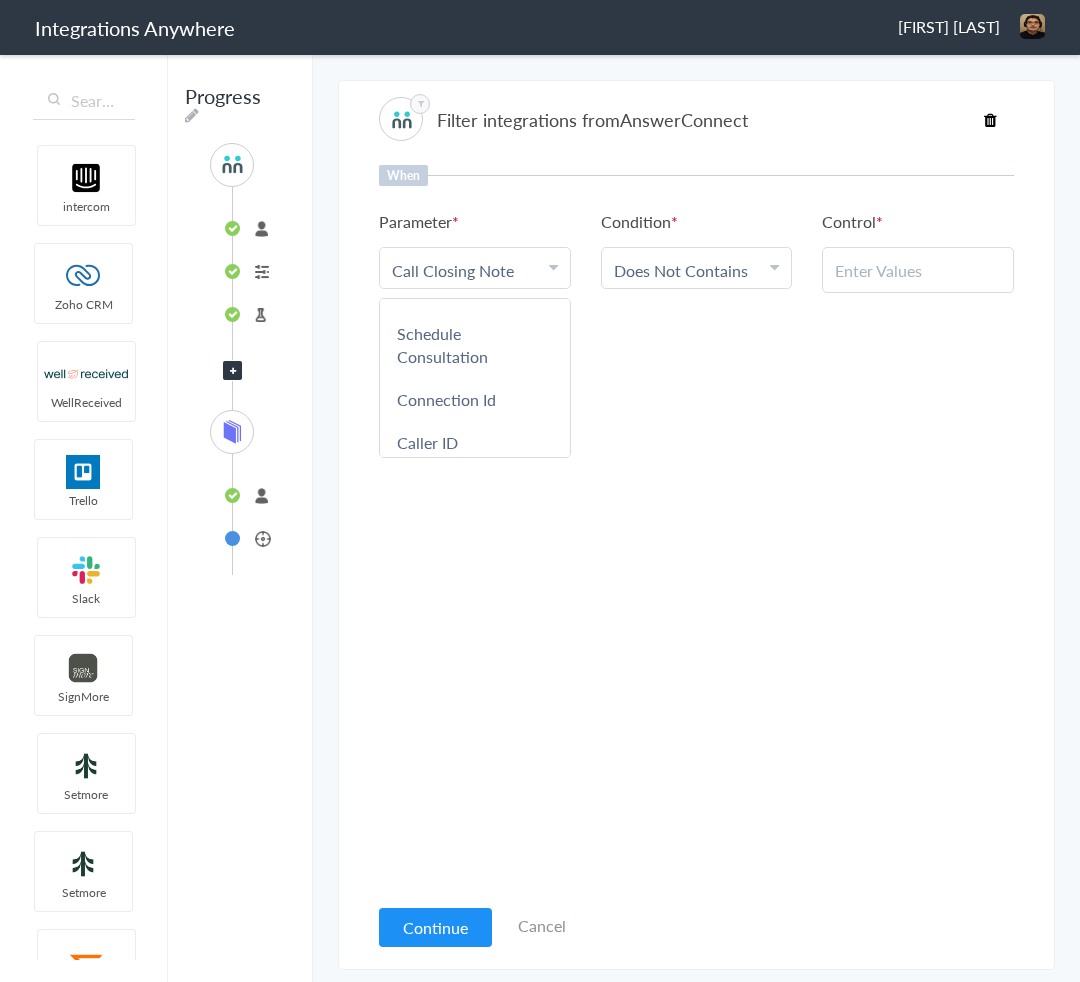 drag, startPoint x: 714, startPoint y: 275, endPoint x: 729, endPoint y: 293, distance: 23.43075 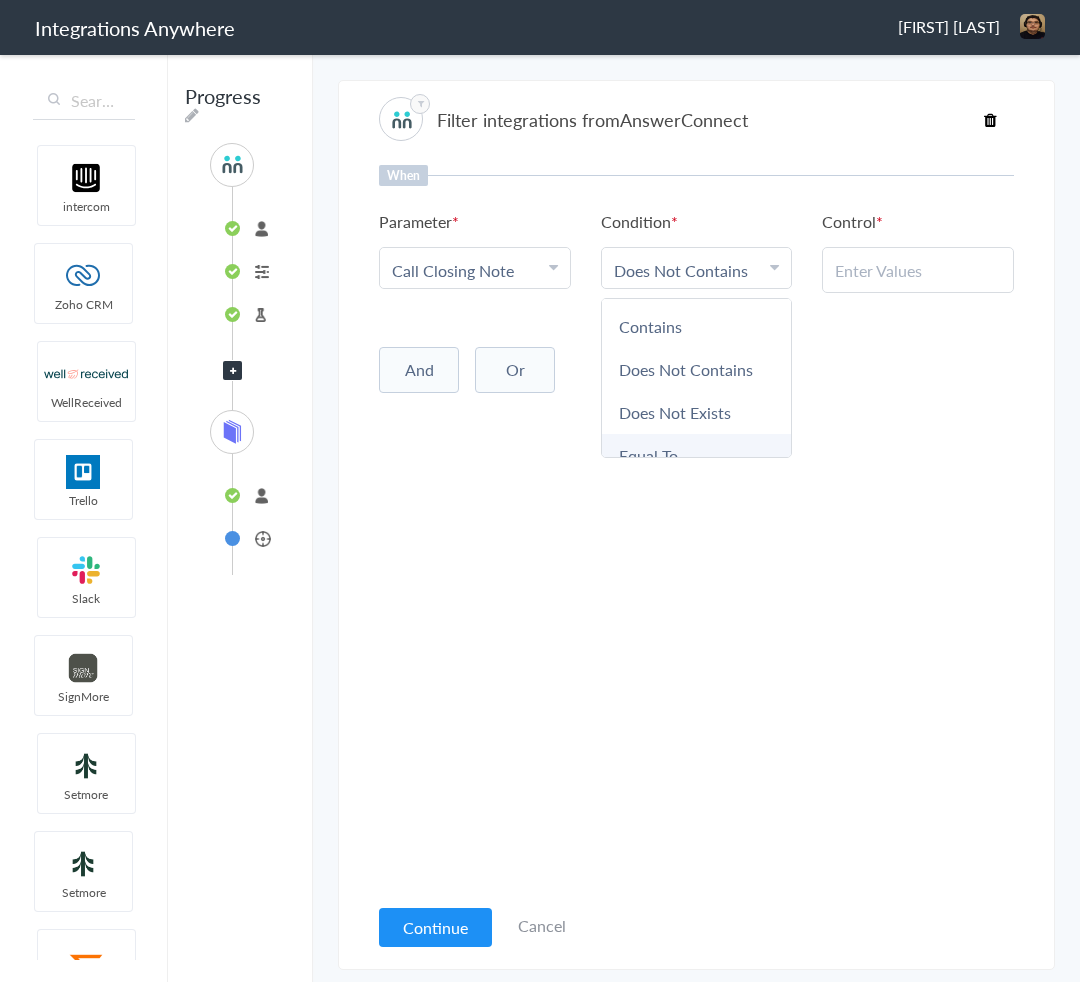 scroll, scrollTop: 100, scrollLeft: 0, axis: vertical 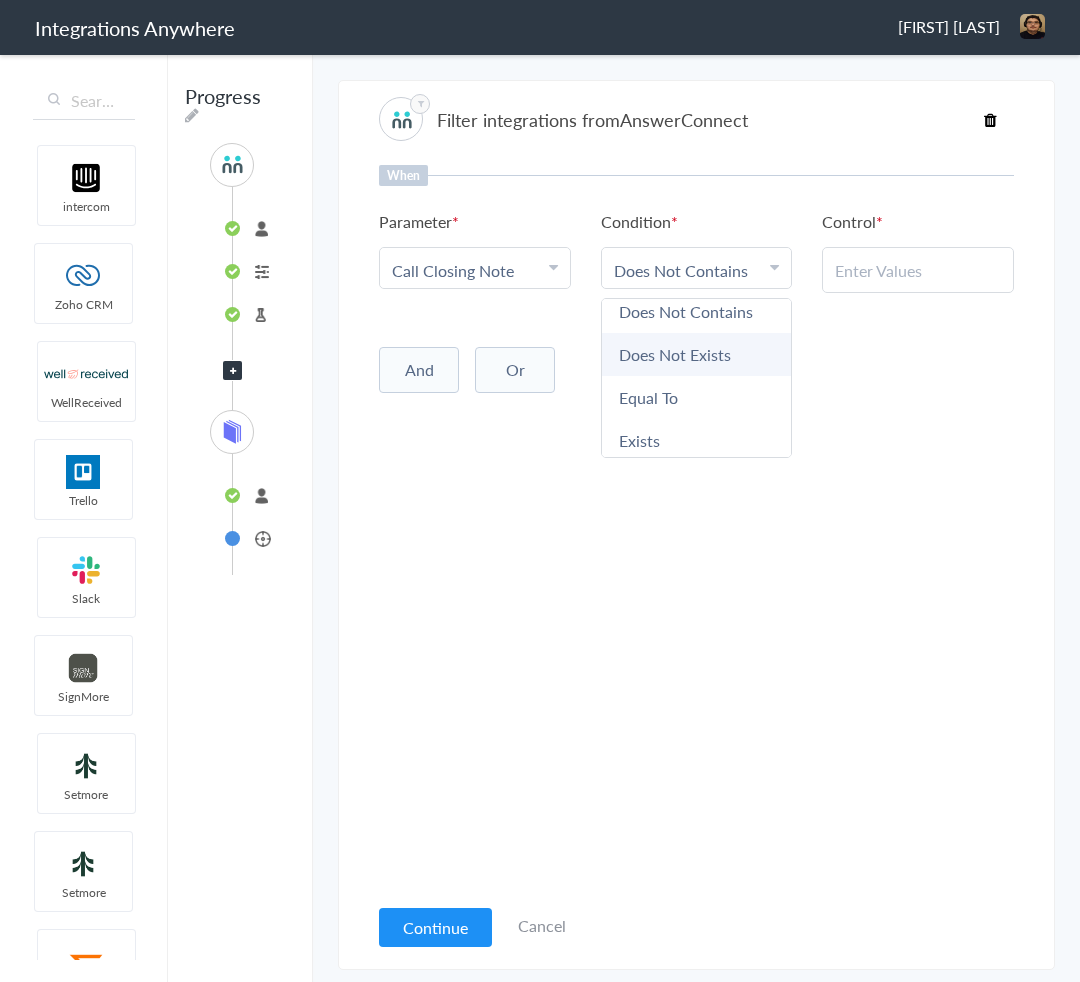 click on "Does Not Exists" at bounding box center (697, 354) 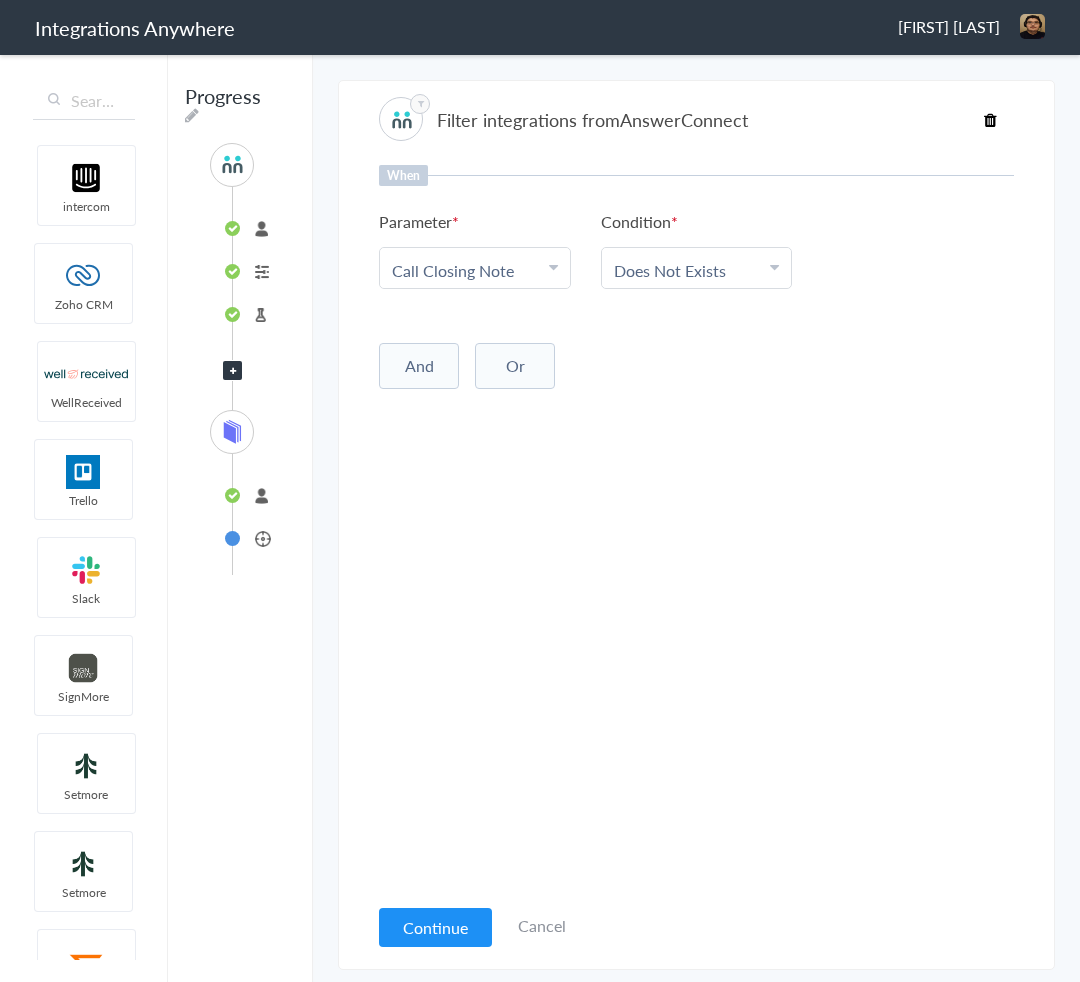 drag, startPoint x: 817, startPoint y: 417, endPoint x: 501, endPoint y: 383, distance: 317.82385 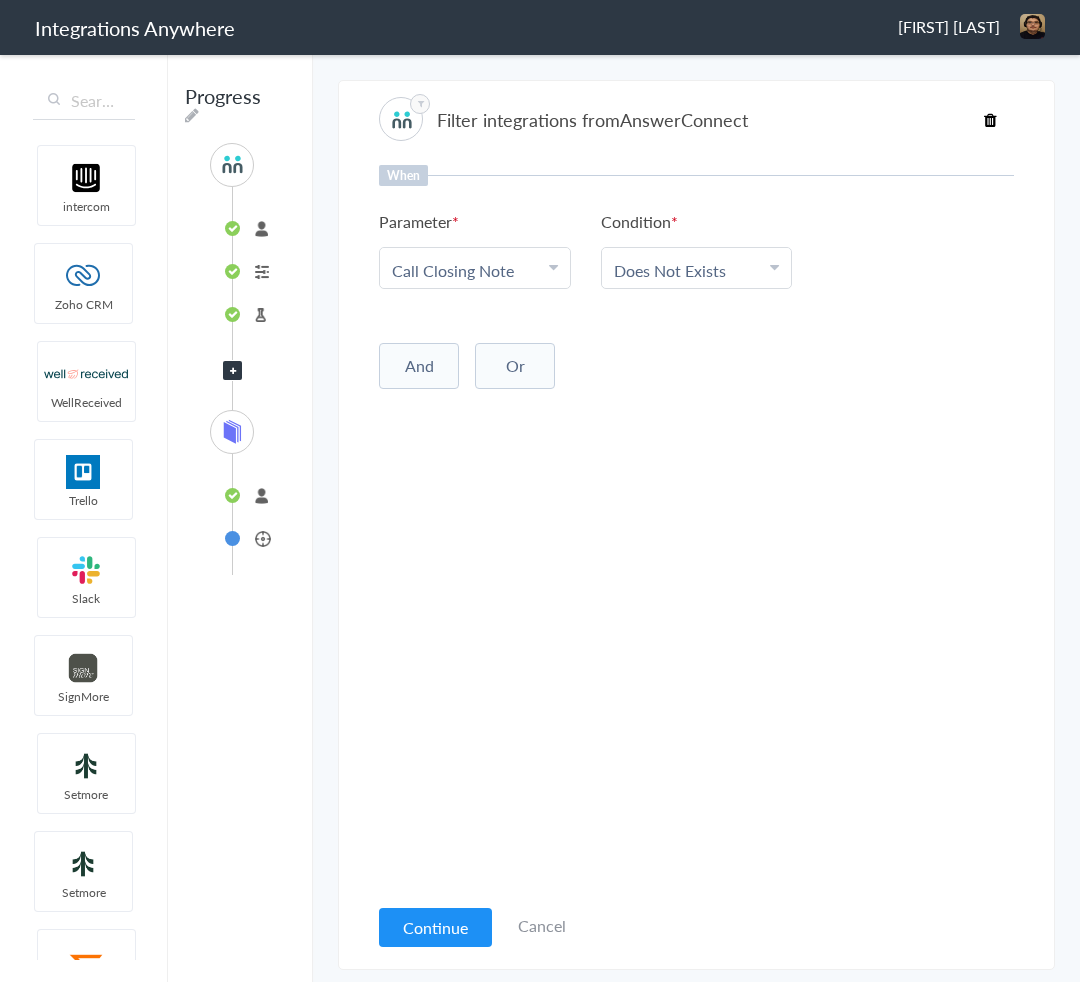click on "And" at bounding box center [419, 366] 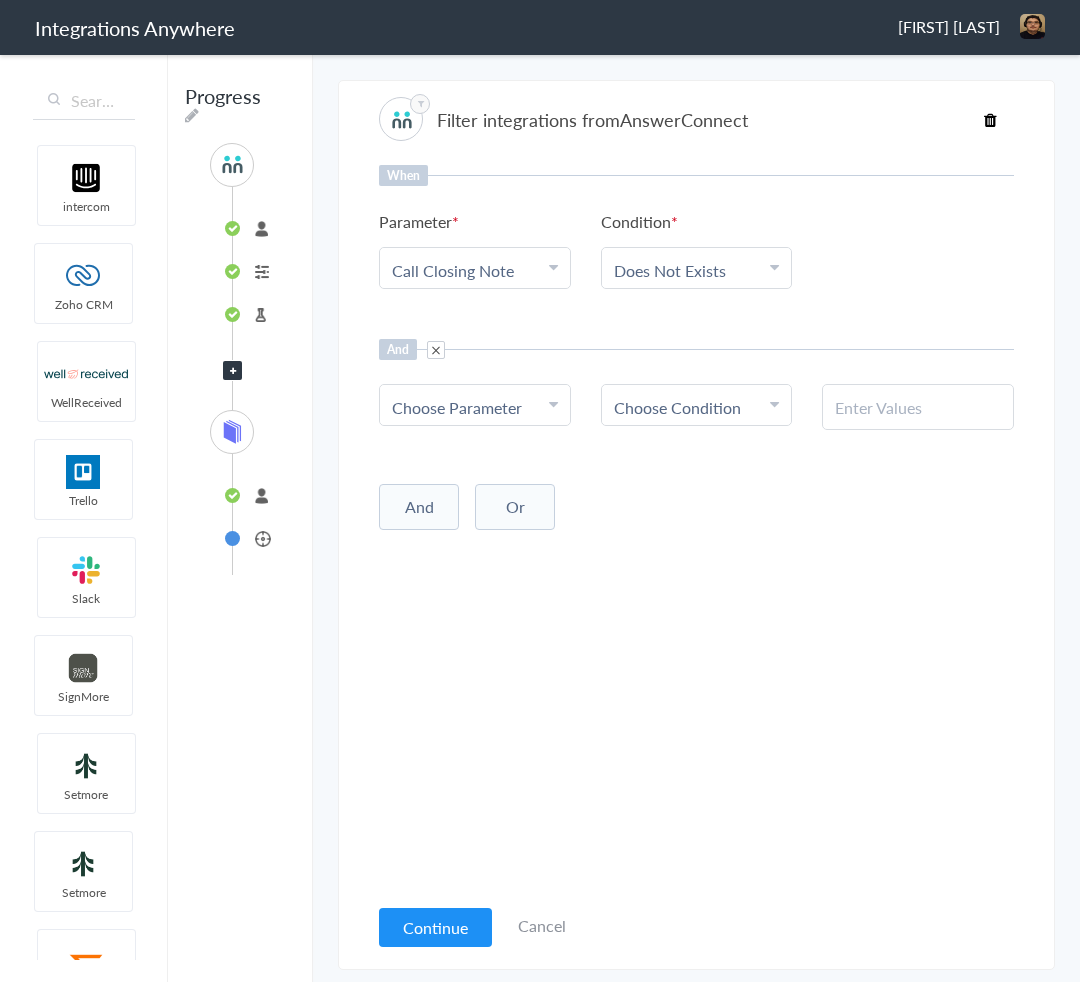 click on "Choose Parameter" at bounding box center (475, 407) 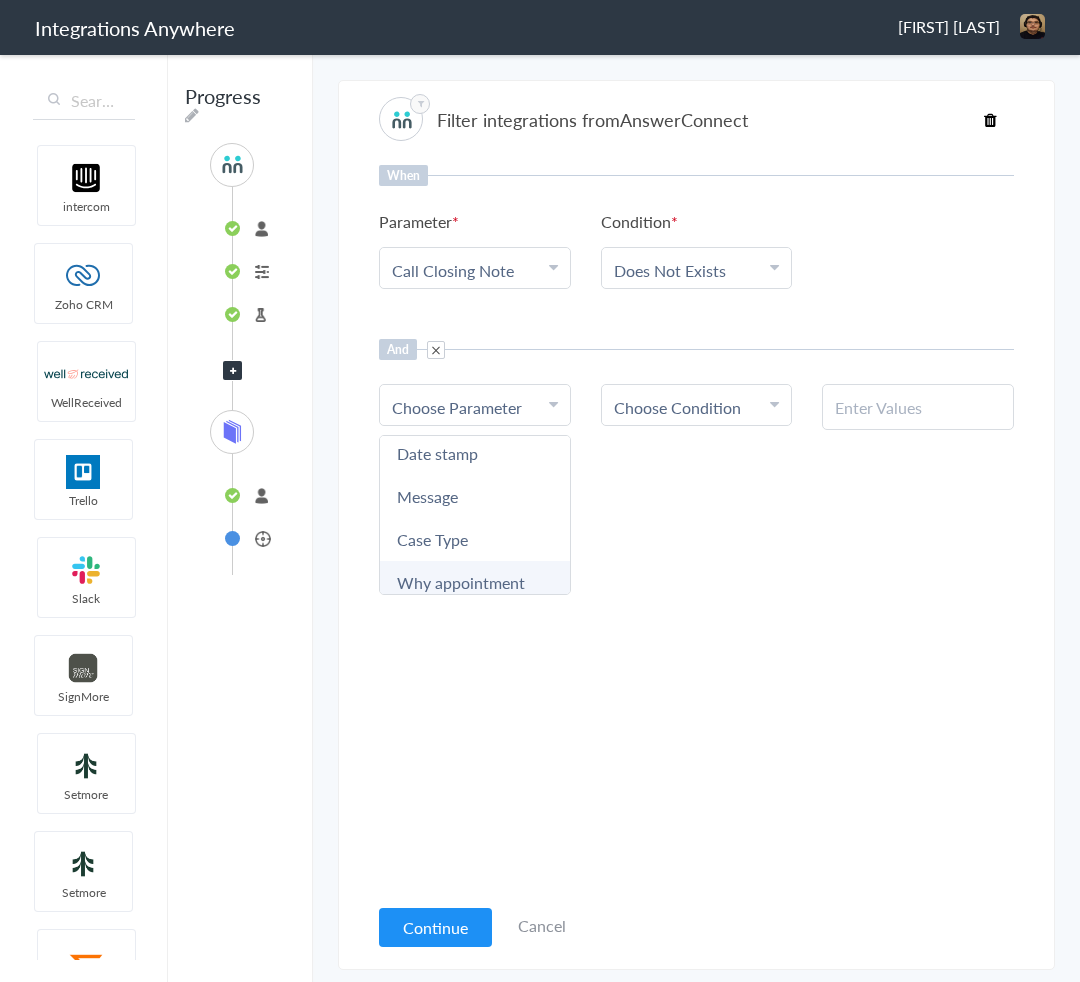 scroll, scrollTop: 320, scrollLeft: 0, axis: vertical 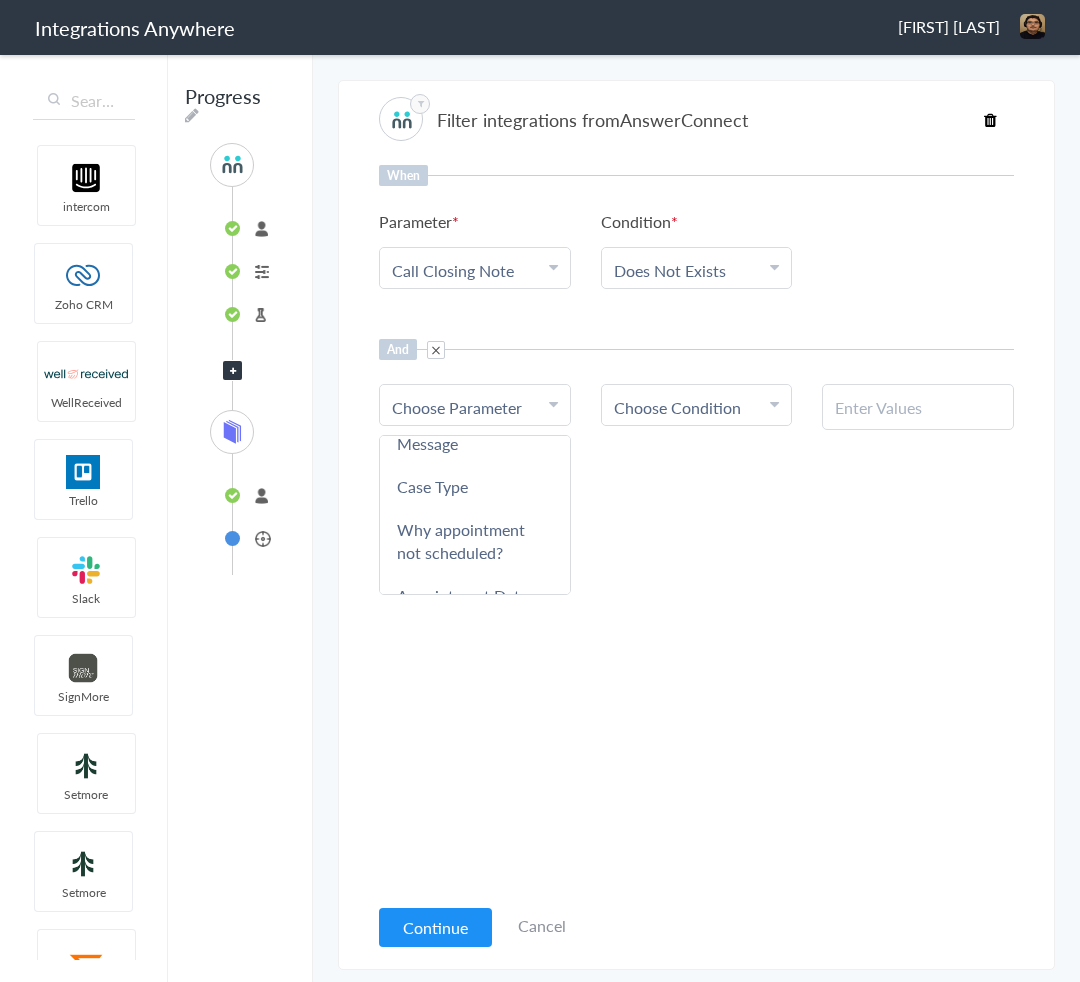 drag, startPoint x: 471, startPoint y: 471, endPoint x: 646, endPoint y: 439, distance: 177.90166 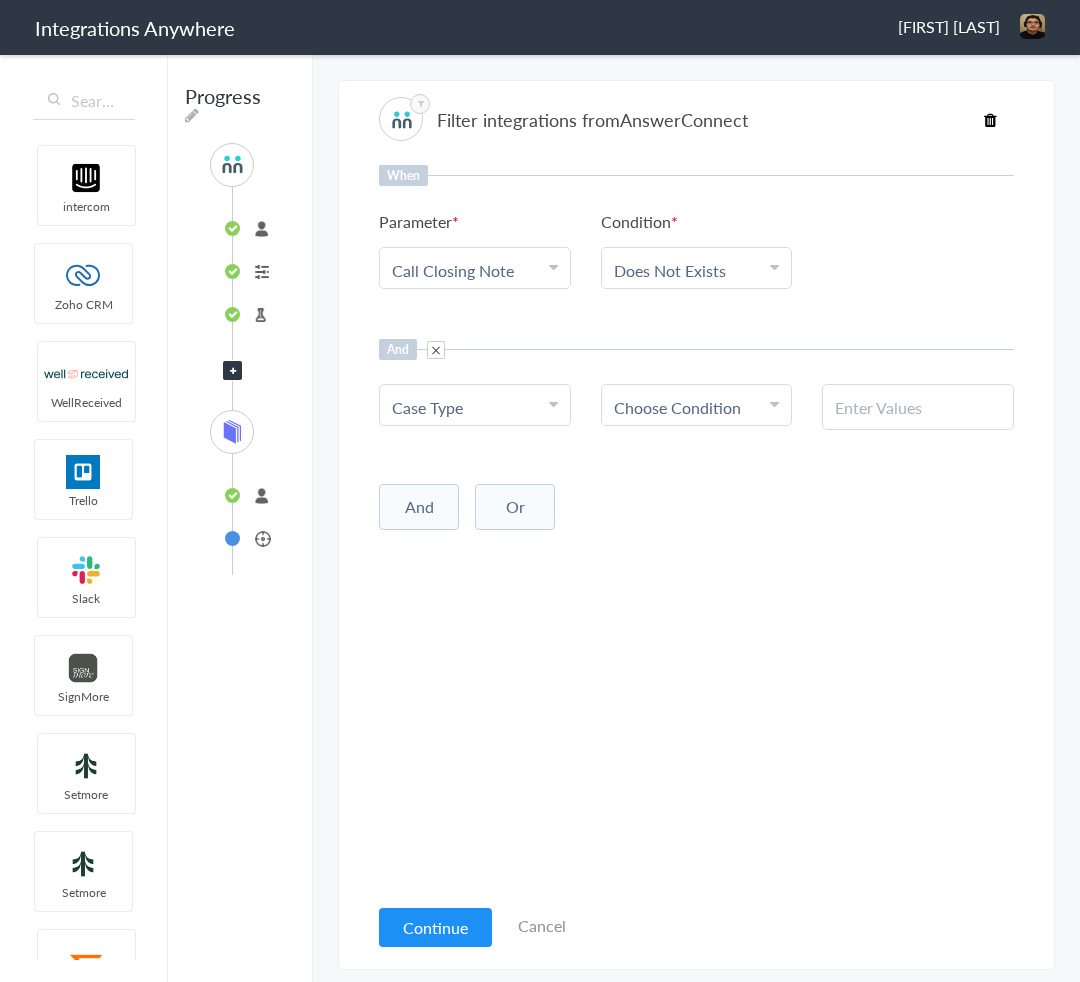 click on "Choose Condition" at bounding box center [677, 407] 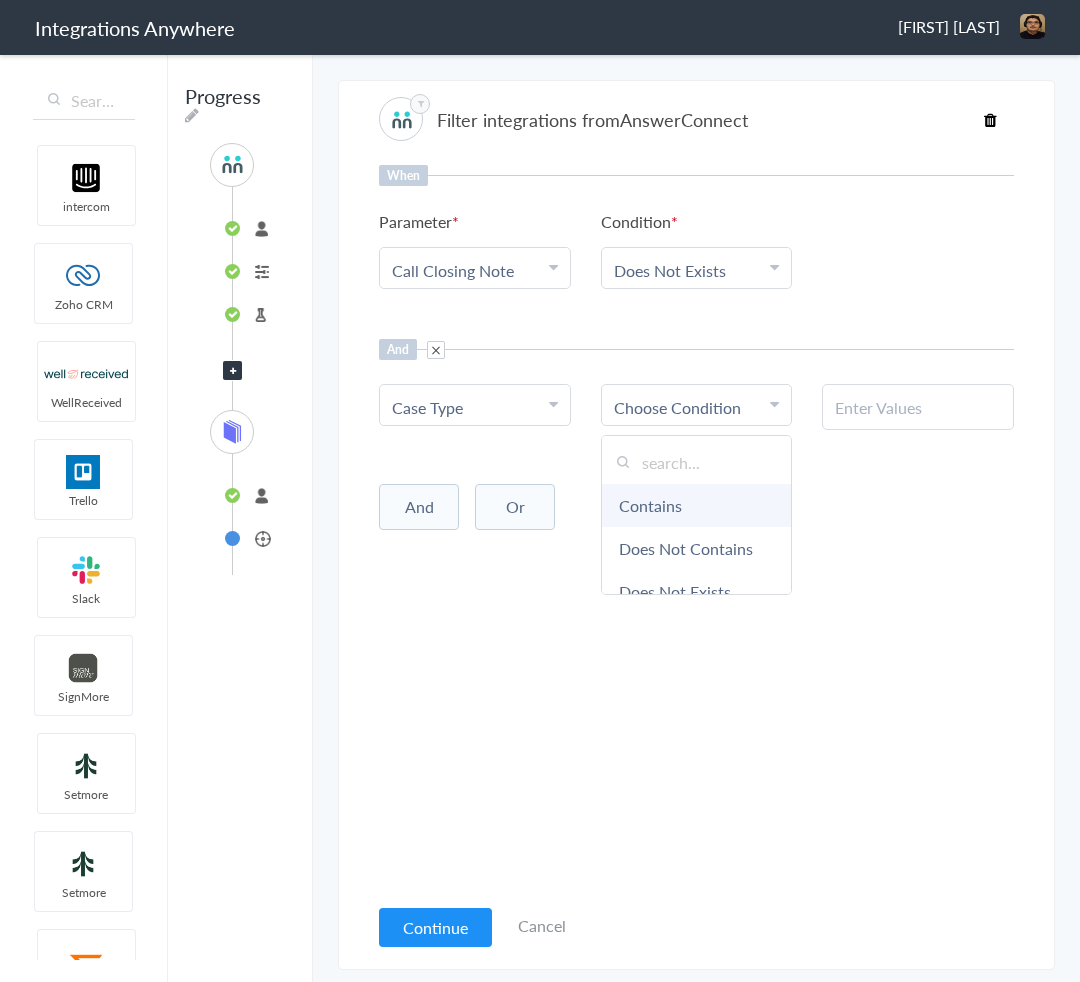 click on "Contains" at bounding box center [697, 505] 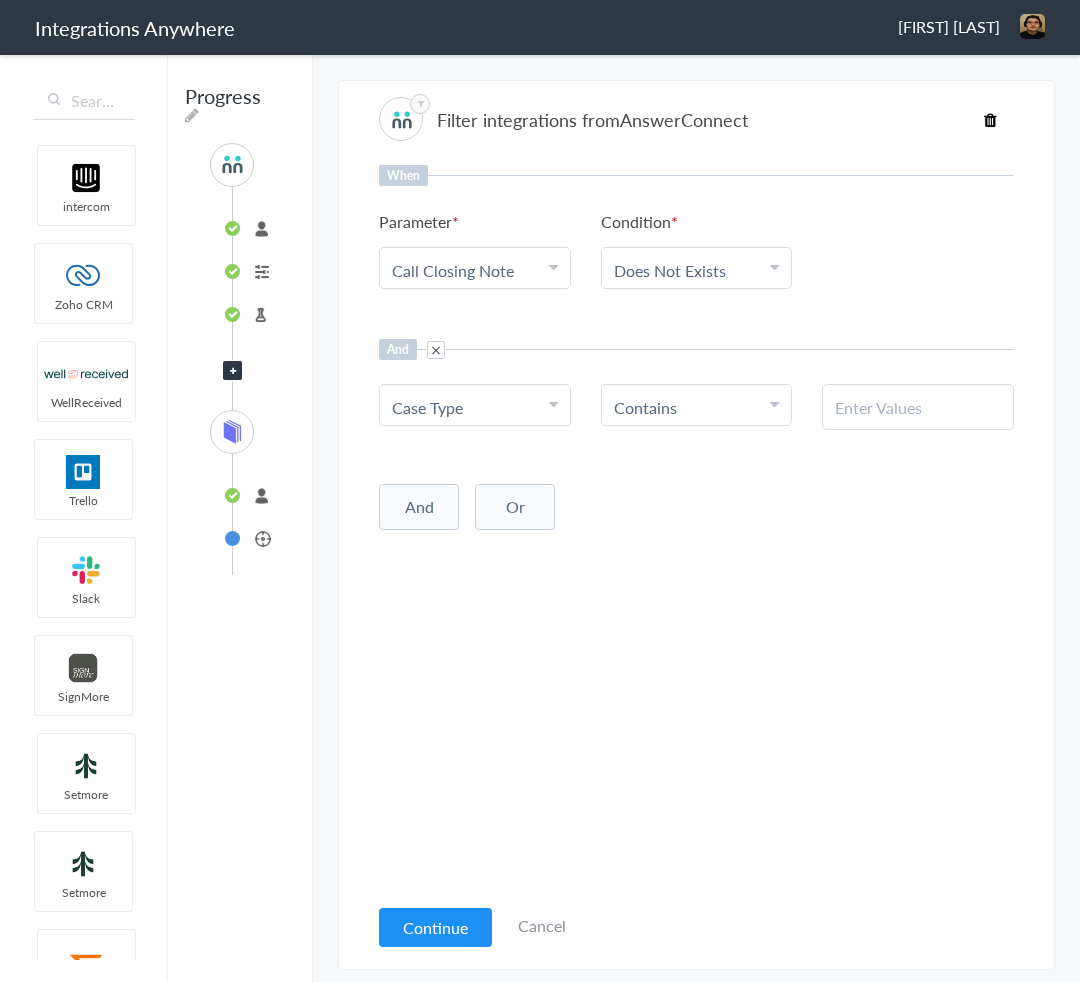 click at bounding box center (918, 407) 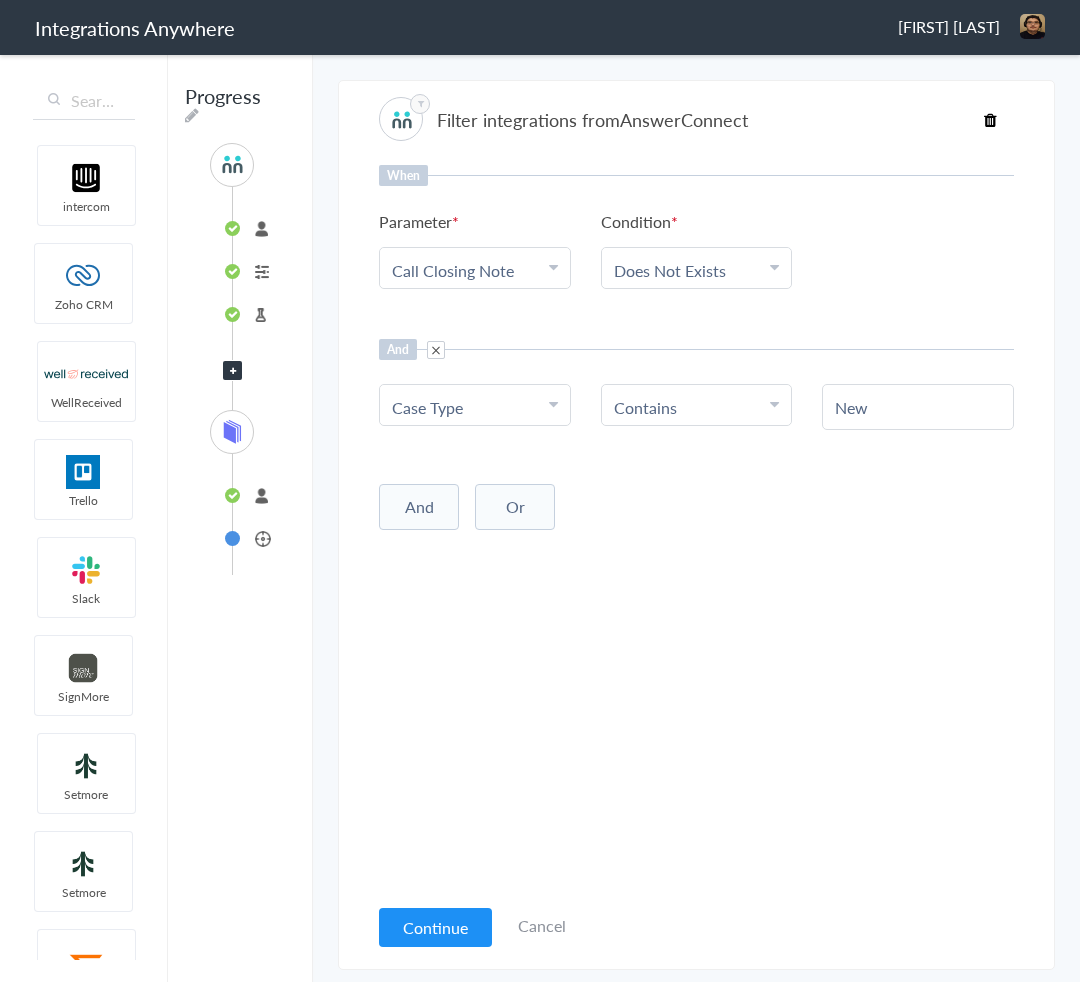 type on "New" 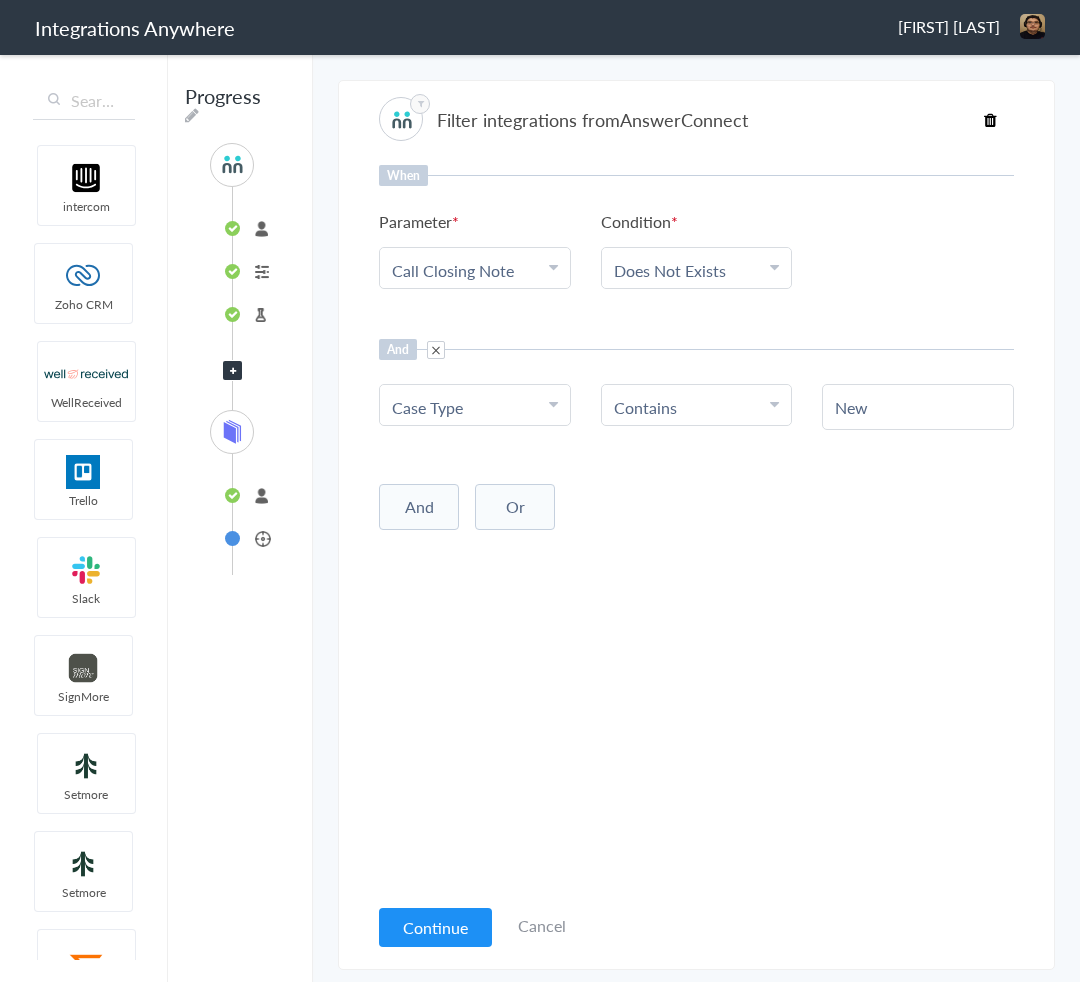 click on "When
Parameter
Choose Parameter
Call Closing Note
First Name Last Name Email Phone Case Name/Number Date stamp Message Case Type Why appointment not scheduled? Appointment Date Brief Description Why not transferred to Mario R. Theodore? Call End Time Schedule Consultation Connection Id Caller ID Staff ID Call Closing Note Call Start Time Account ID Appointment Time HistoryId Sales/Solicitation Was the appointment scheduled? accountNumber Call Regarding Call Type Was the call transferred to Mario R. Theodore? Message Page URL Message (if any) Referral Source
Condition
Choose Condition
Does Not Exists
Contains Does Not Contains Does Not Exists Equal To Exists
Control And" at bounding box center [696, 529] 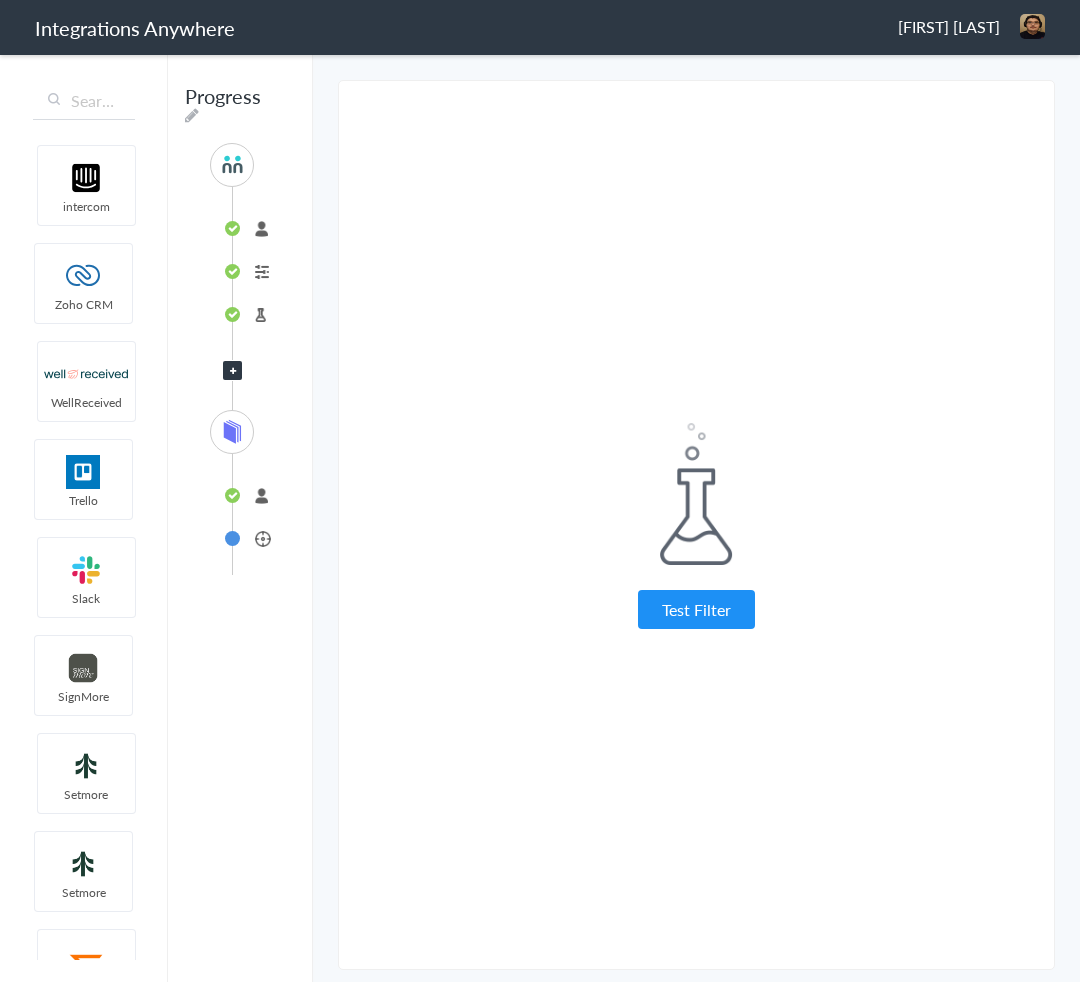 click on "Test Filter" at bounding box center (696, 609) 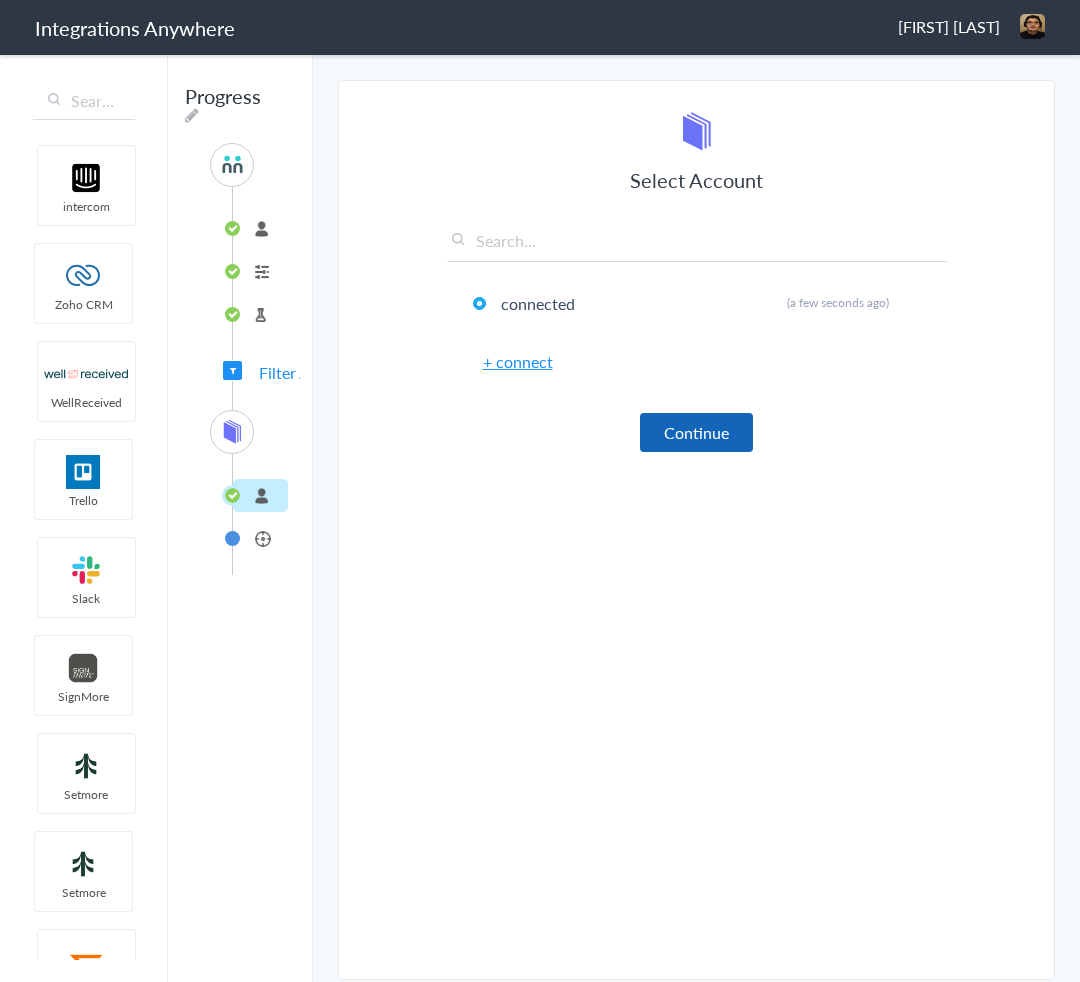 click on "Continue" at bounding box center (696, 432) 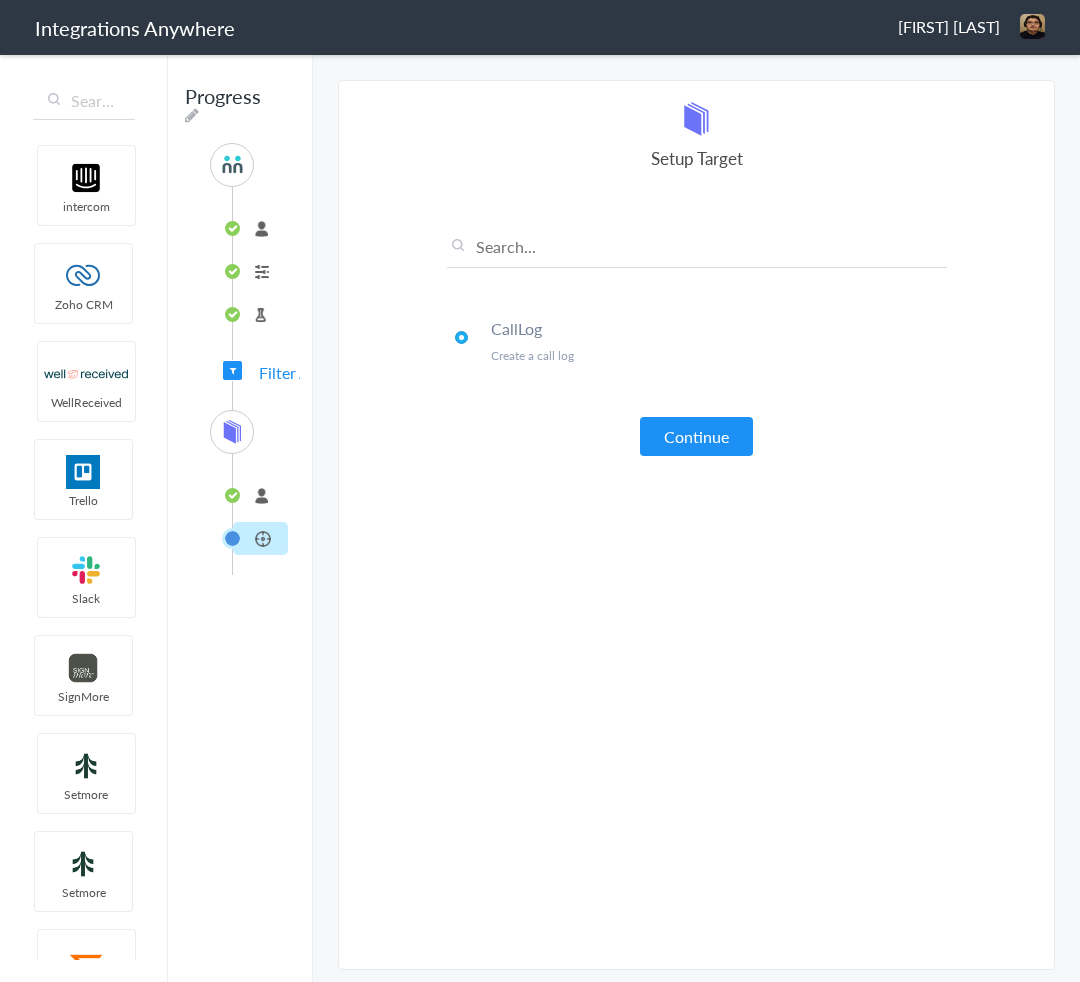 click on "Continue" at bounding box center [696, 436] 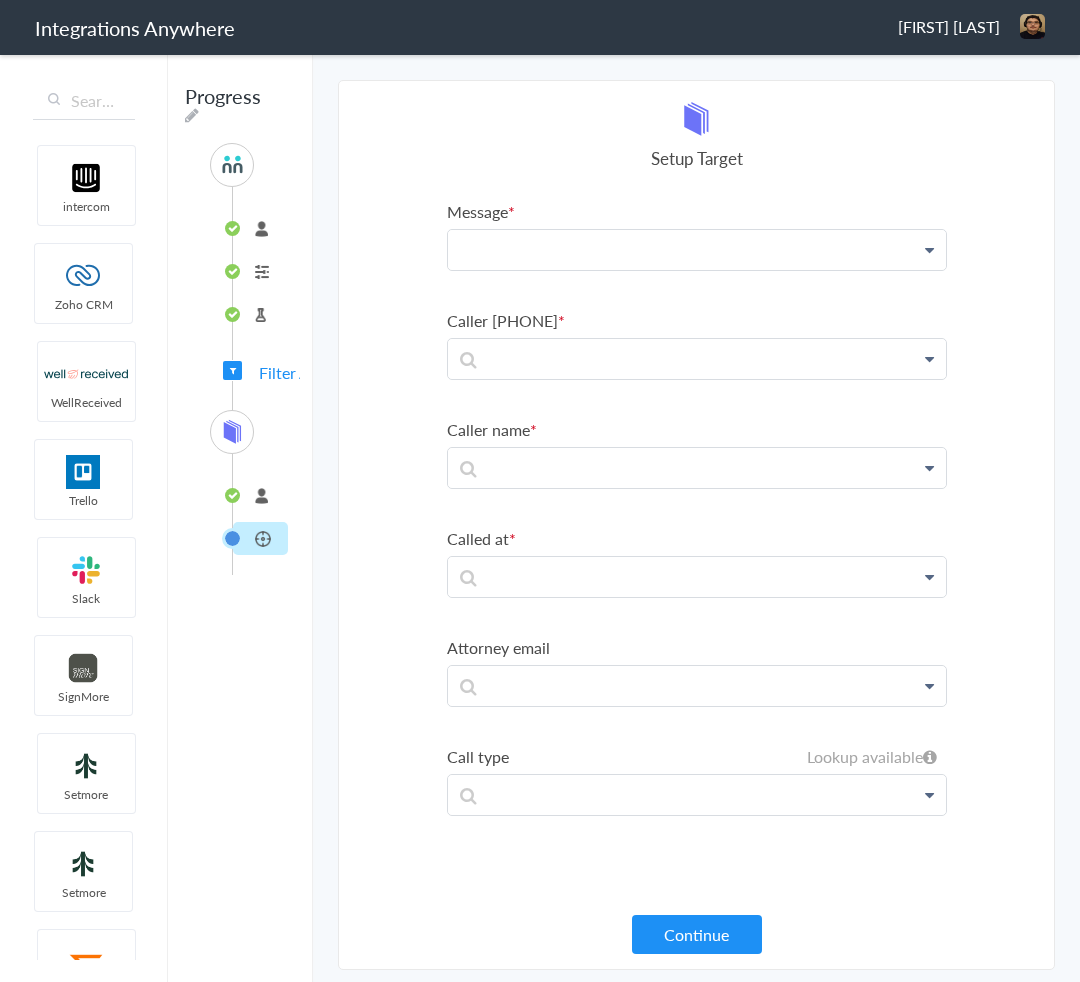 click at bounding box center [697, 250] 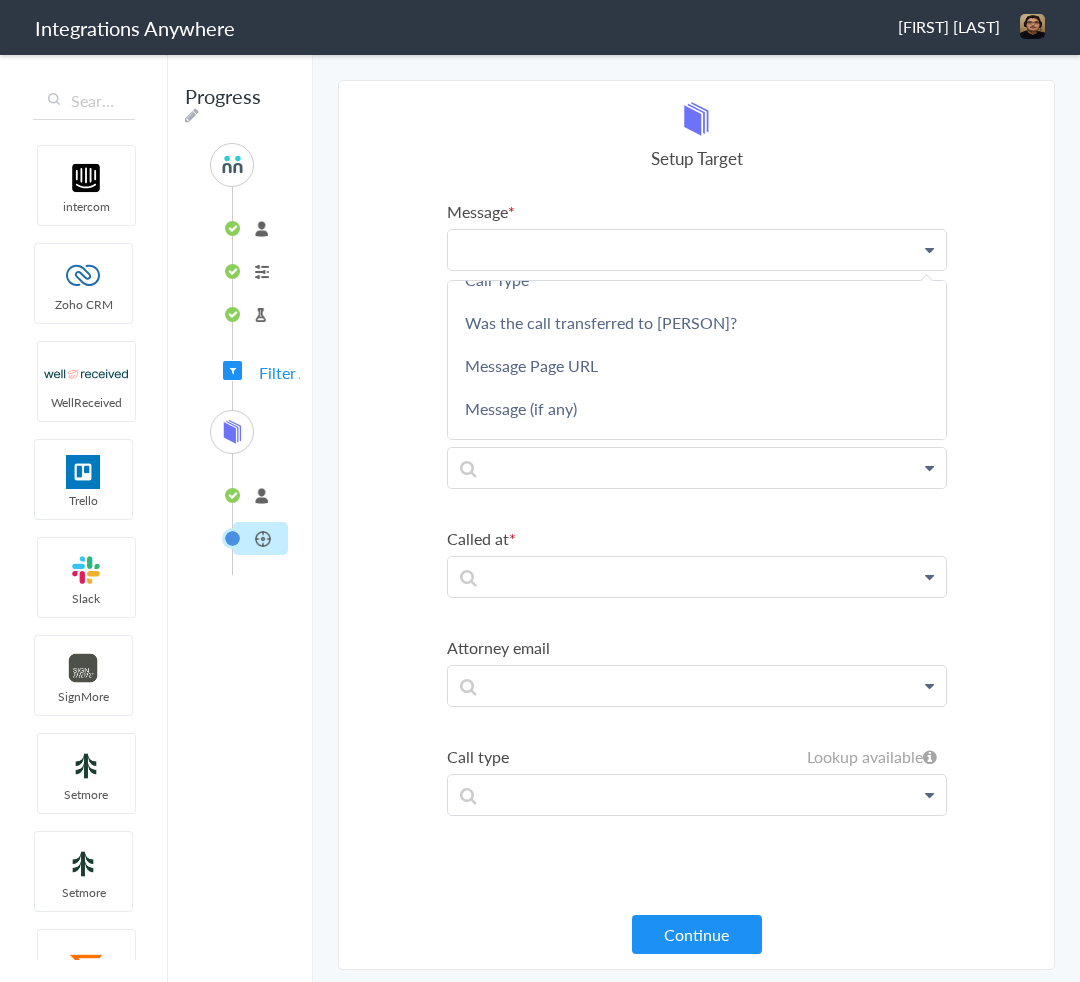 scroll, scrollTop: 1160, scrollLeft: 0, axis: vertical 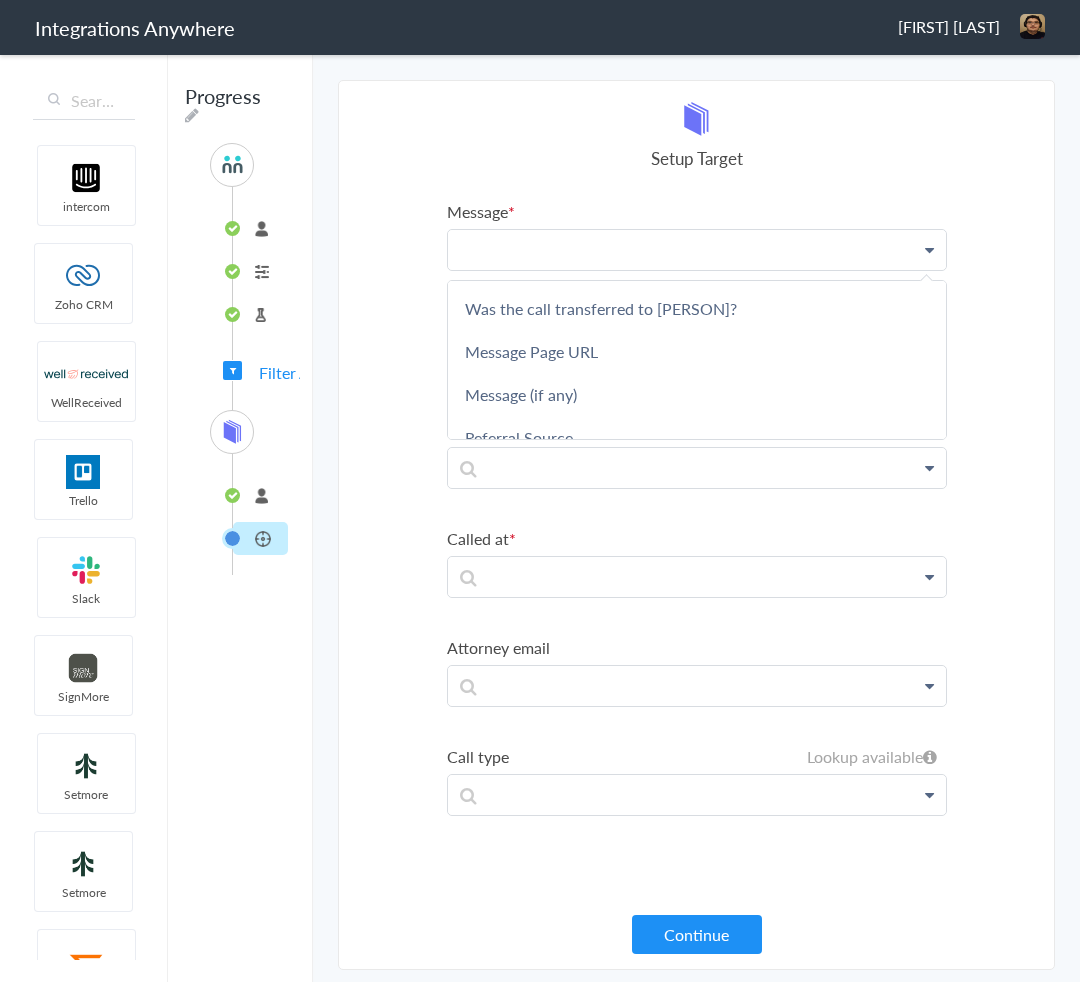 type 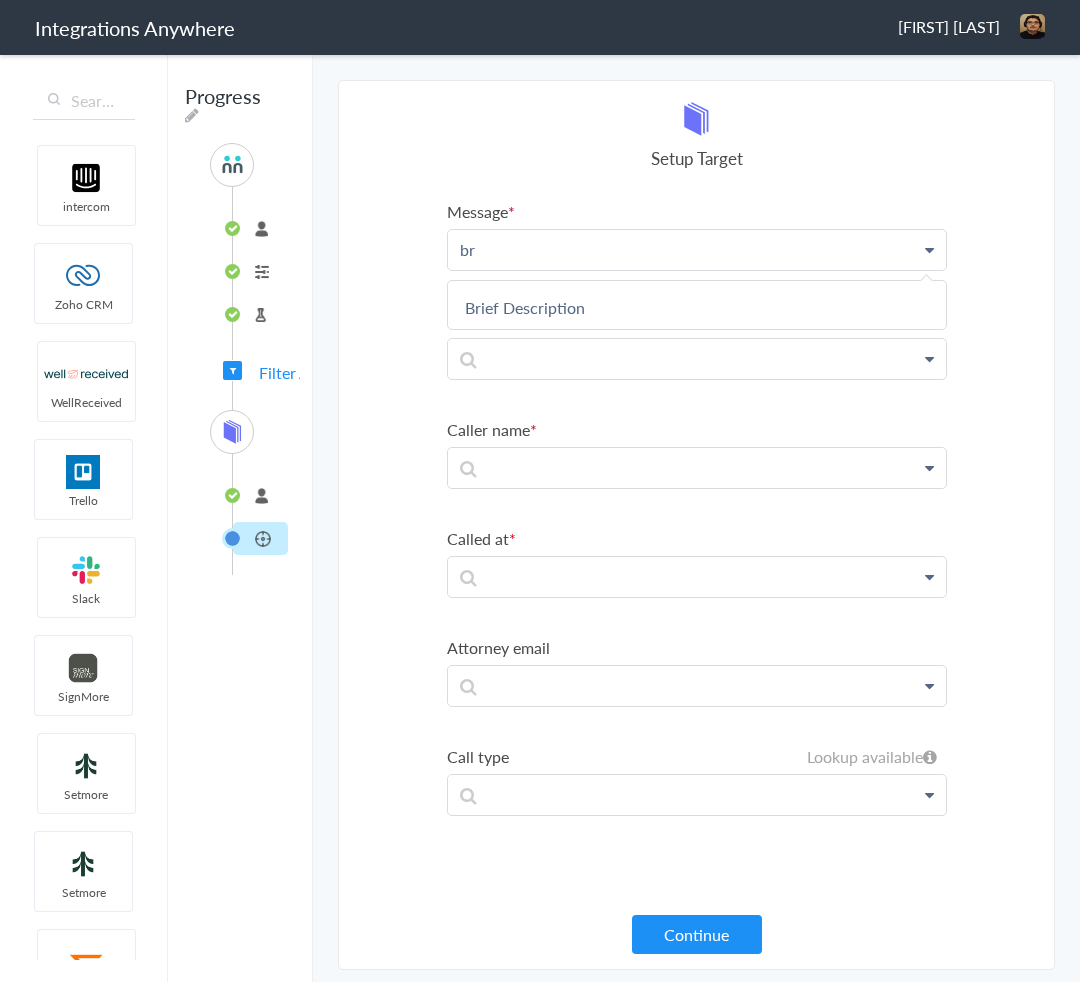 scroll, scrollTop: 0, scrollLeft: 0, axis: both 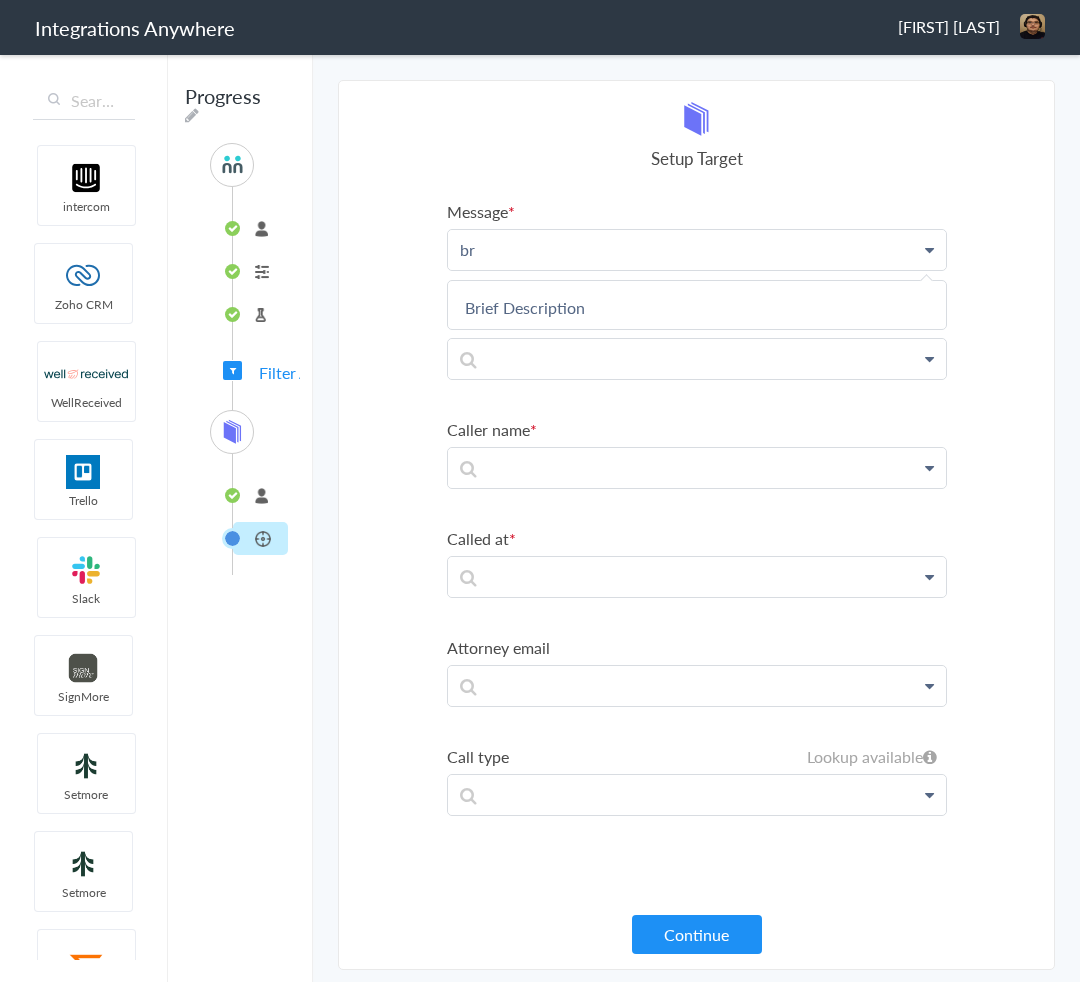 click on "Brief Description" at bounding box center [697, 307] 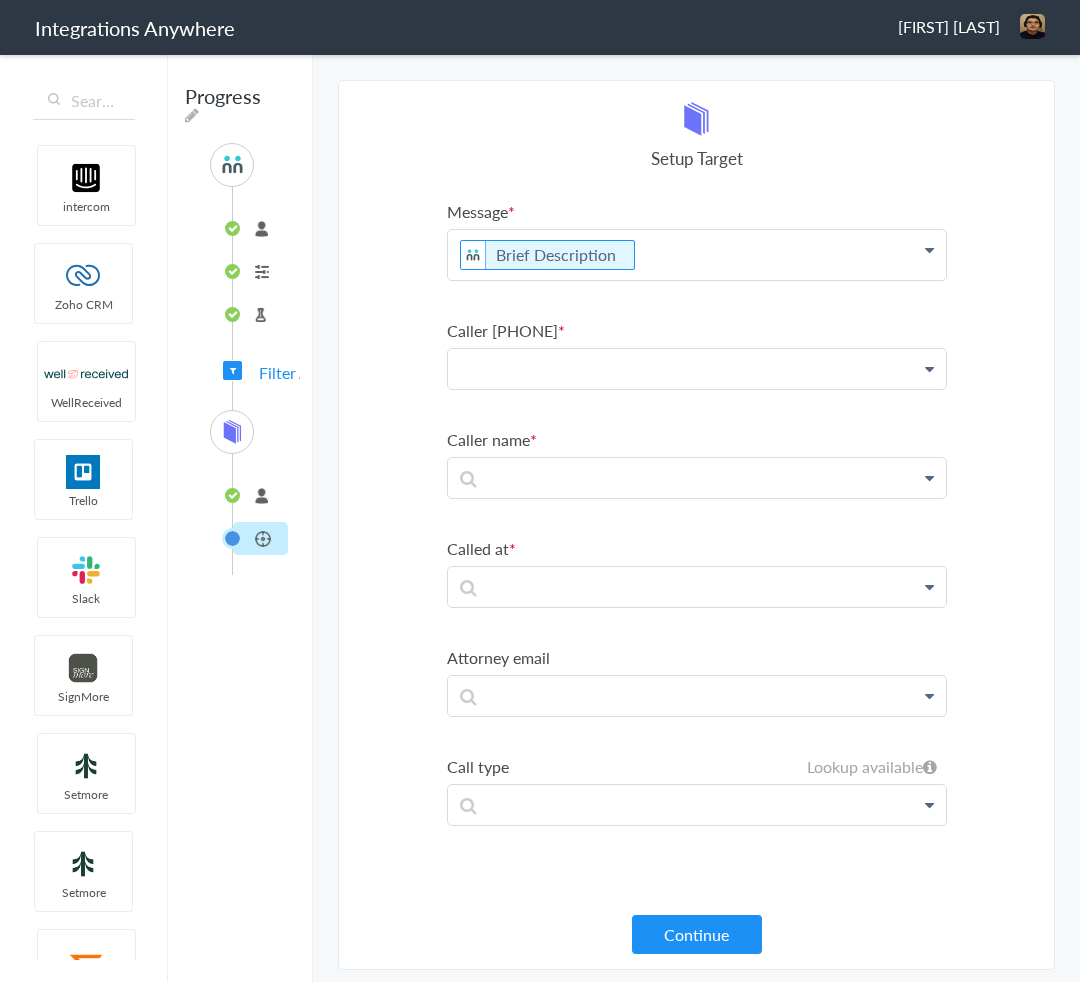 click at bounding box center [697, 255] 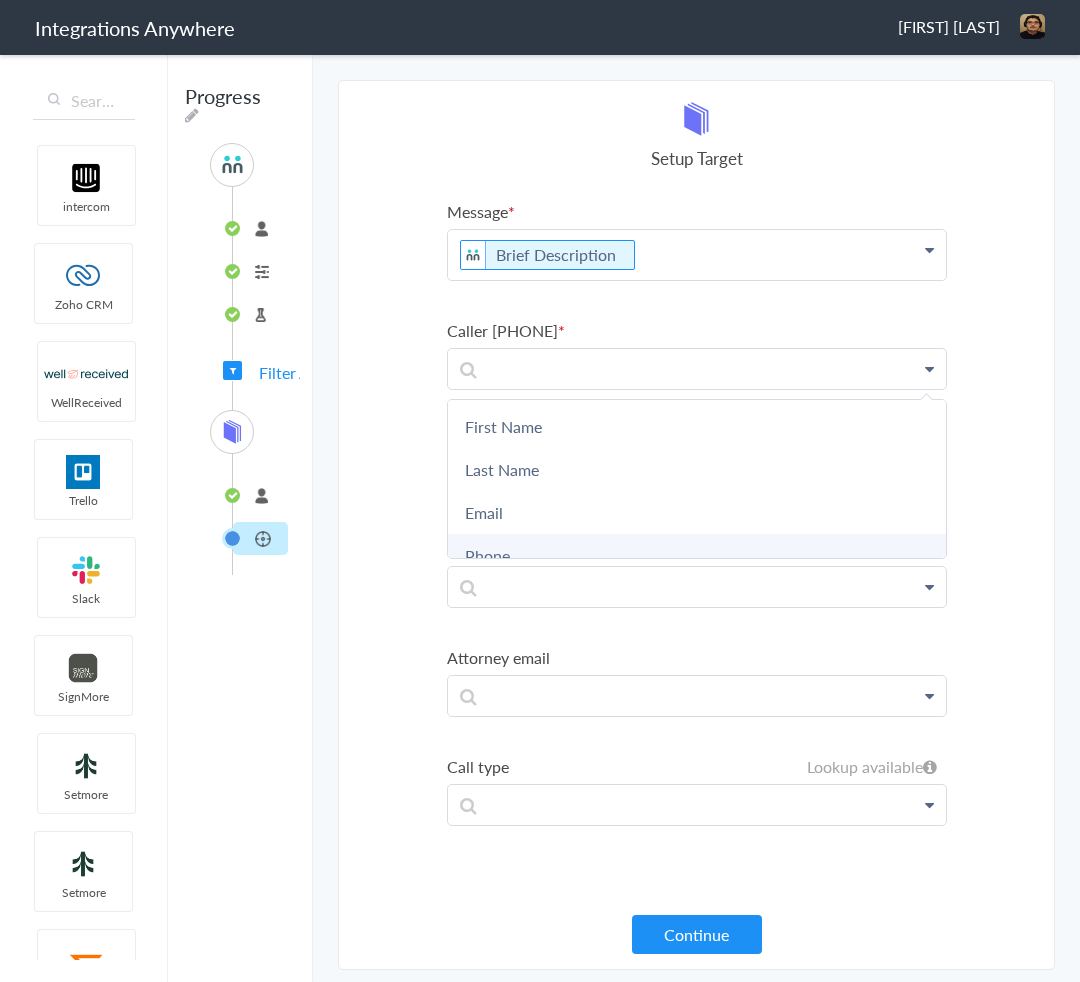 click on "Phone" at bounding box center (0, 0) 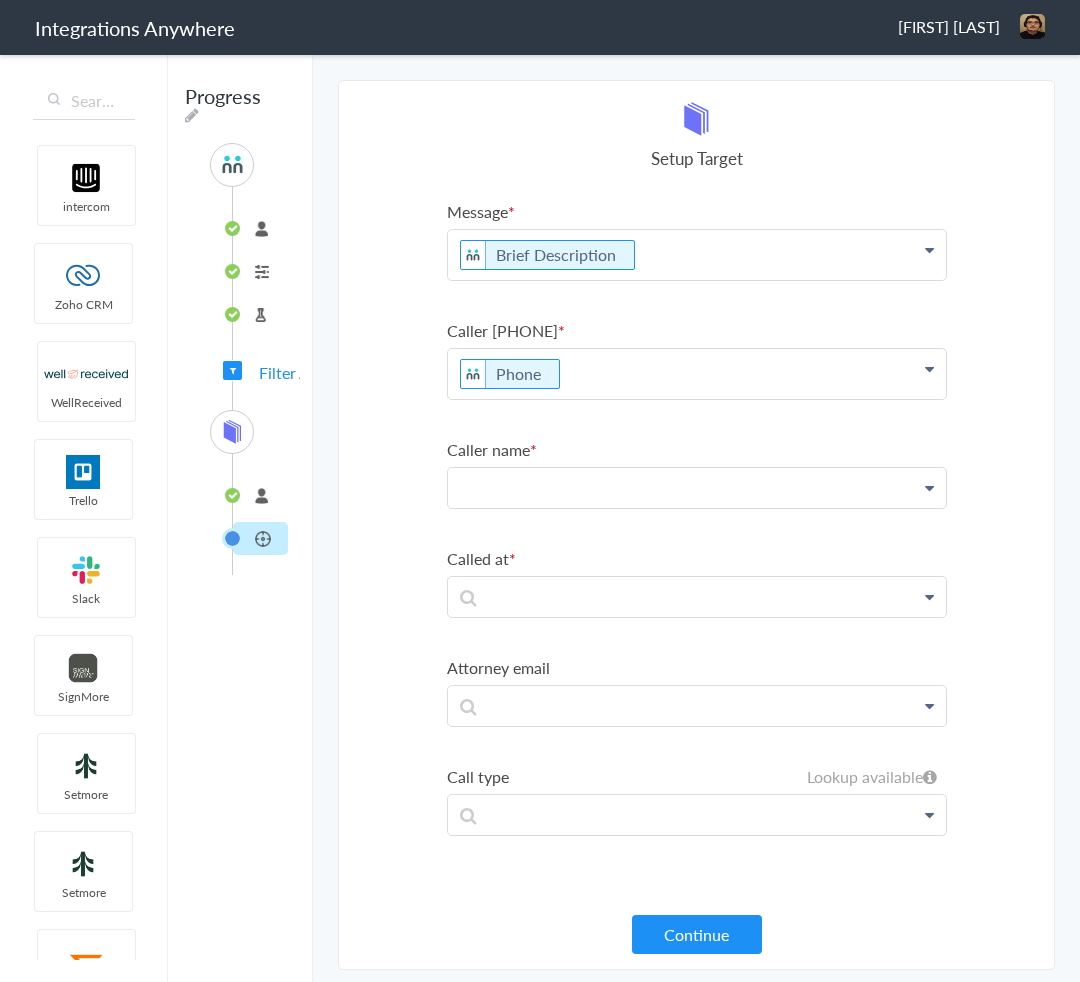 click at bounding box center (697, 255) 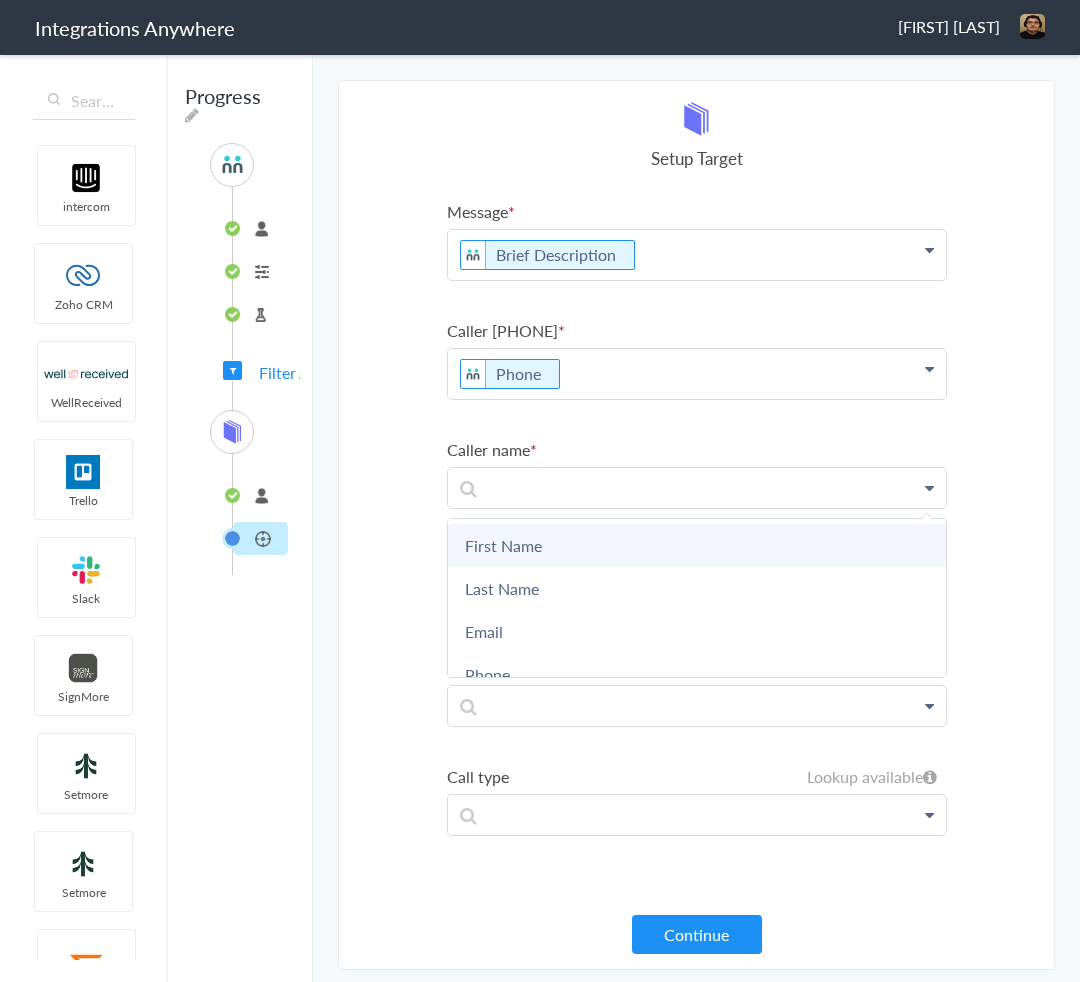 click on "First Name" at bounding box center (0, 0) 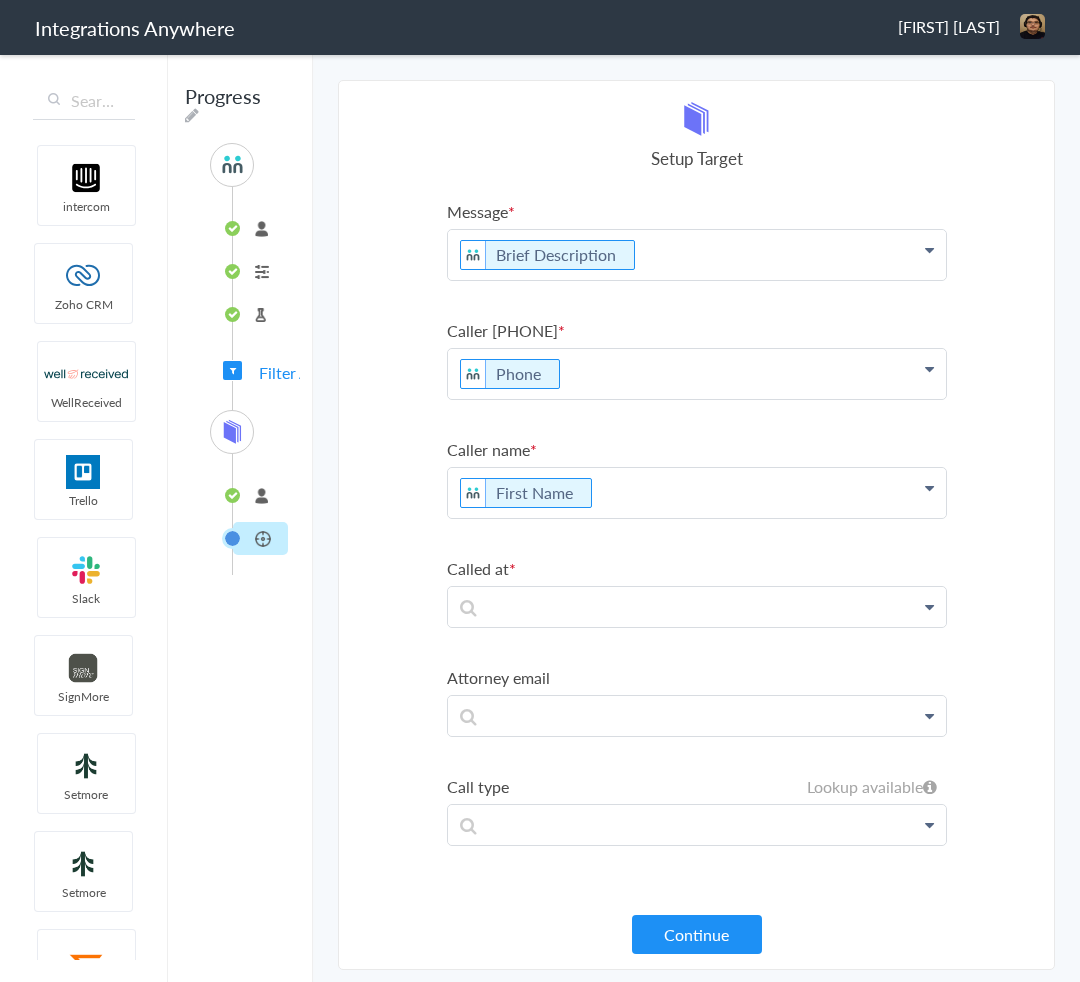 click on "Called at" at bounding box center [697, 568] 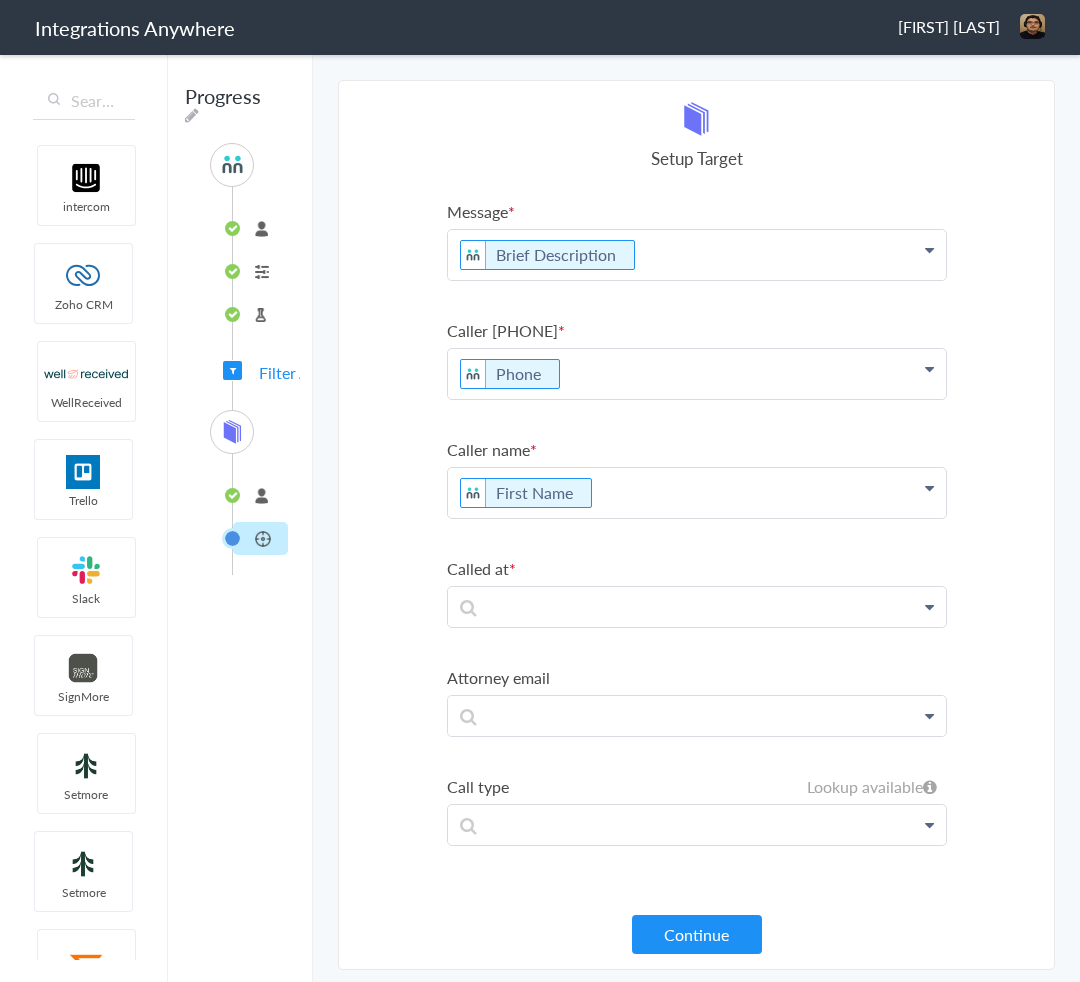 click on "First Name" at bounding box center (697, 255) 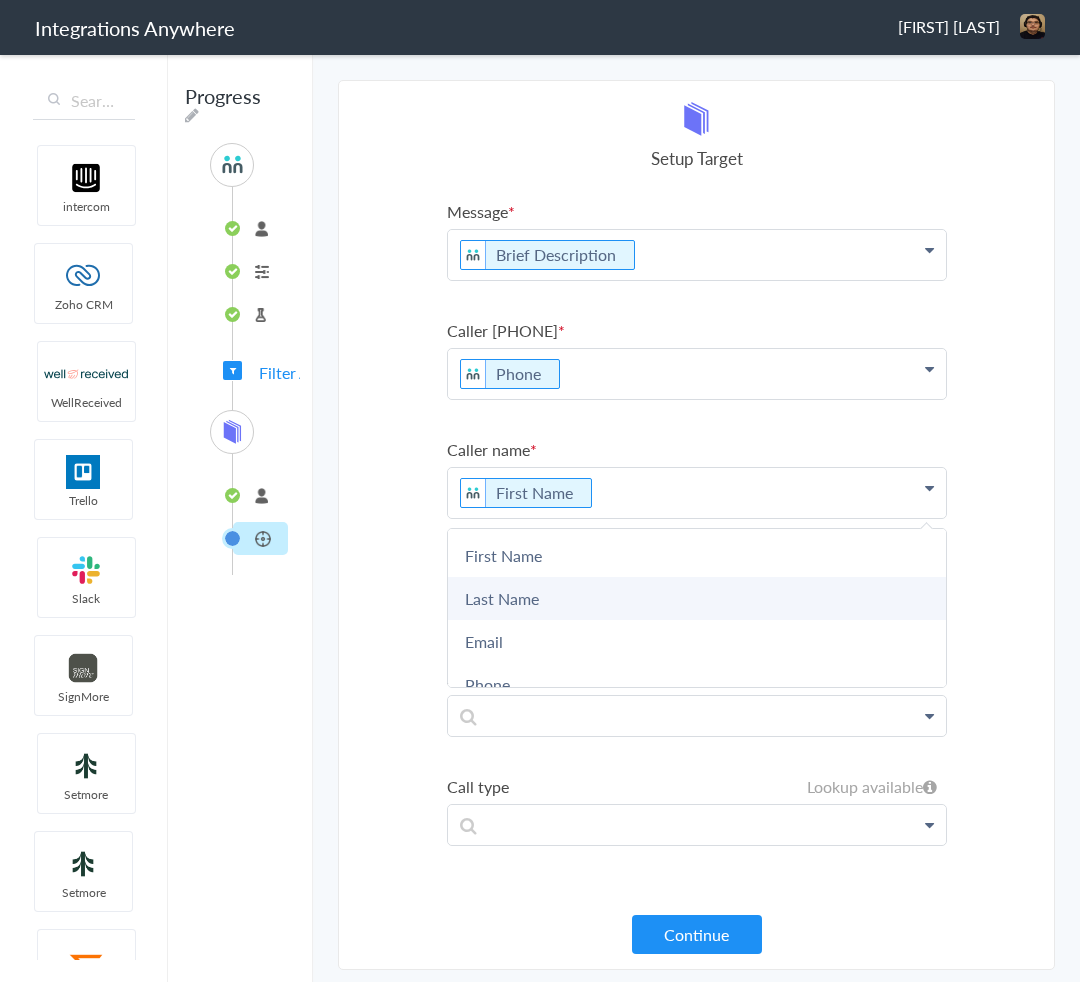 click on "Last Name" at bounding box center [0, 0] 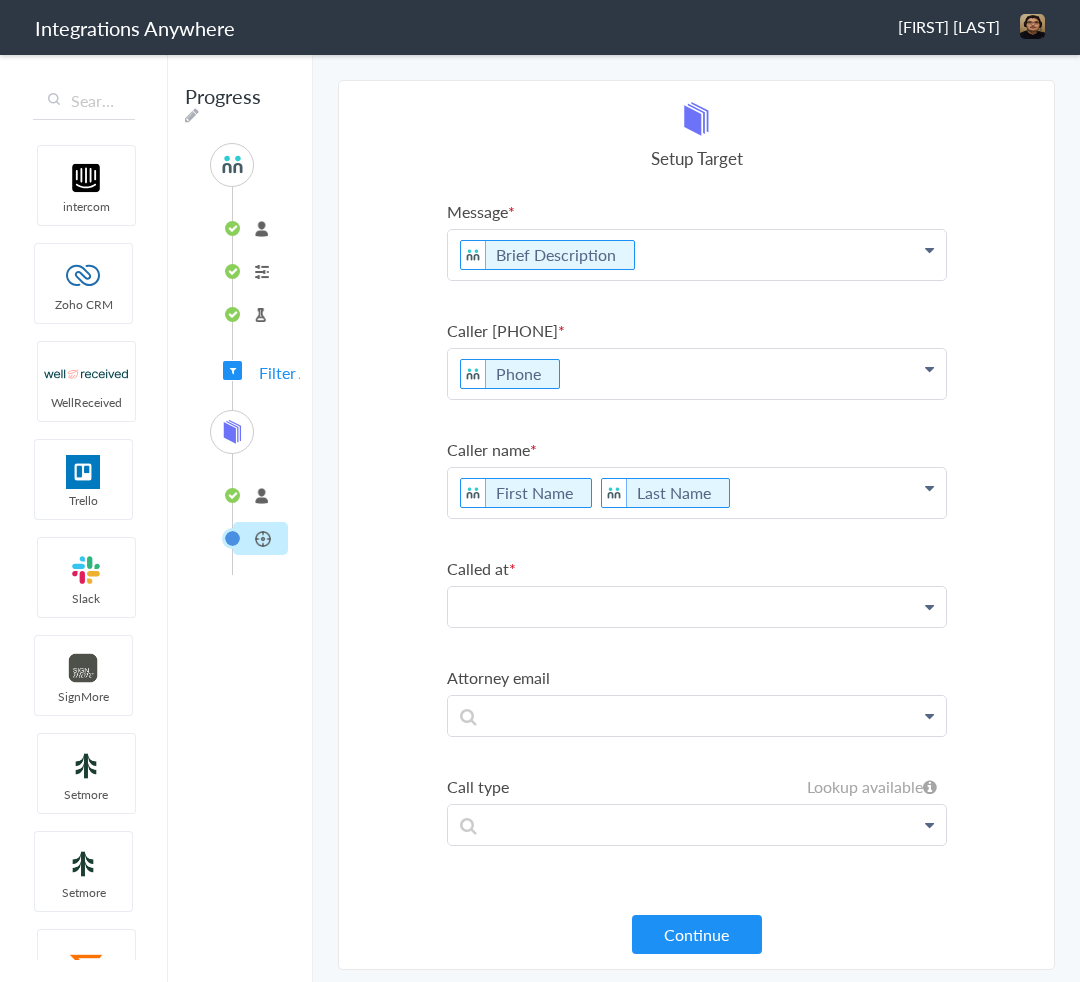 click at bounding box center [697, 255] 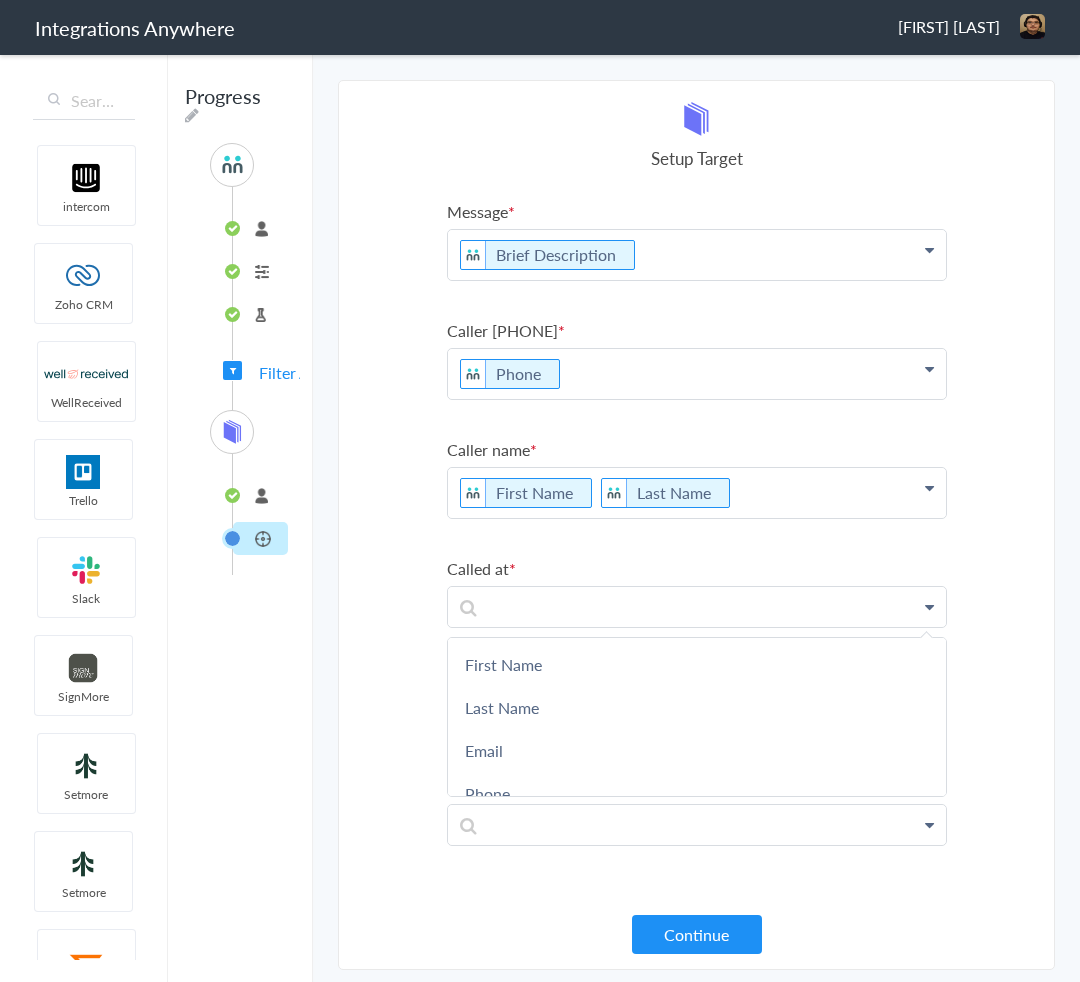 click on "Select  Account 2017312692       Rename   Delete   (a few seconds ago) 2086264927       Rename   Delete   (15 days ago) 2529669023       Rename   Delete   (7 months ago) + connect Continue Setup Source Call Intake Triggers when a new Call is taken Continue Test Source Test Source Test Failed
Select  Account connected       Rename   Delete   (a few seconds ago) + connect Continue Setup Target CallLog Create a call log Continue   Message Brief Description   First Name Last Name Email Phone Case Name/Number Date stamp Message Case Type Why appointment not scheduled? Appointment Date Brief Description Why not transferred to Mario R. Theodore? Call End Time Schedule Consultation Connection Id Caller ID Staff ID Call Closing Note Call Start Time Account ID Appointment Time HistoryId Sales/Solicitation Was the appointment scheduled? accountNumber Call Regarding Call Type Was the call transferred to Mario R. Theodore? Message Page URL Message (if any) Referral Source Phone   Email" at bounding box center [696, 525] 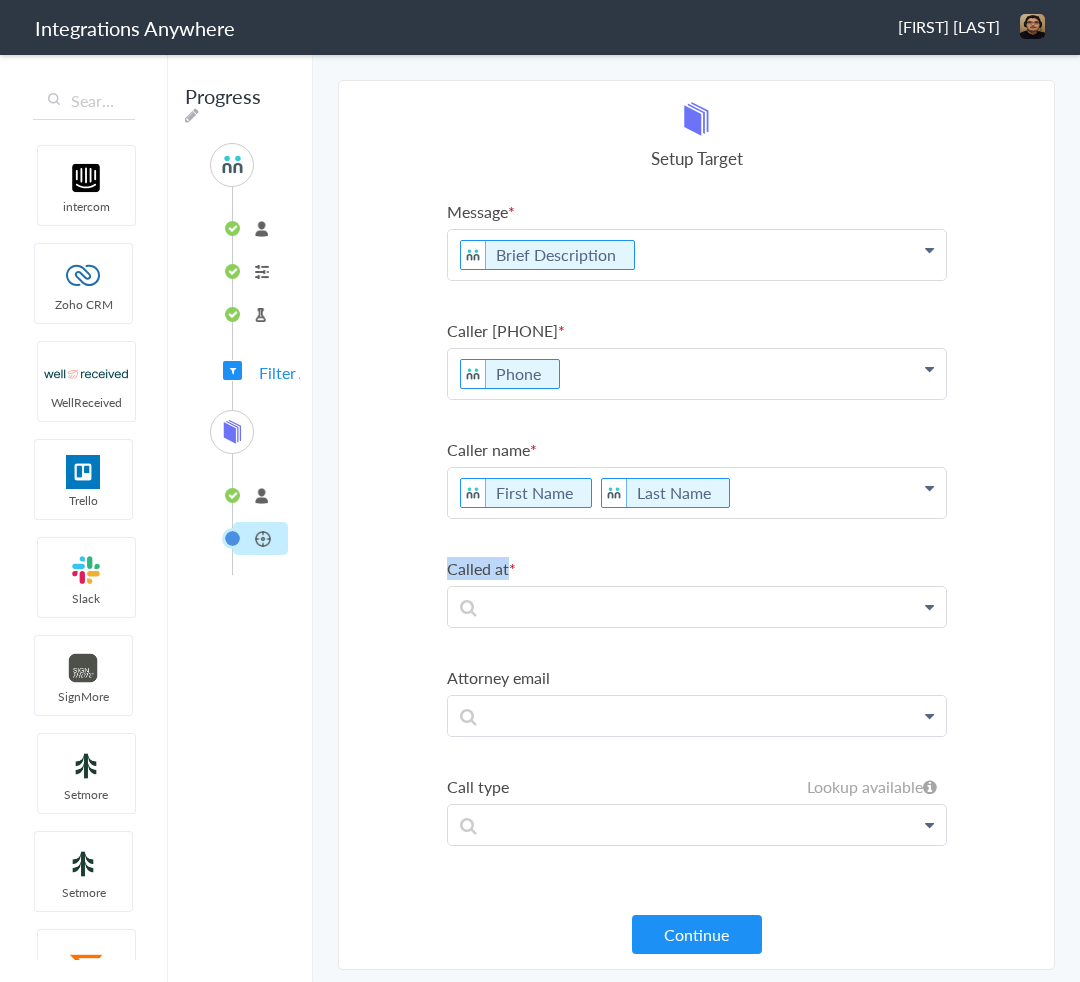 drag, startPoint x: 443, startPoint y: 554, endPoint x: 524, endPoint y: 552, distance: 81.02469 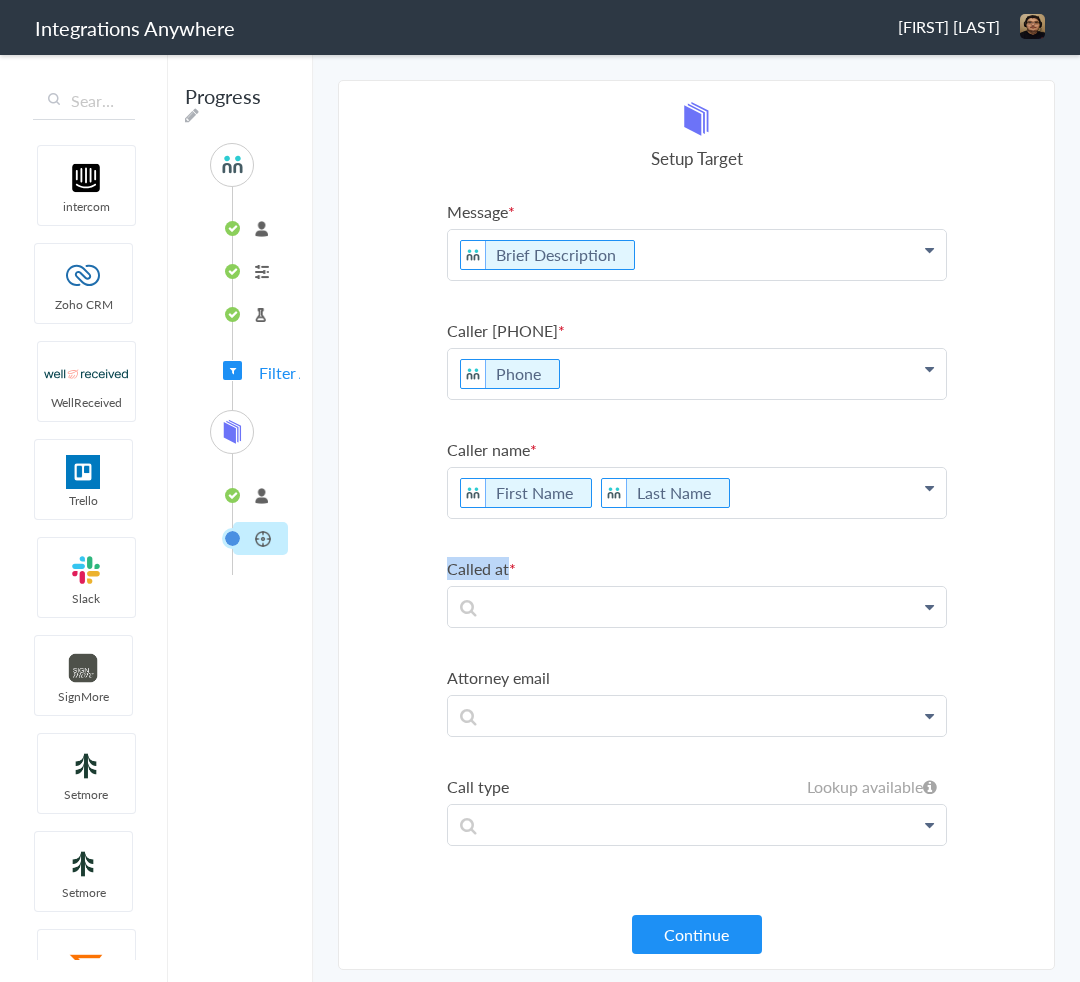 click on "Select  Account 2017312692       Rename   Delete   (a few seconds ago) 2086264927       Rename   Delete   (15 days ago) 2529669023       Rename   Delete   (7 months ago) + connect Continue Setup Source Call Intake Triggers when a new Call is taken Continue Test Source Test Source Test Failed
Select  Account connected       Rename   Delete   (a few seconds ago) + connect Continue Setup Target CallLog Create a call log Continue   Message Brief Description   First Name Last Name Email Phone Case Name/Number Date stamp Message Case Type Why appointment not scheduled? Appointment Date Brief Description Why not transferred to Mario R. Theodore? Call End Time Schedule Consultation Connection Id Caller ID Staff ID Call Closing Note Call Start Time Account ID Appointment Time HistoryId Sales/Solicitation Was the appointment scheduled? accountNumber Call Regarding Call Type Was the call transferred to Mario R. Theodore? Message Page URL Message (if any) Referral Source Phone   Email" at bounding box center (696, 525) 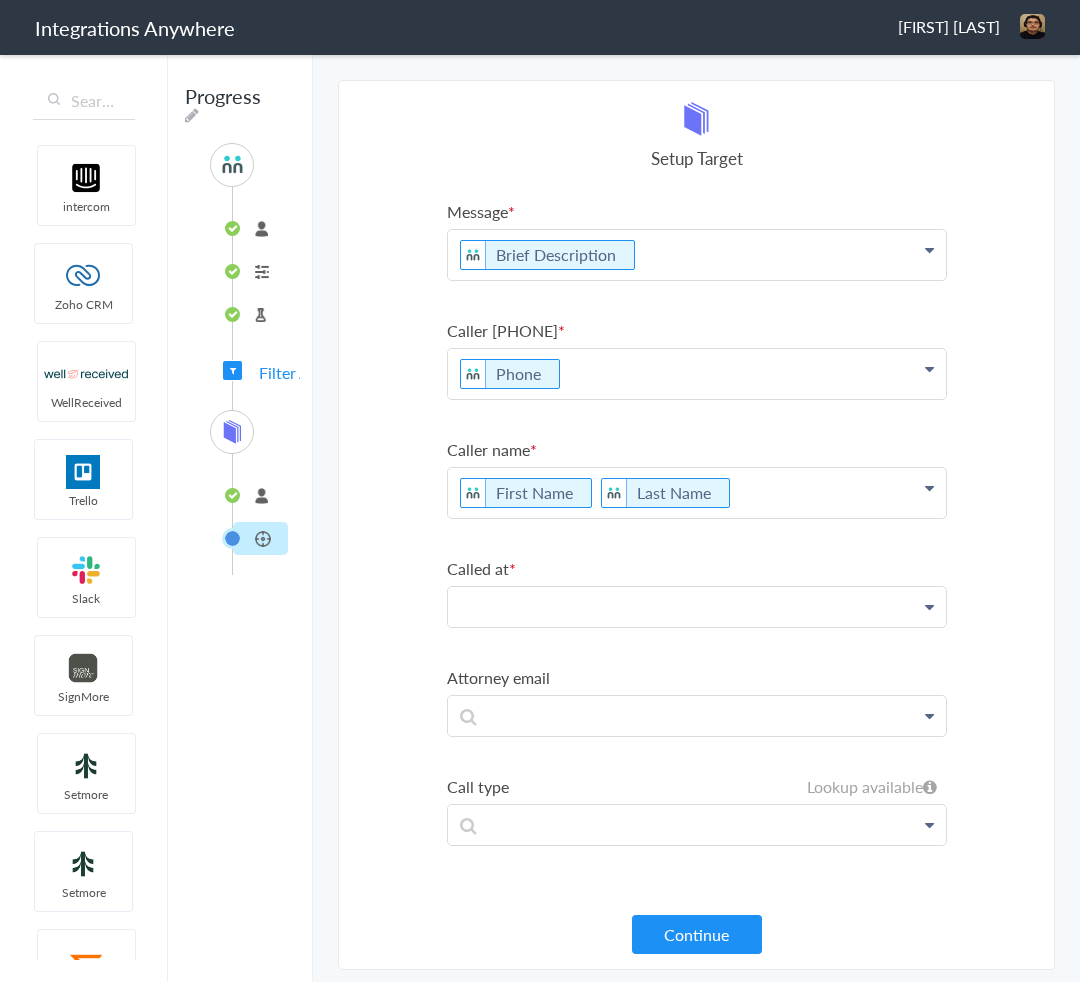 click at bounding box center (697, 255) 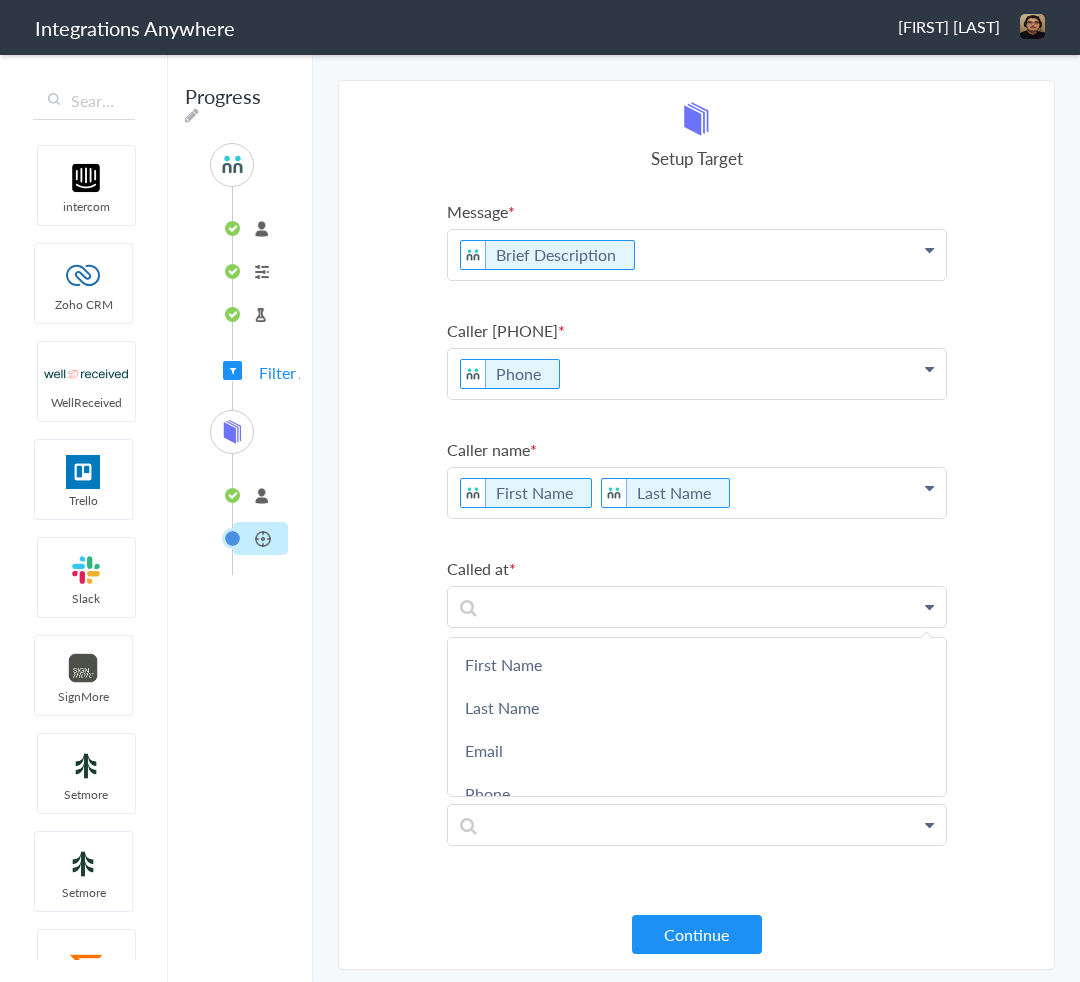 click on "Called at" at bounding box center (697, 568) 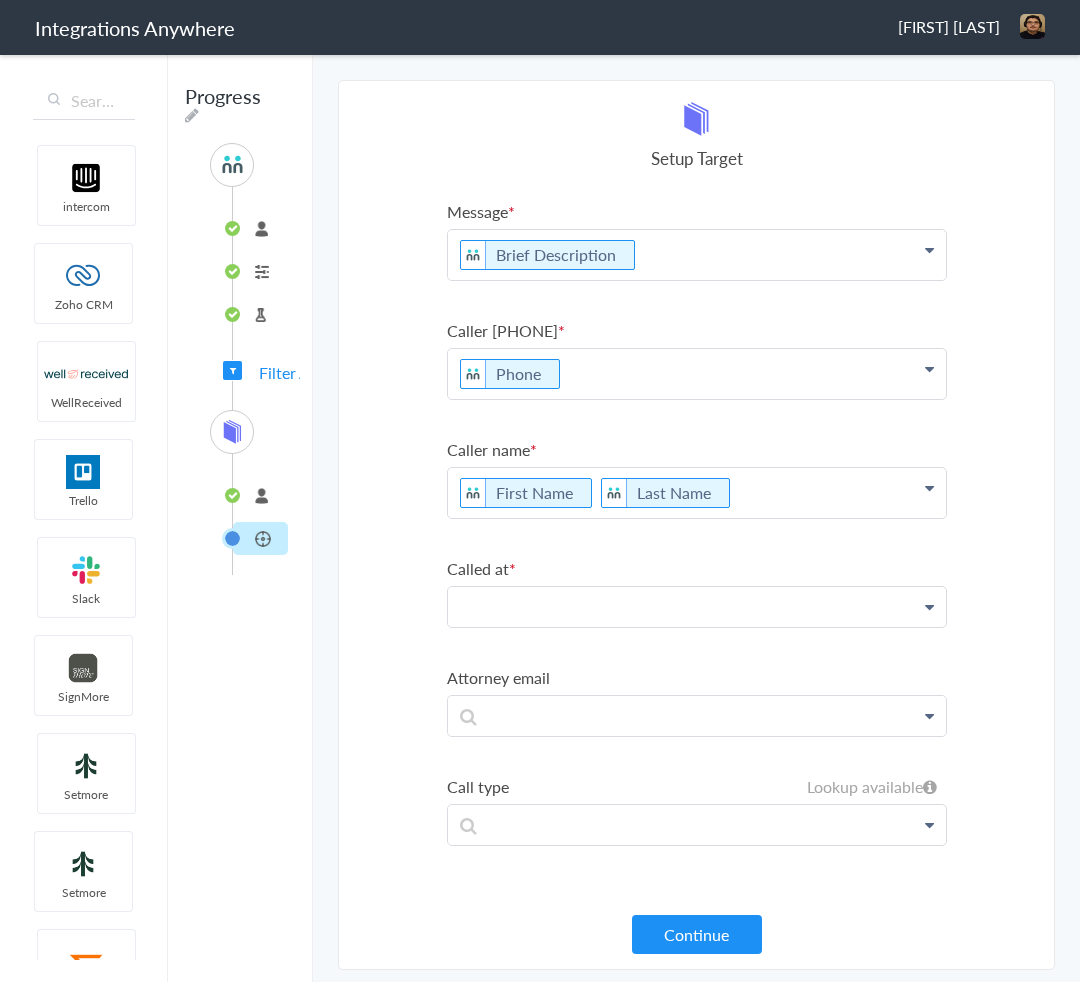 click at bounding box center (697, 255) 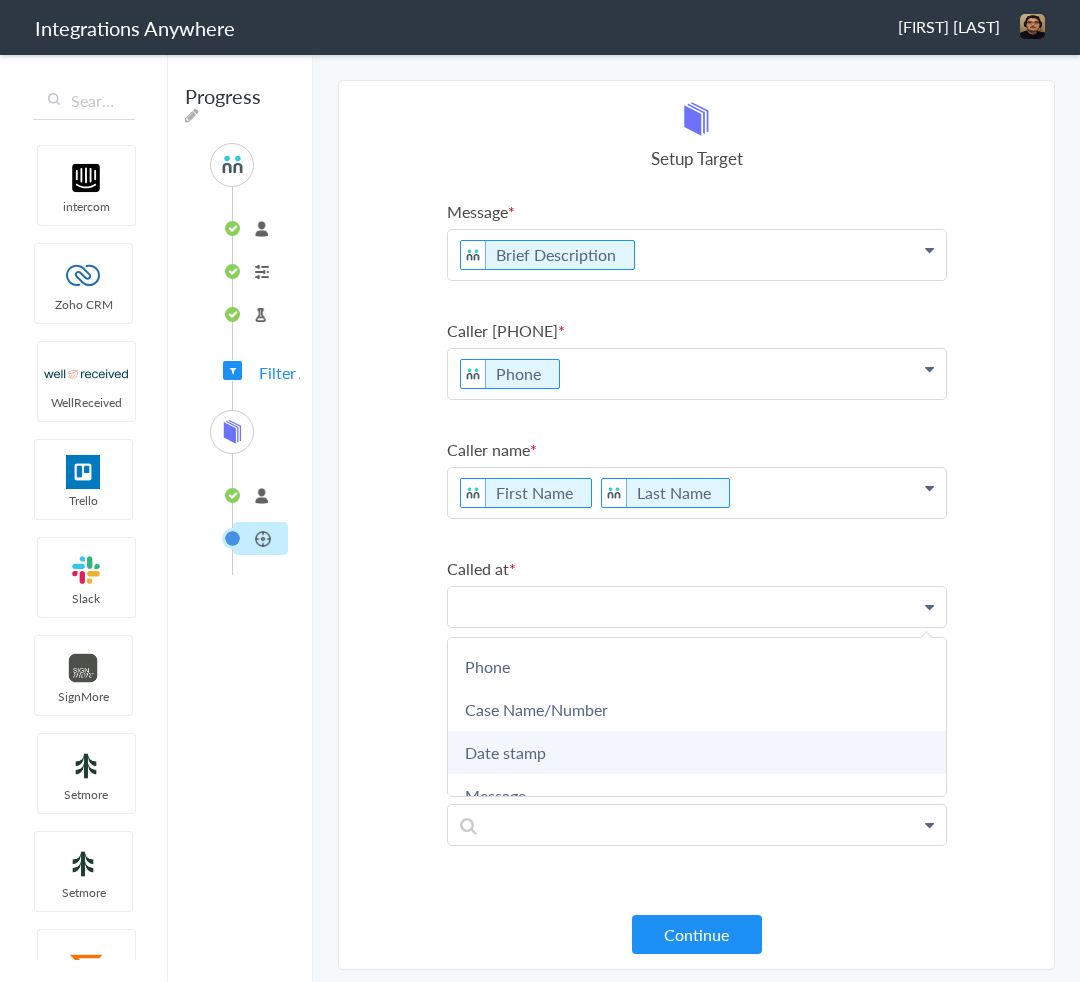 scroll, scrollTop: 160, scrollLeft: 0, axis: vertical 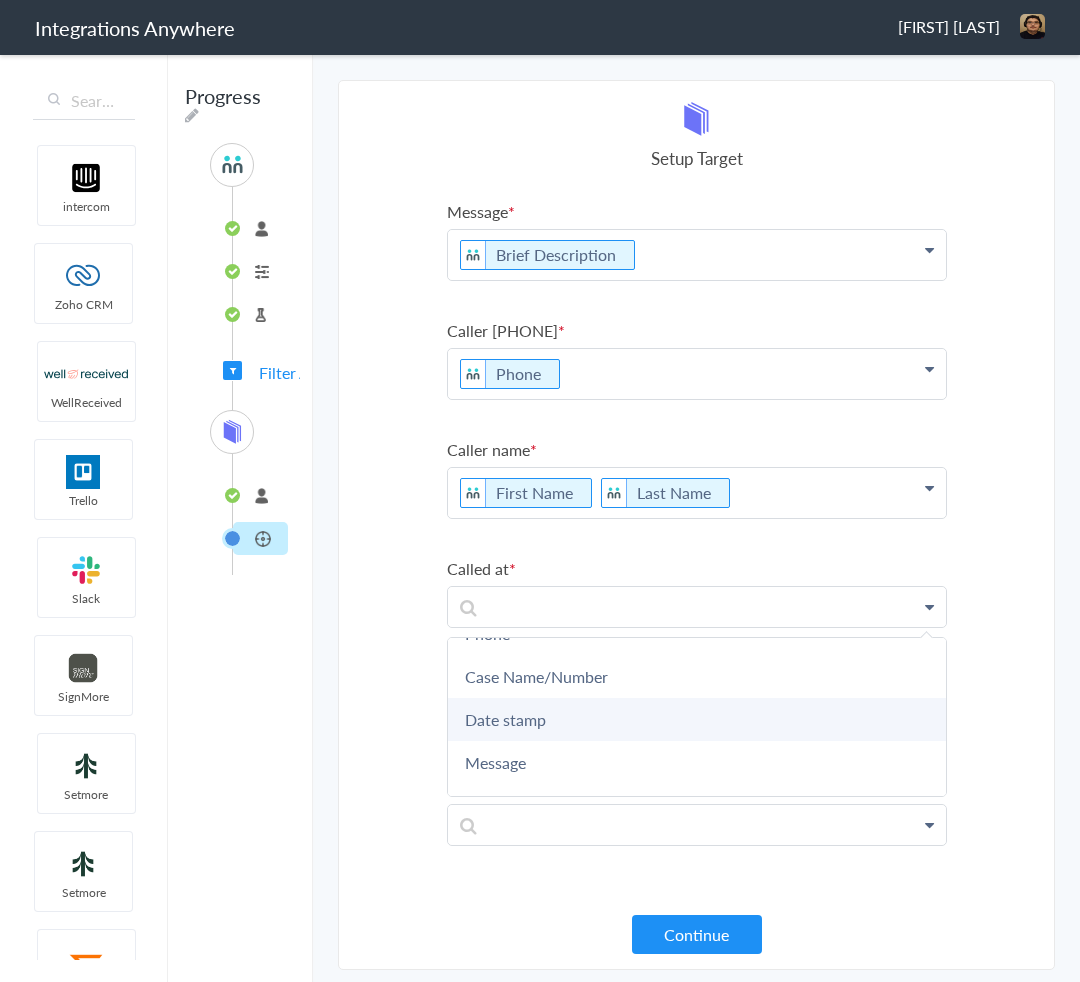 click on "Date stamp" at bounding box center [0, 0] 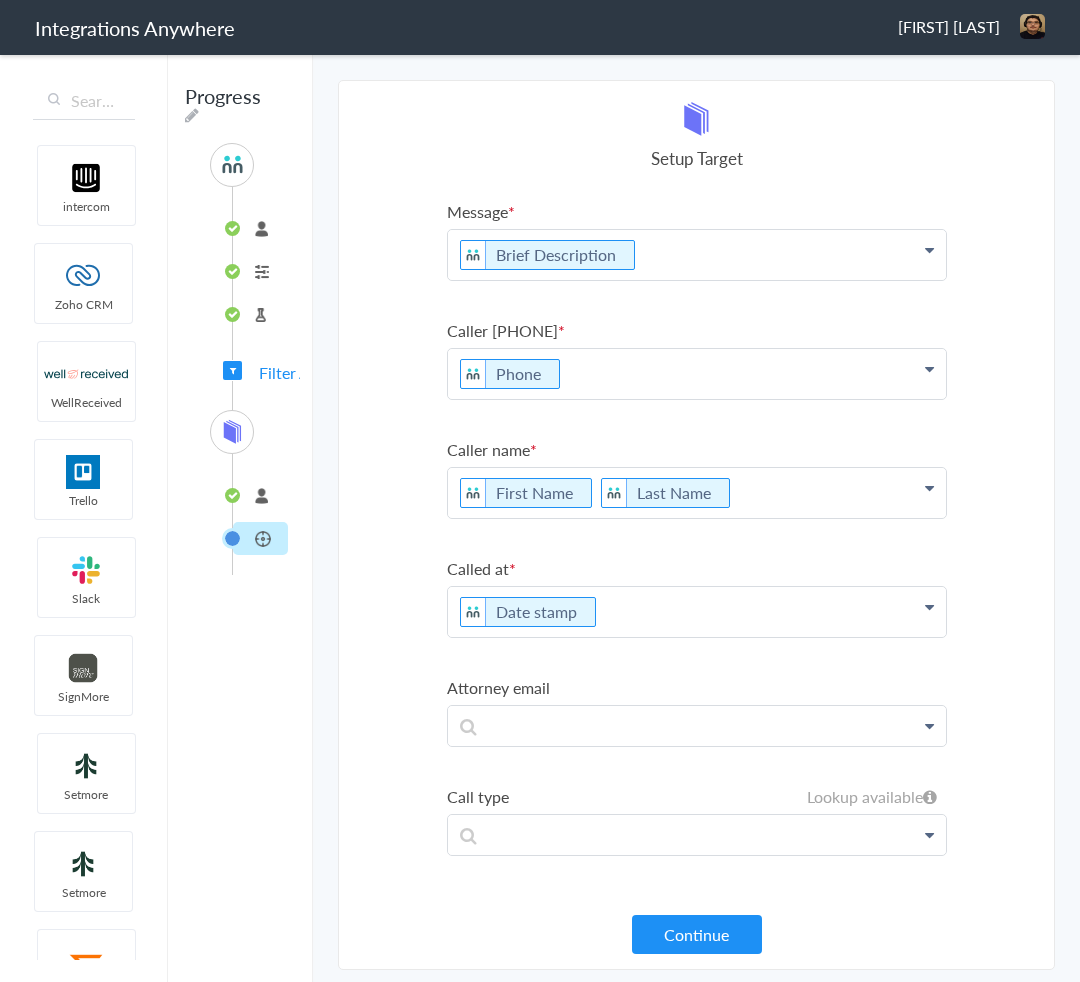click on "Date stamp" at bounding box center [697, 255] 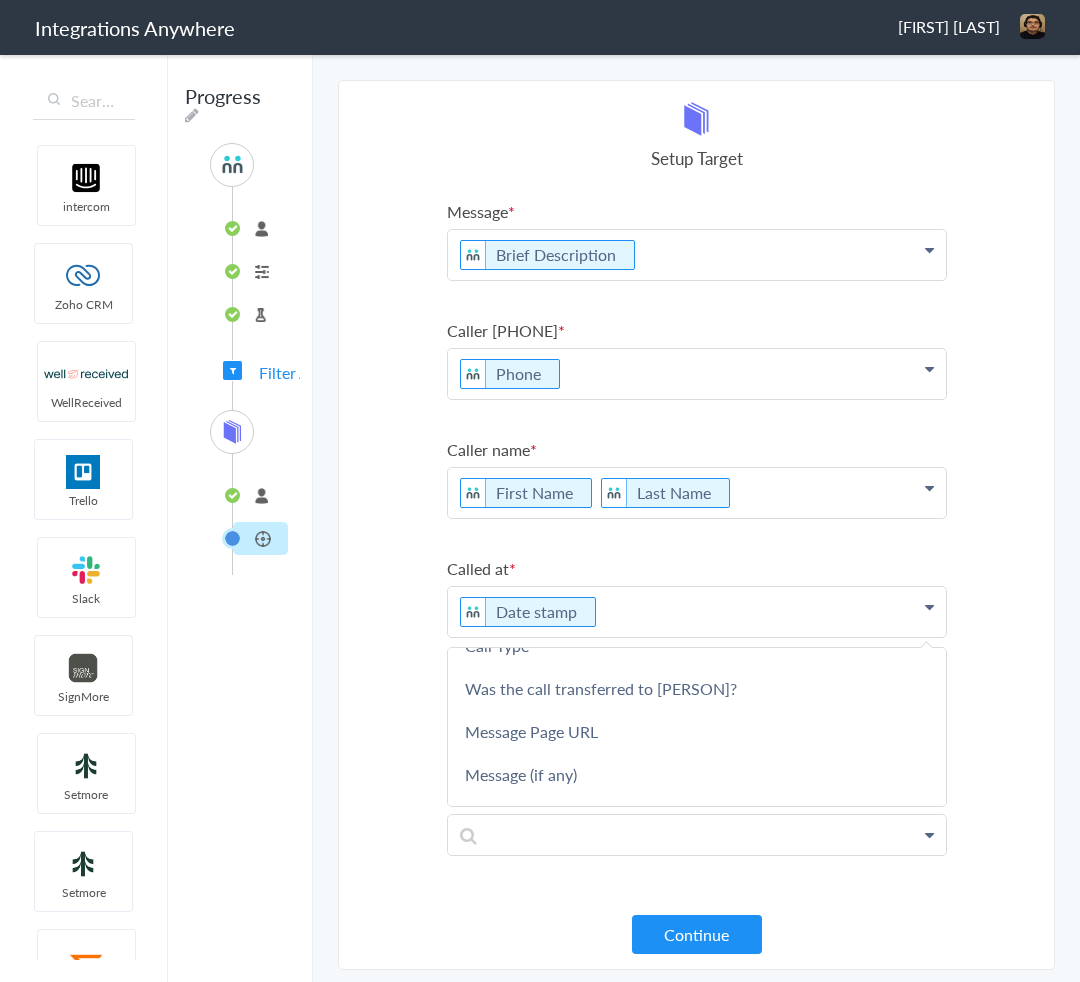 scroll, scrollTop: 1160, scrollLeft: 0, axis: vertical 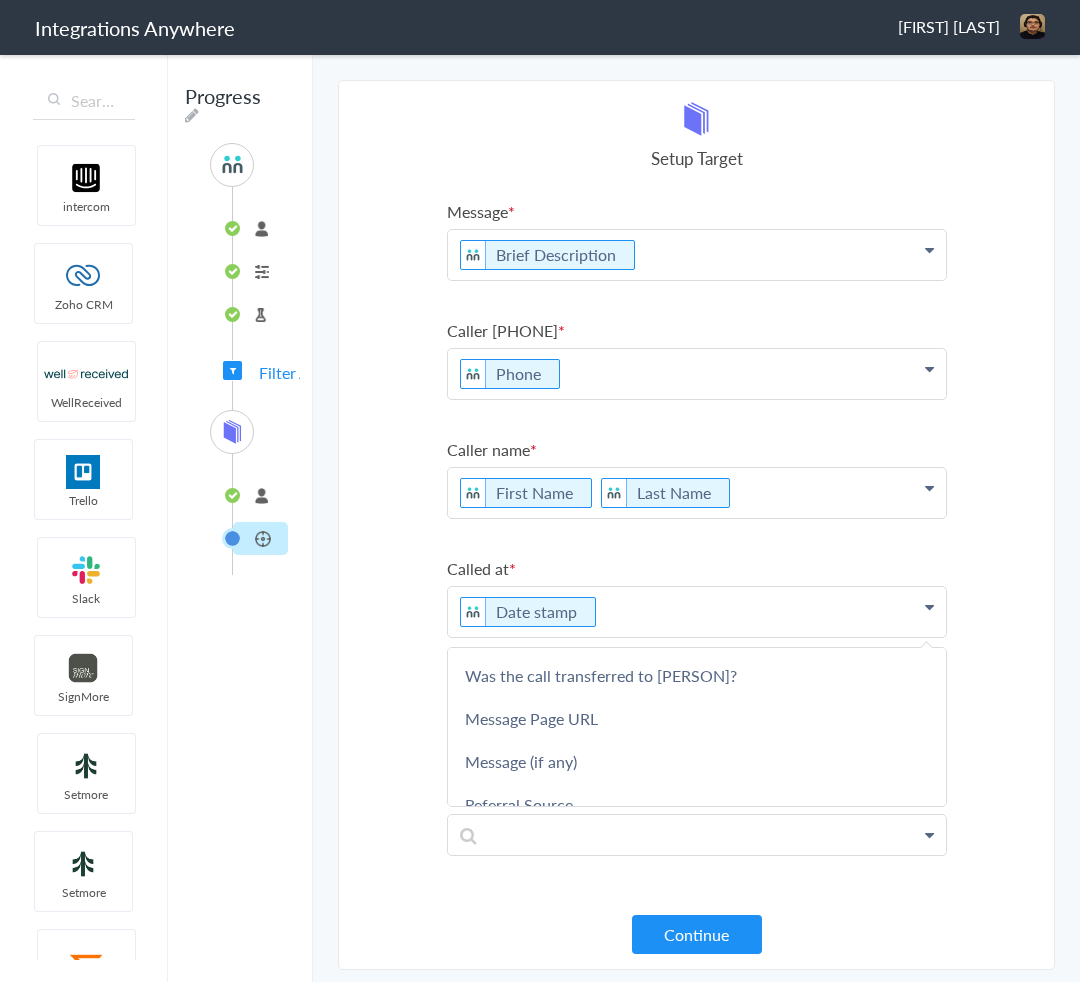 click on "Select  Account 2017312692       Rename   Delete   (a few seconds ago) 2086264927       Rename   Delete   (15 days ago) 2529669023       Rename   Delete   (7 months ago) + connect Continue Setup Source Call Intake Triggers when a new Call is taken Continue Test Source Test Source Test Failed
Select  Account connected       Rename   Delete   (a few seconds ago) + connect Continue Setup Target CallLog Create a call log Continue   Message Brief Description   First Name Last Name Email Phone Case Name/Number Date stamp Message Case Type Why appointment not scheduled? Appointment Date Brief Description Why not transferred to Mario R. Theodore? Call End Time Schedule Consultation Connection Id Caller ID Staff ID Call Closing Note Call Start Time Account ID Appointment Time HistoryId Sales/Solicitation Was the appointment scheduled? accountNumber Call Regarding Call Type Was the call transferred to Mario R. Theodore? Message Page URL Message (if any) Referral Source Phone   Email" at bounding box center (696, 525) 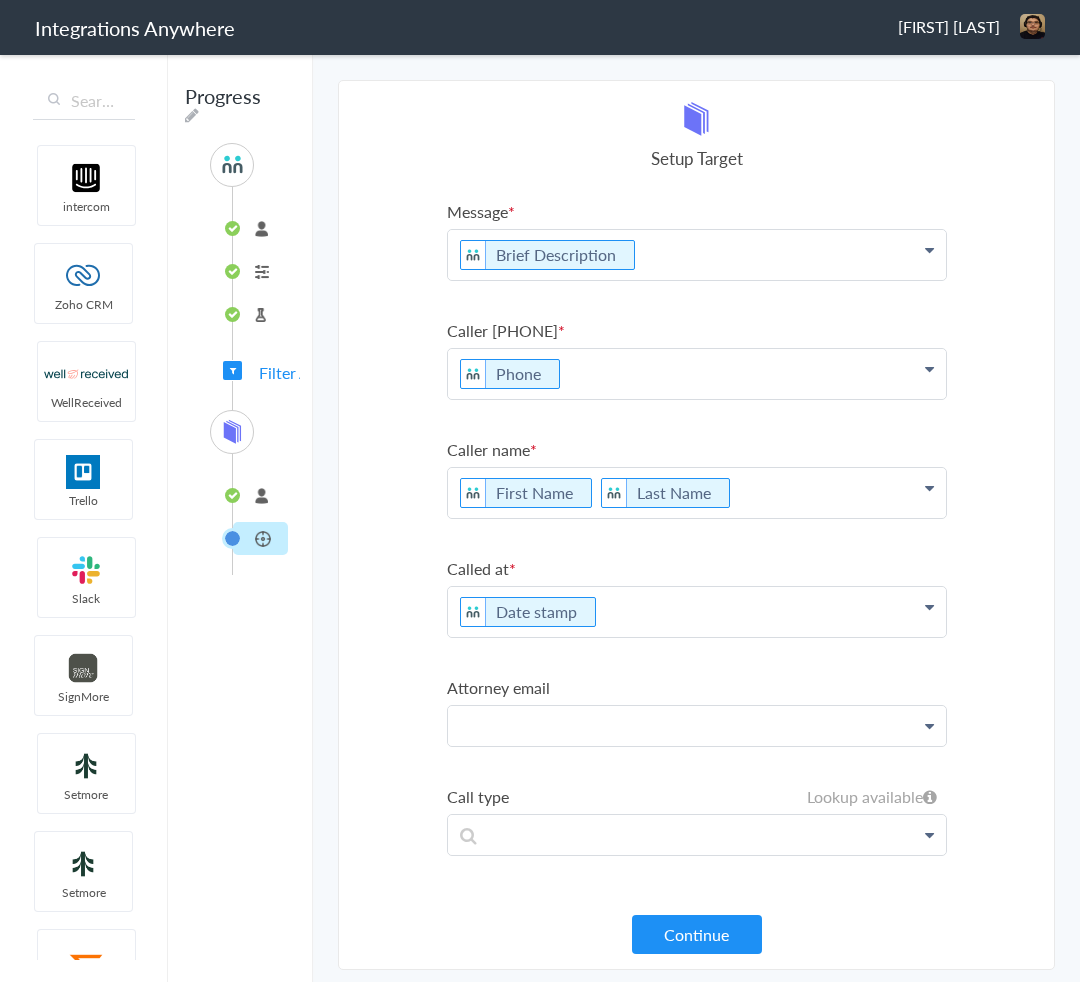 drag, startPoint x: 904, startPoint y: 693, endPoint x: 916, endPoint y: 700, distance: 13.892444 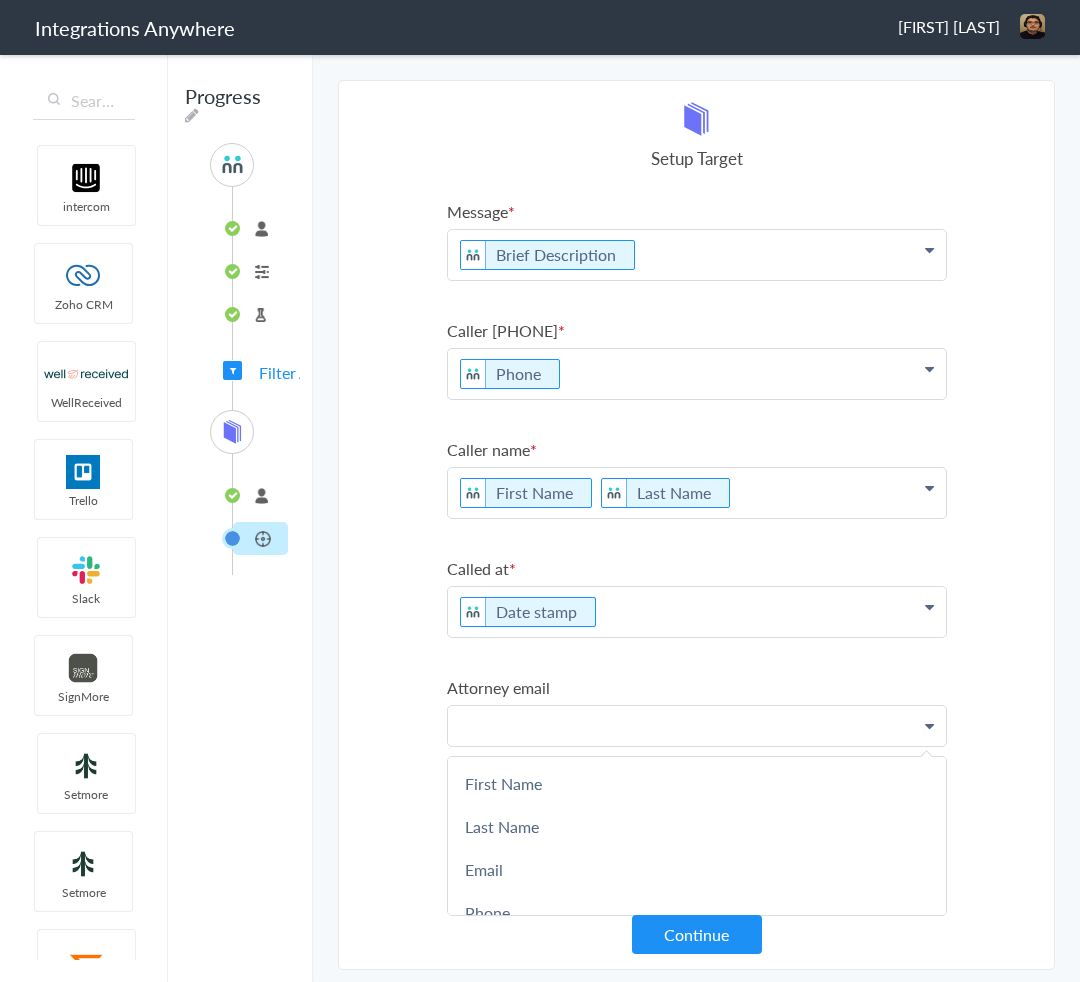 click at bounding box center (697, 726) 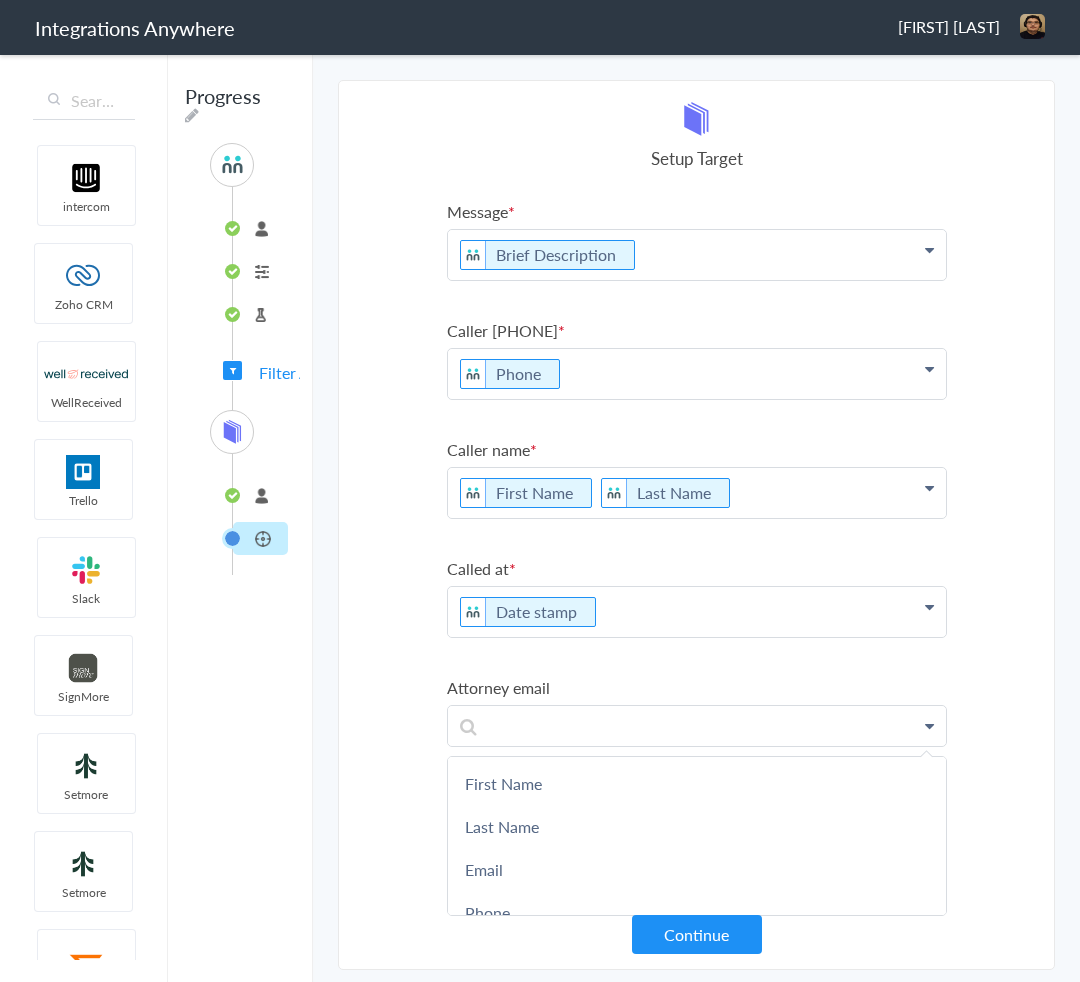 click on "Select  Account 2017312692       Rename   Delete   (a few seconds ago) 2086264927       Rename   Delete   (15 days ago) 2529669023       Rename   Delete   (7 months ago) + connect Continue Setup Source Call Intake Triggers when a new Call is taken Continue Test Source Test Source Test Failed
Select  Account connected       Rename   Delete   (a few seconds ago) + connect Continue Setup Target CallLog Create a call log Continue   Message Brief Description   First Name Last Name Email Phone Case Name/Number Date stamp Message Case Type Why appointment not scheduled? Appointment Date Brief Description Why not transferred to Mario R. Theodore? Call End Time Schedule Consultation Connection Id Caller ID Staff ID Call Closing Note Call Start Time Account ID Appointment Time HistoryId Sales/Solicitation Was the appointment scheduled? accountNumber Call Regarding Call Type Was the call transferred to Mario R. Theodore? Message Page URL Message (if any) Referral Source Phone   Email" at bounding box center (696, 525) 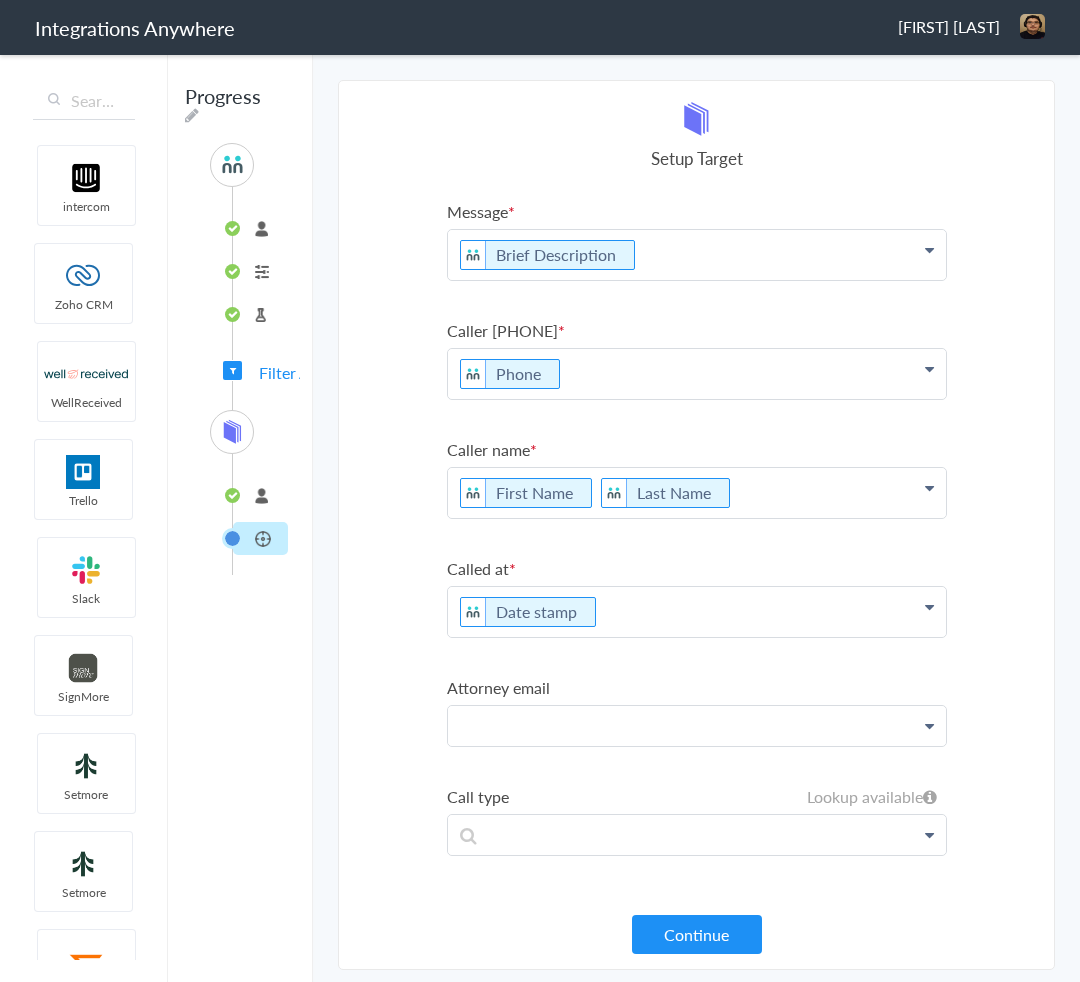 click at bounding box center (697, 255) 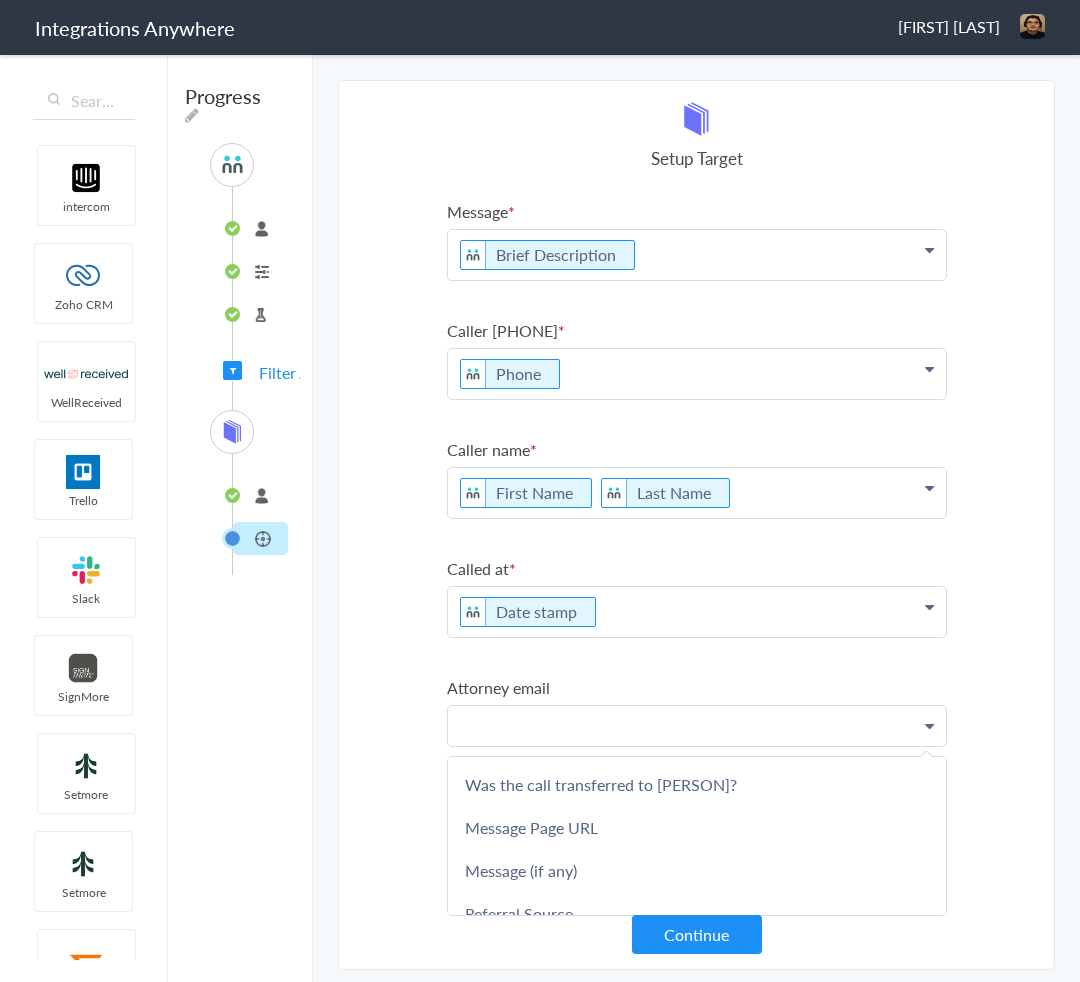 scroll, scrollTop: 760, scrollLeft: 0, axis: vertical 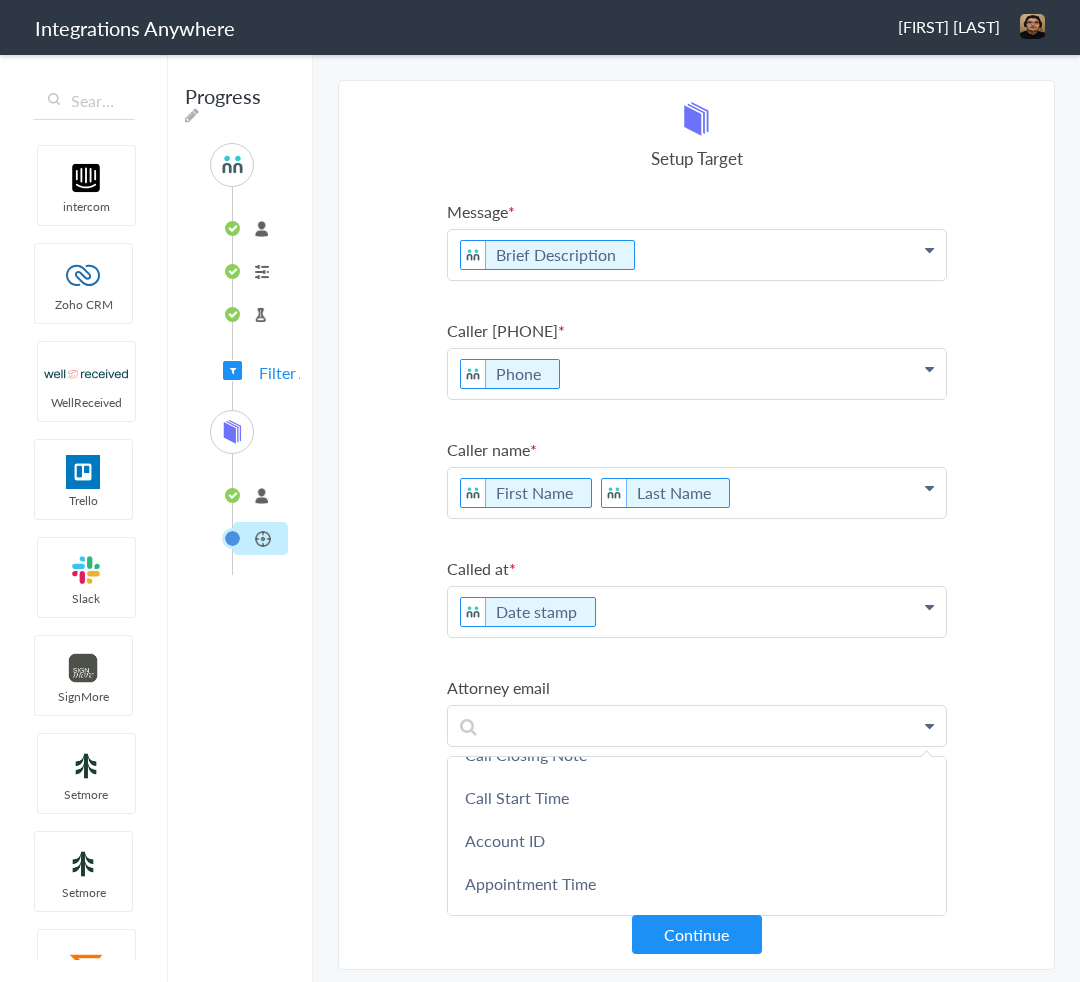 click on "Select  Account 2017312692       Rename   Delete   (a few seconds ago) 2086264927       Rename   Delete   (15 days ago) 2529669023       Rename   Delete   (7 months ago) + connect Continue Setup Source Call Intake Triggers when a new Call is taken Continue Test Source Test Source Test Failed
Select  Account connected       Rename   Delete   (a few seconds ago) + connect Continue Setup Target CallLog Create a call log Continue   Message Brief Description   First Name Last Name Email Phone Case Name/Number Date stamp Message Case Type Why appointment not scheduled? Appointment Date Brief Description Why not transferred to Mario R. Theodore? Call End Time Schedule Consultation Connection Id Caller ID Staff ID Call Closing Note Call Start Time Account ID Appointment Time HistoryId Sales/Solicitation Was the appointment scheduled? accountNumber Call Regarding Call Type Was the call transferred to Mario R. Theodore? Message Page URL Message (if any) Referral Source Phone   Email" at bounding box center (696, 525) 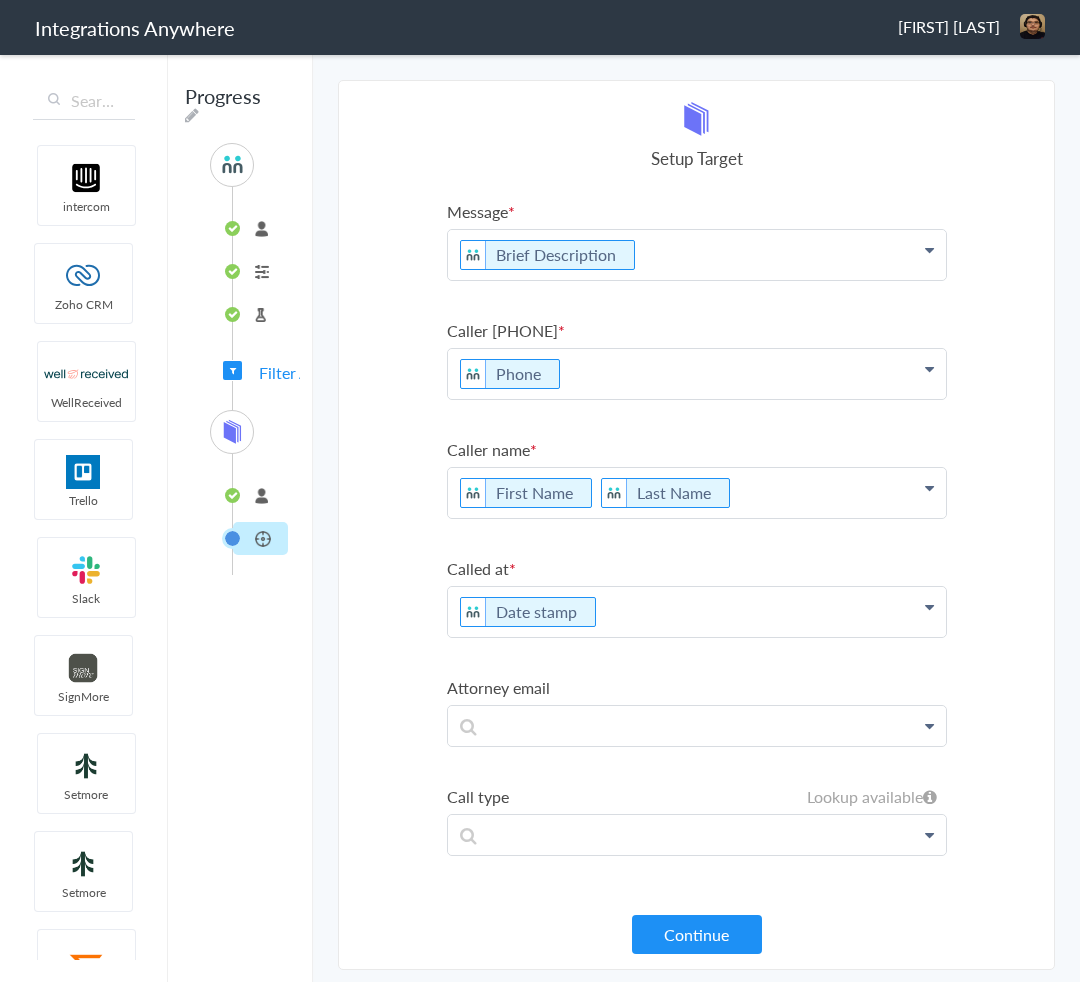 click at bounding box center [929, 250] 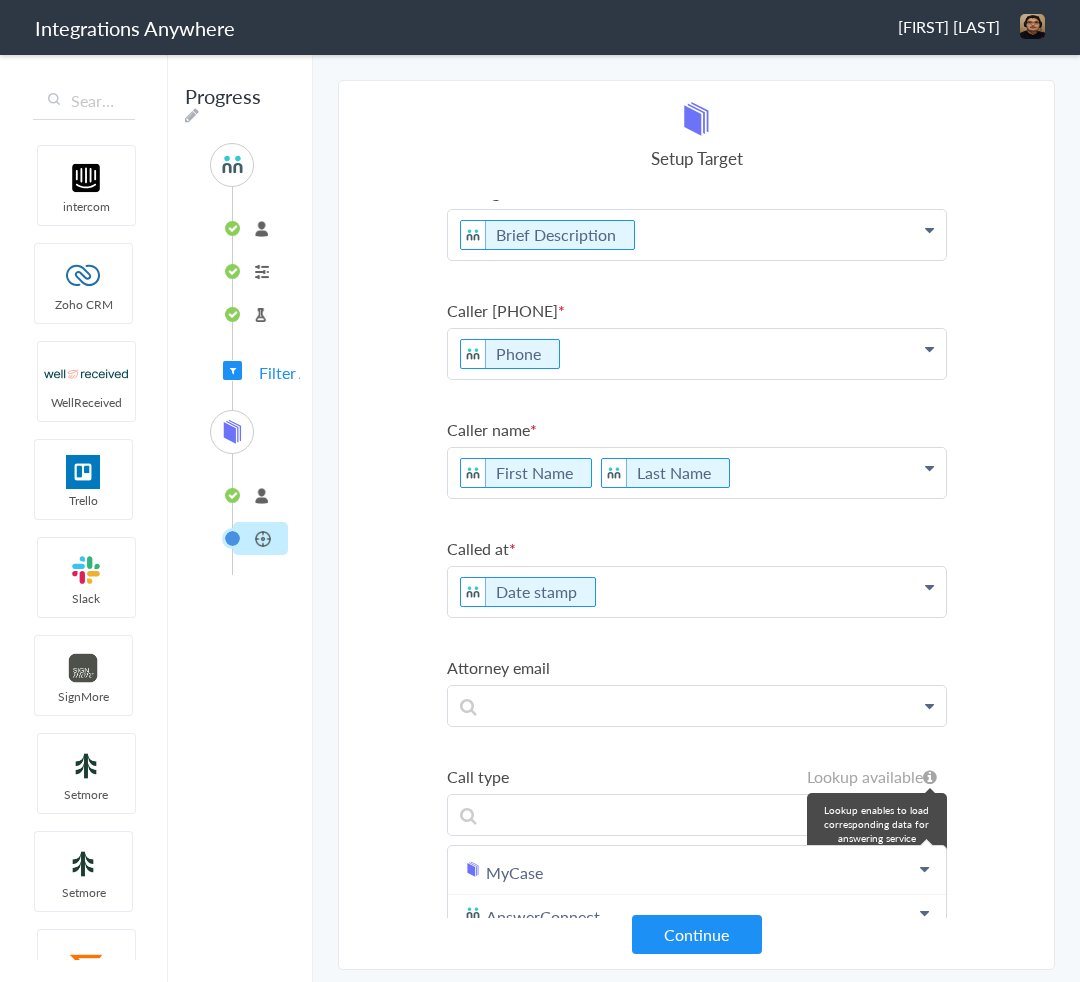 scroll, scrollTop: 36, scrollLeft: 0, axis: vertical 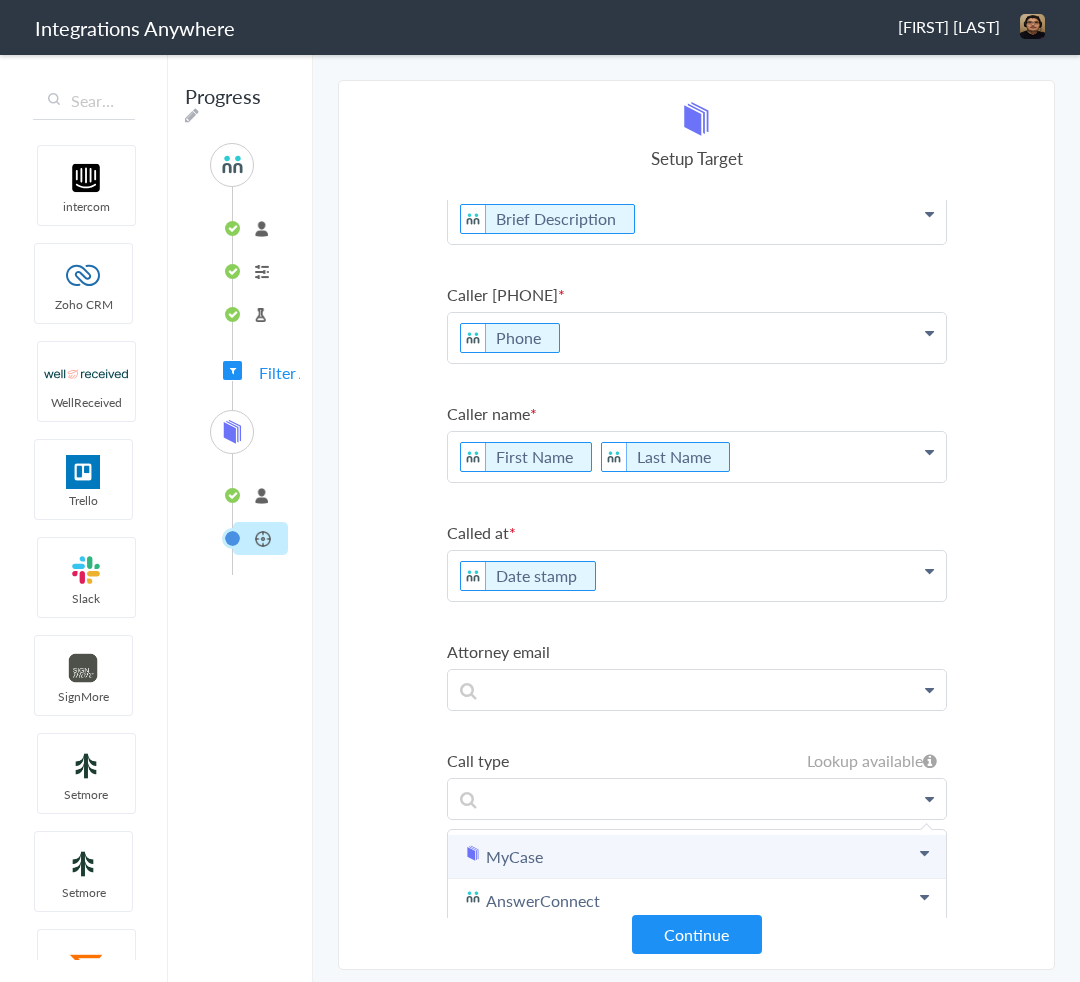 click on "MyCase" at bounding box center (697, 857) 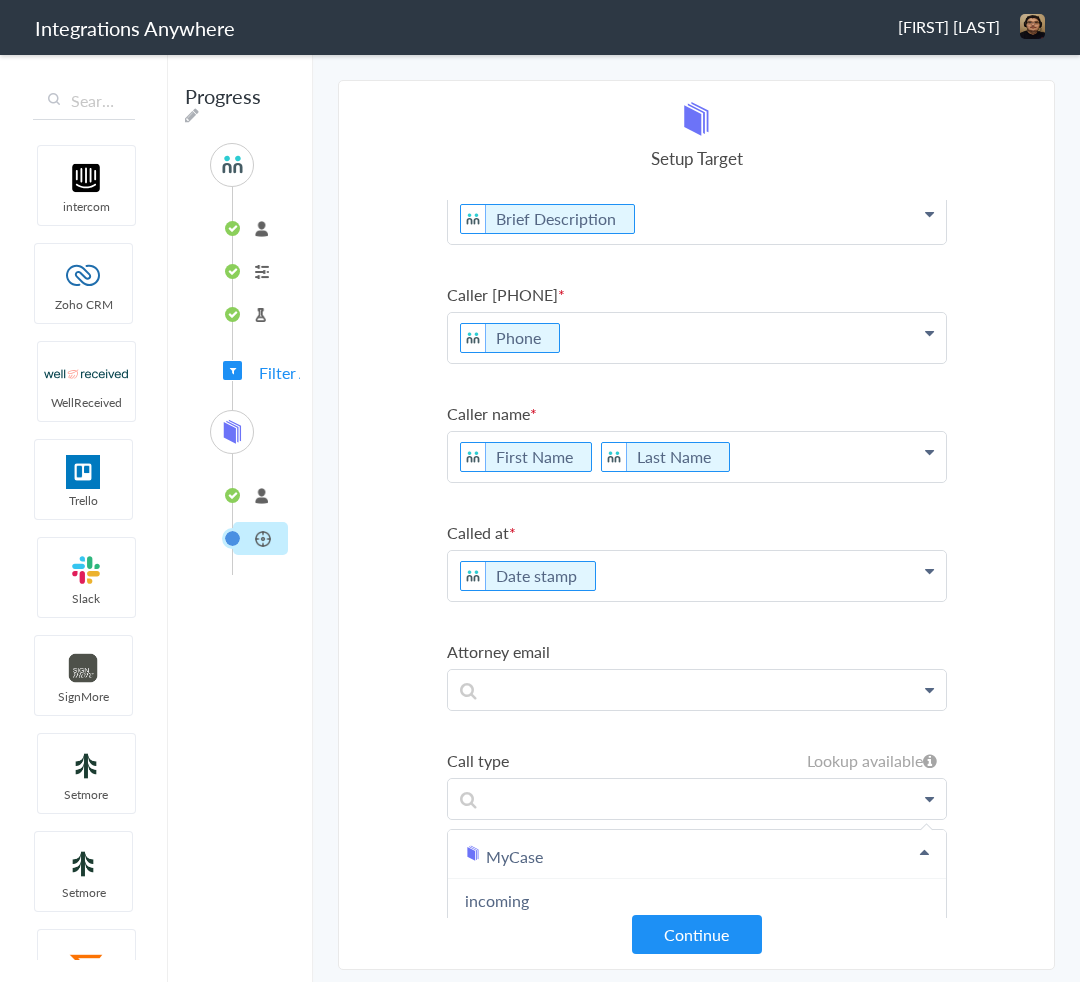 scroll, scrollTop: 104, scrollLeft: 0, axis: vertical 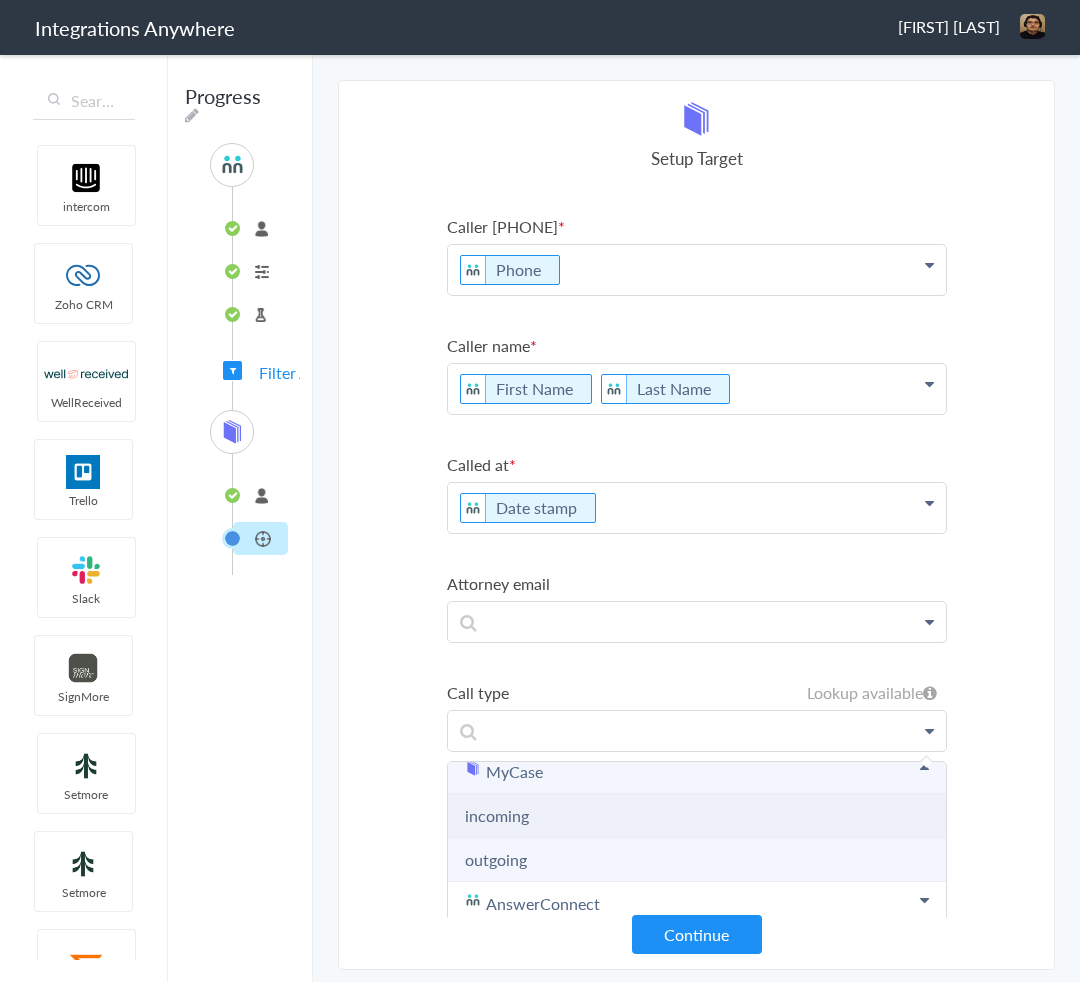 click on "incoming" at bounding box center (697, 816) 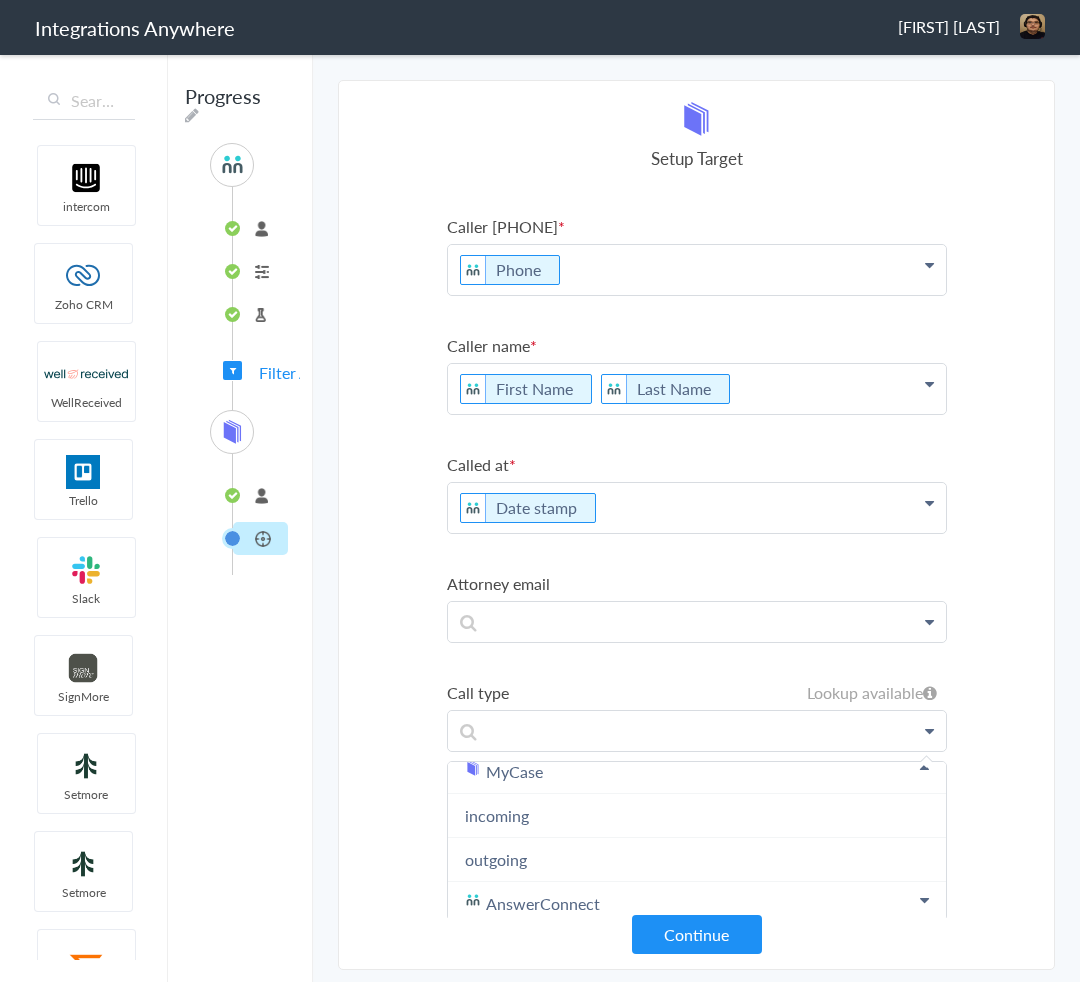 scroll, scrollTop: 0, scrollLeft: 0, axis: both 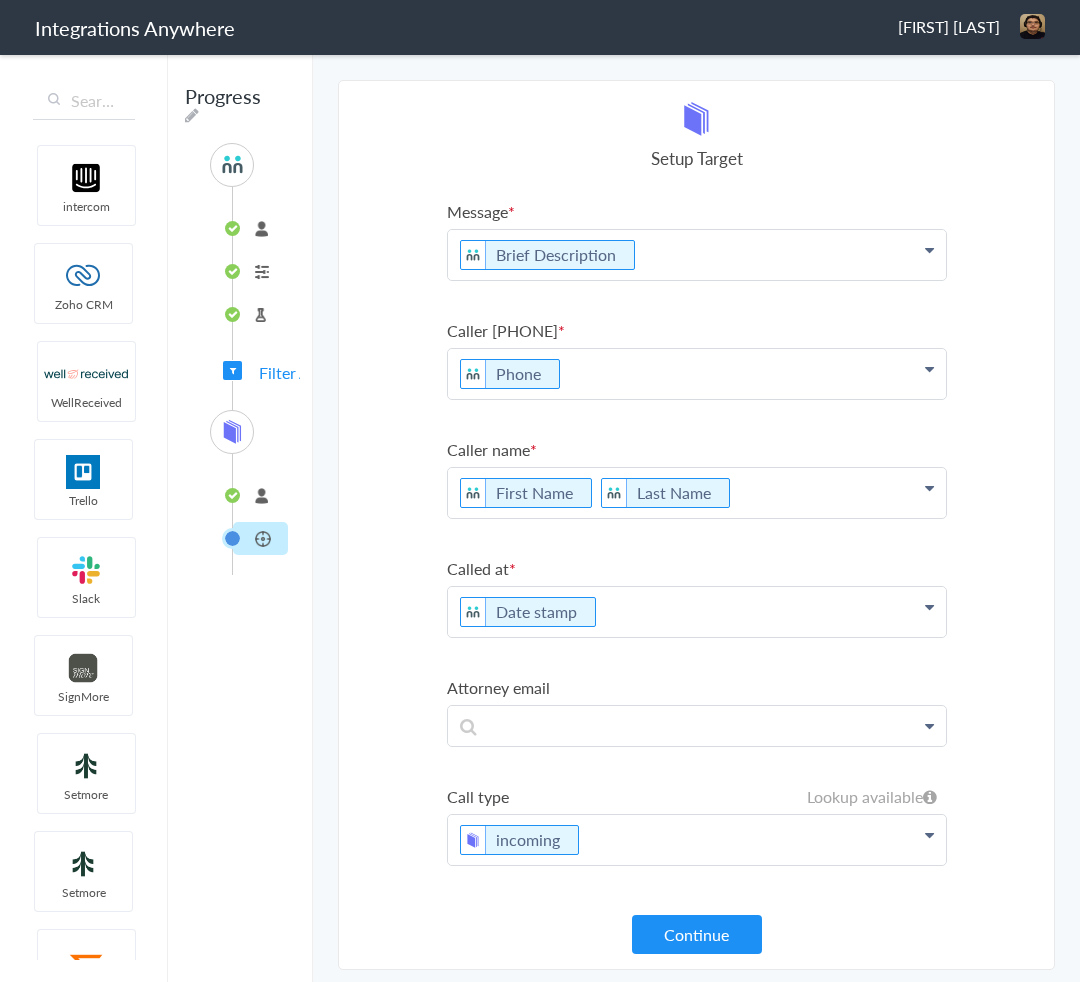 drag, startPoint x: 395, startPoint y: 766, endPoint x: 501, endPoint y: 893, distance: 165.42369 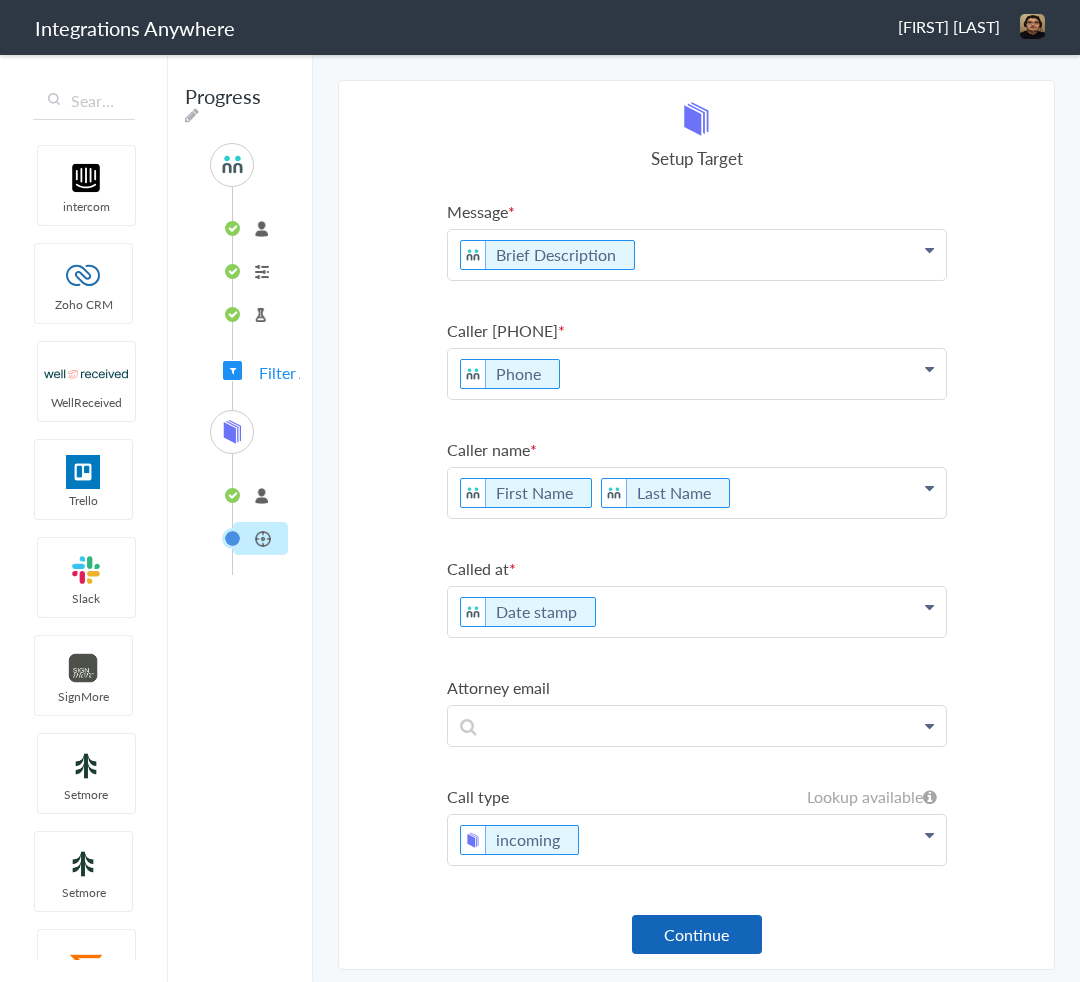 click on "Continue" at bounding box center [697, 934] 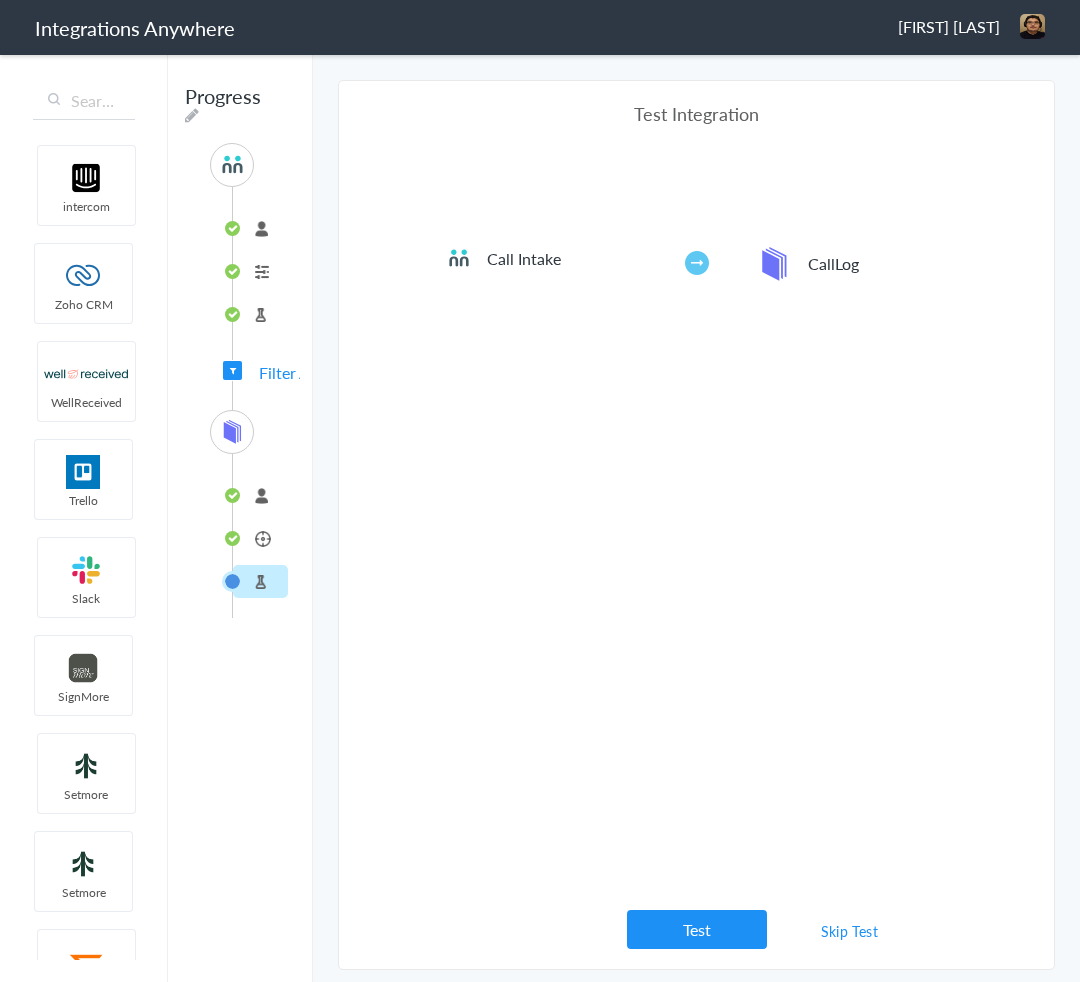 click on "Test" at bounding box center (697, 929) 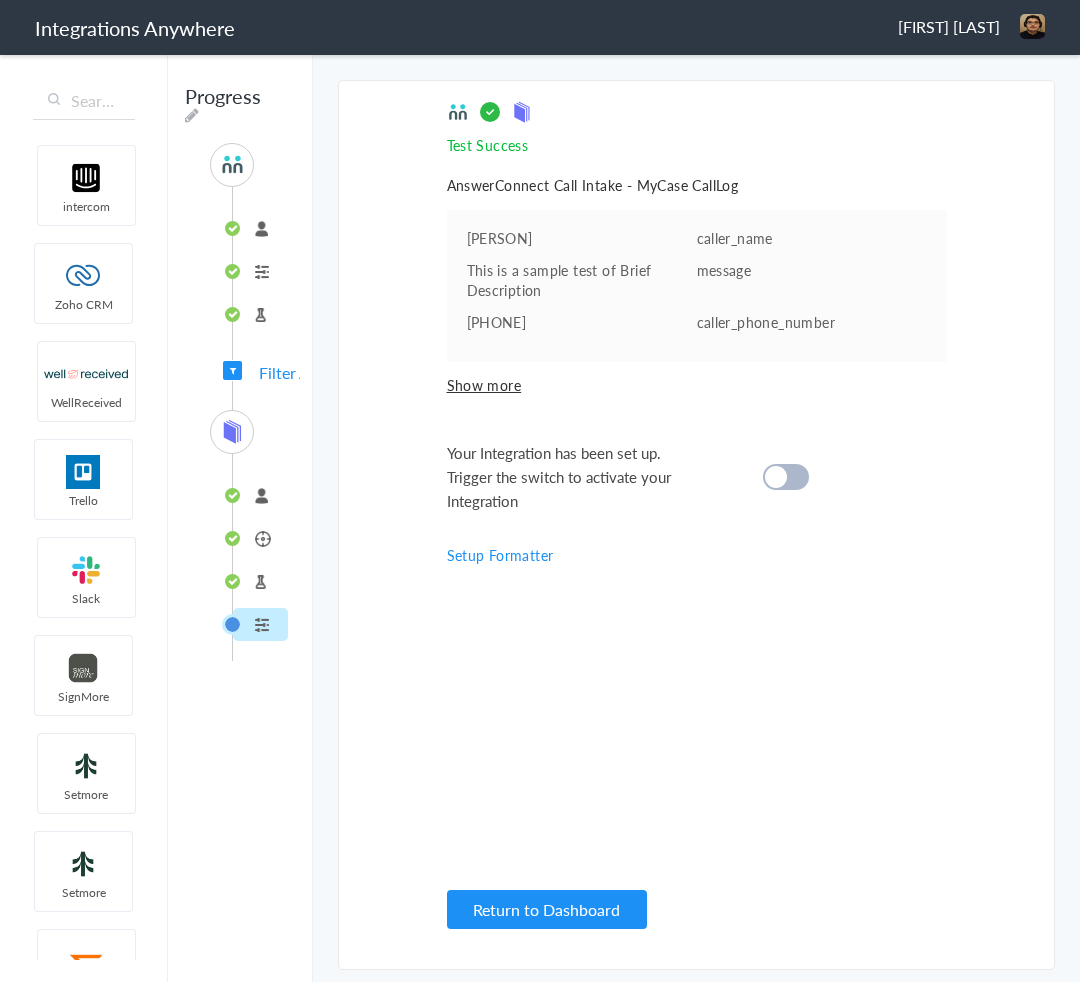 click at bounding box center [786, 477] 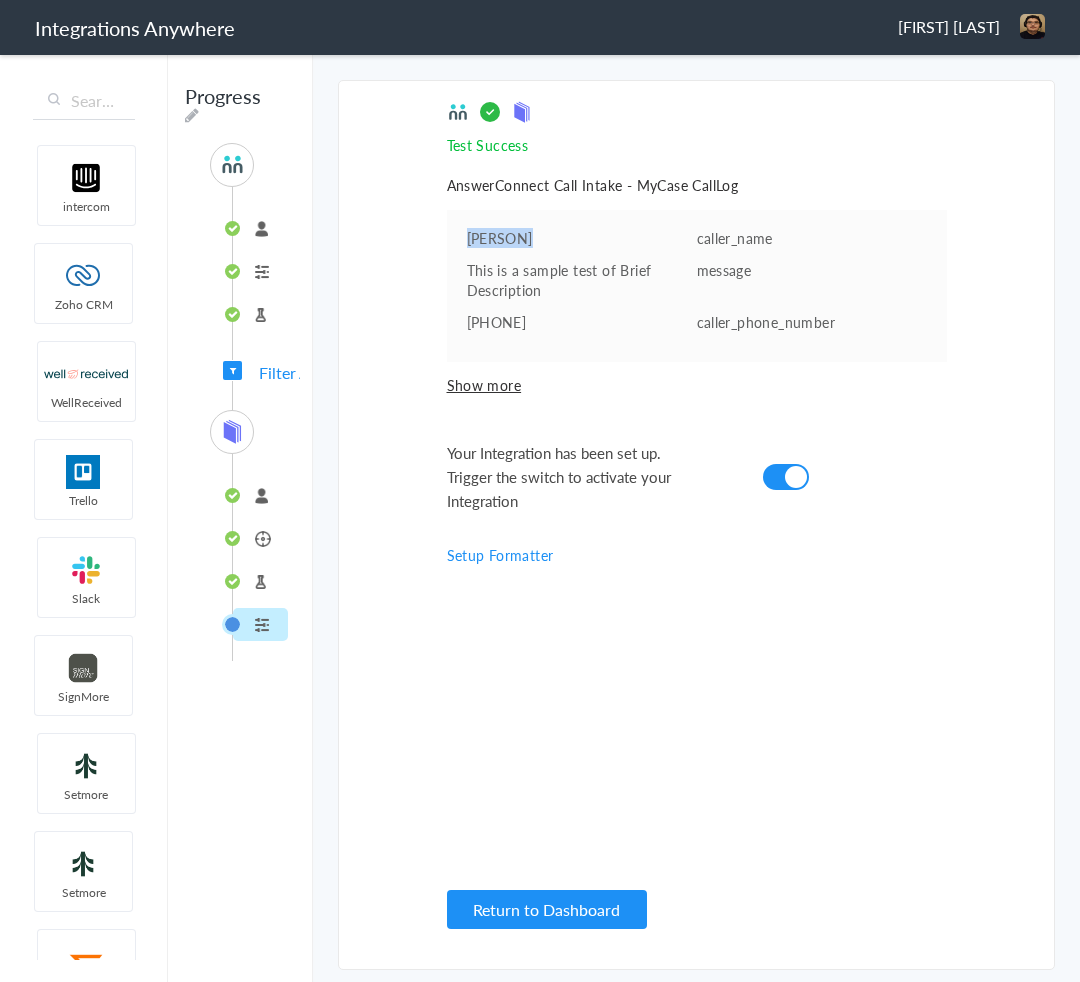 drag, startPoint x: 465, startPoint y: 238, endPoint x: 540, endPoint y: 242, distance: 75.10659 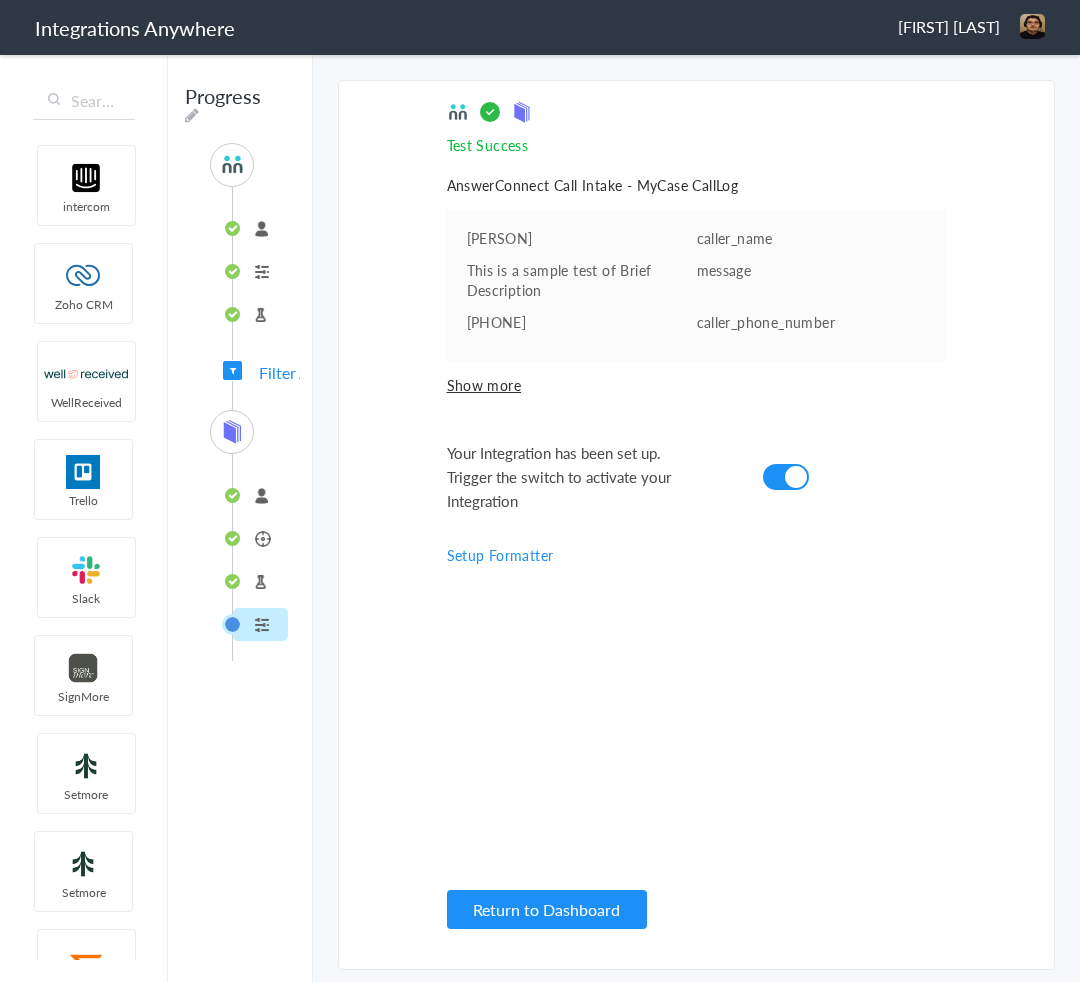 click on "Show more" at bounding box center [697, 385] 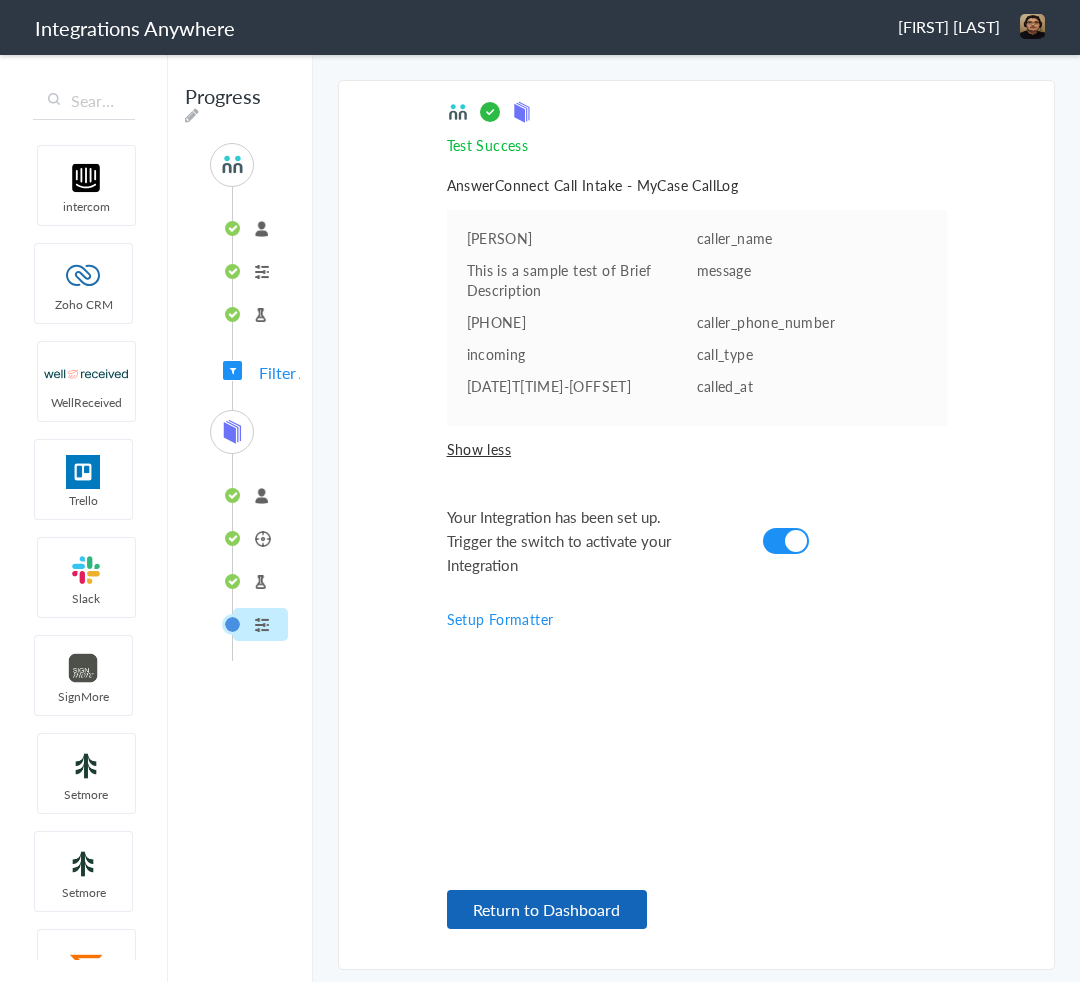 click on "Return to Dashboard" at bounding box center [547, 909] 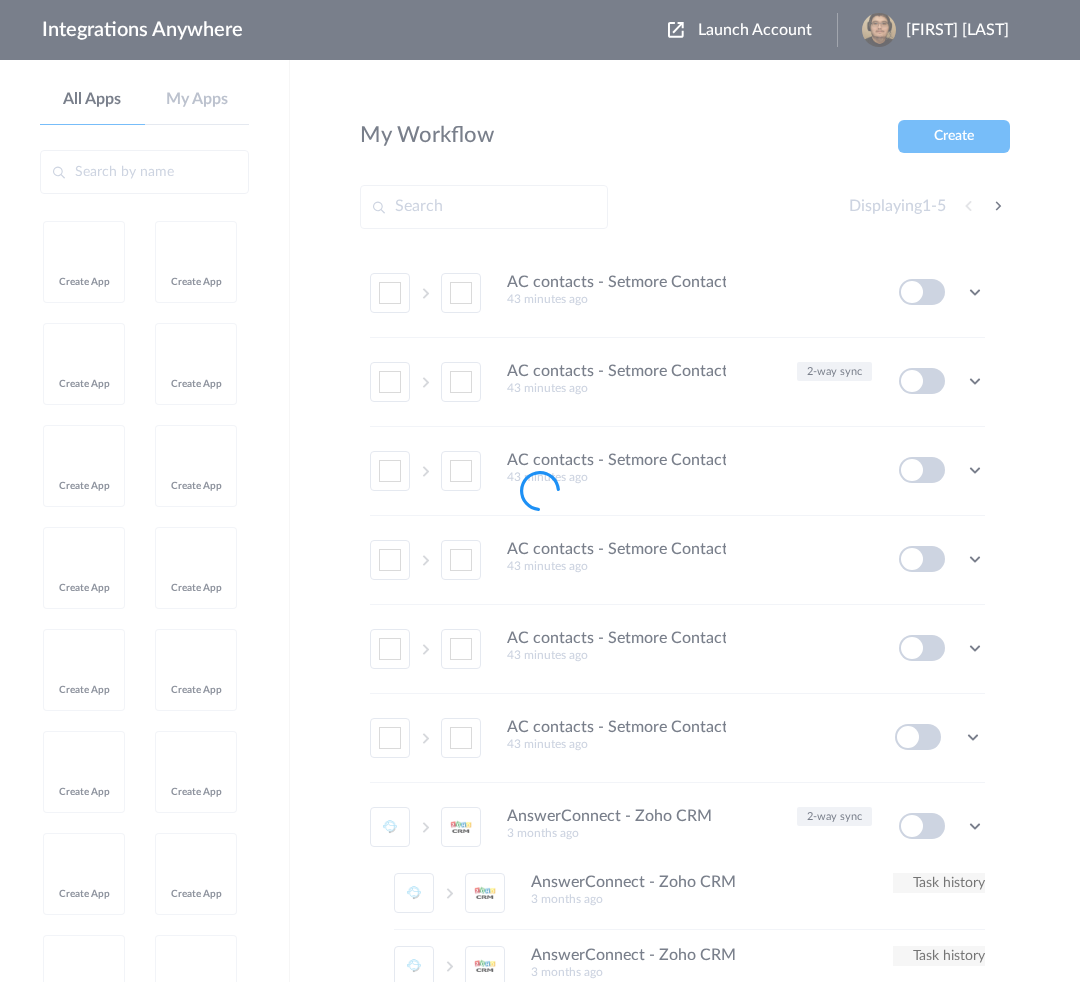 scroll, scrollTop: 0, scrollLeft: 0, axis: both 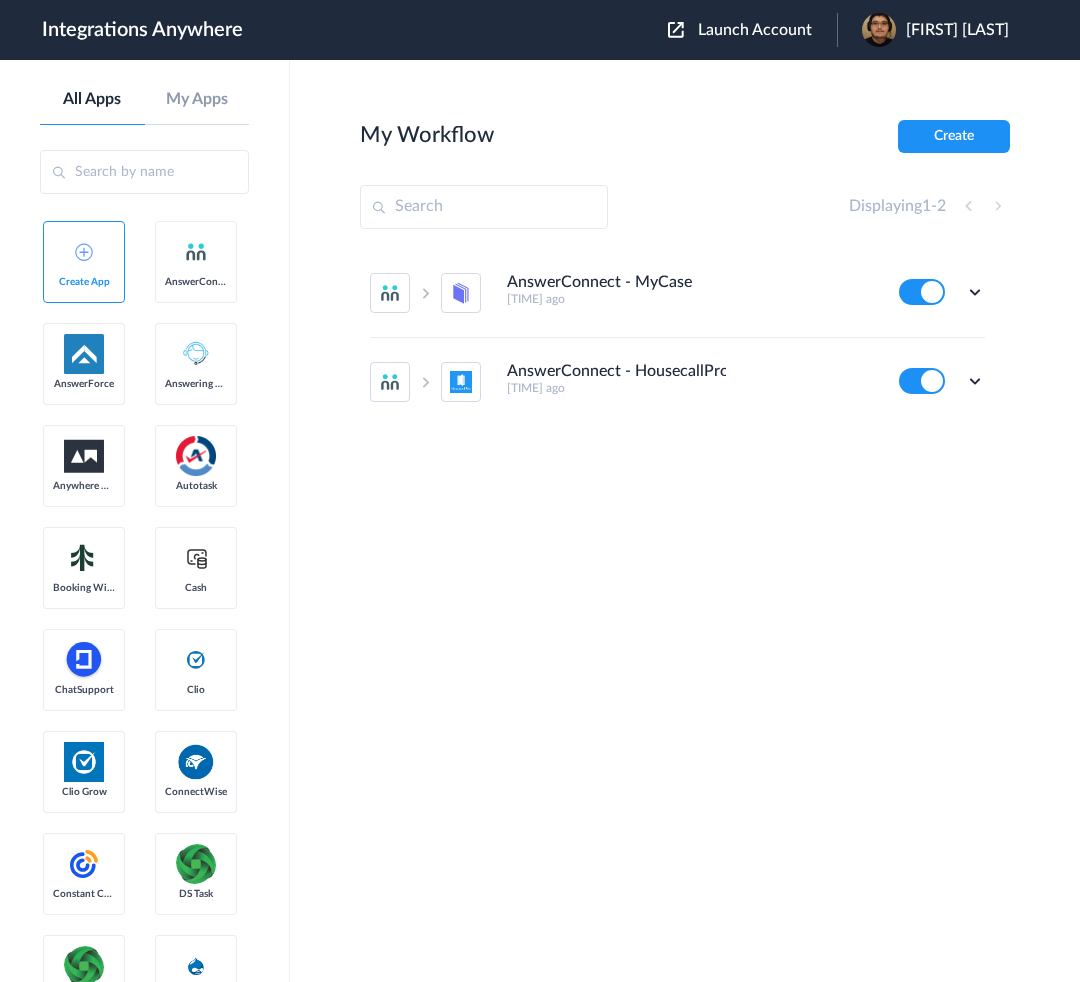 click on "AnswerConnect - MyCase [TIME] ago Edit    Task history    Delete       AnswerConnect - HousecallPro [TIME] ago Edit    Task history    Delete" at bounding box center (677, 337) 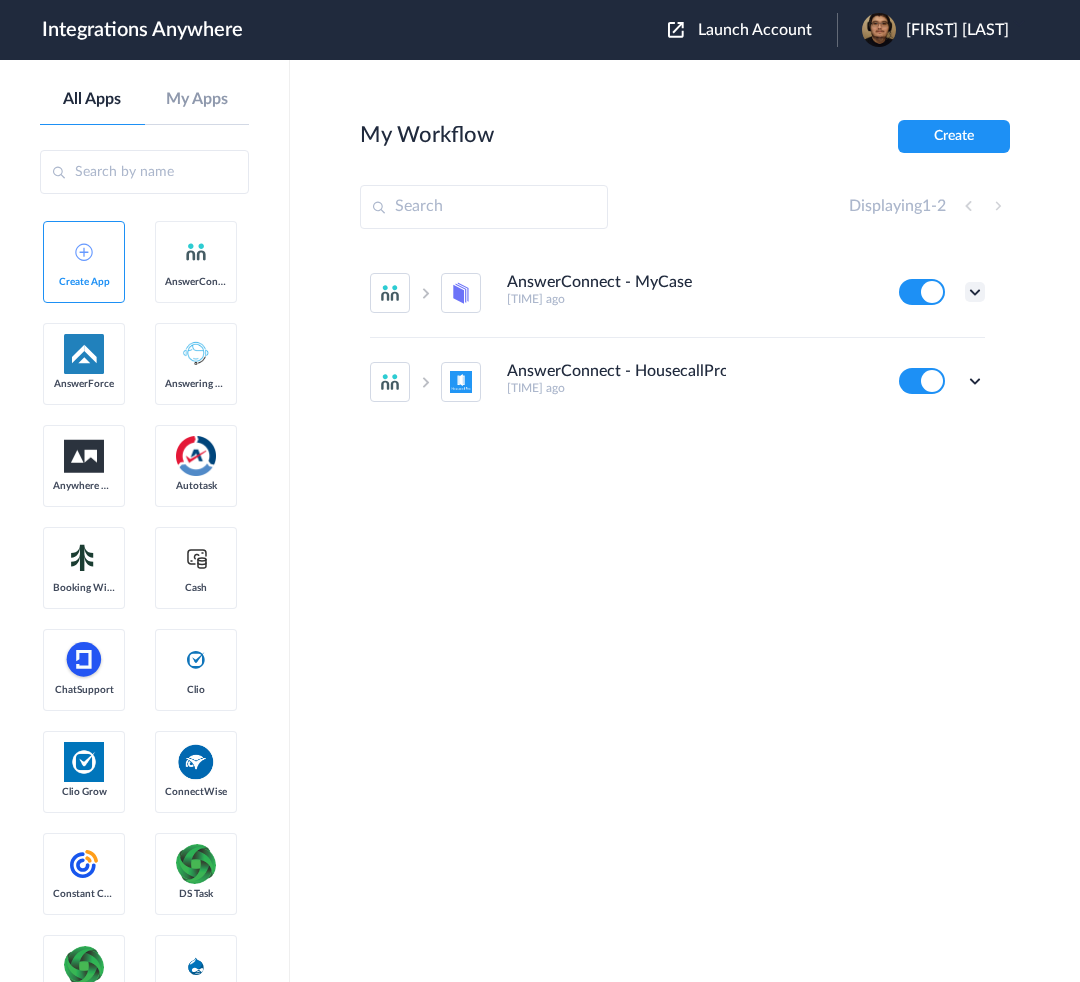 click at bounding box center [975, 292] 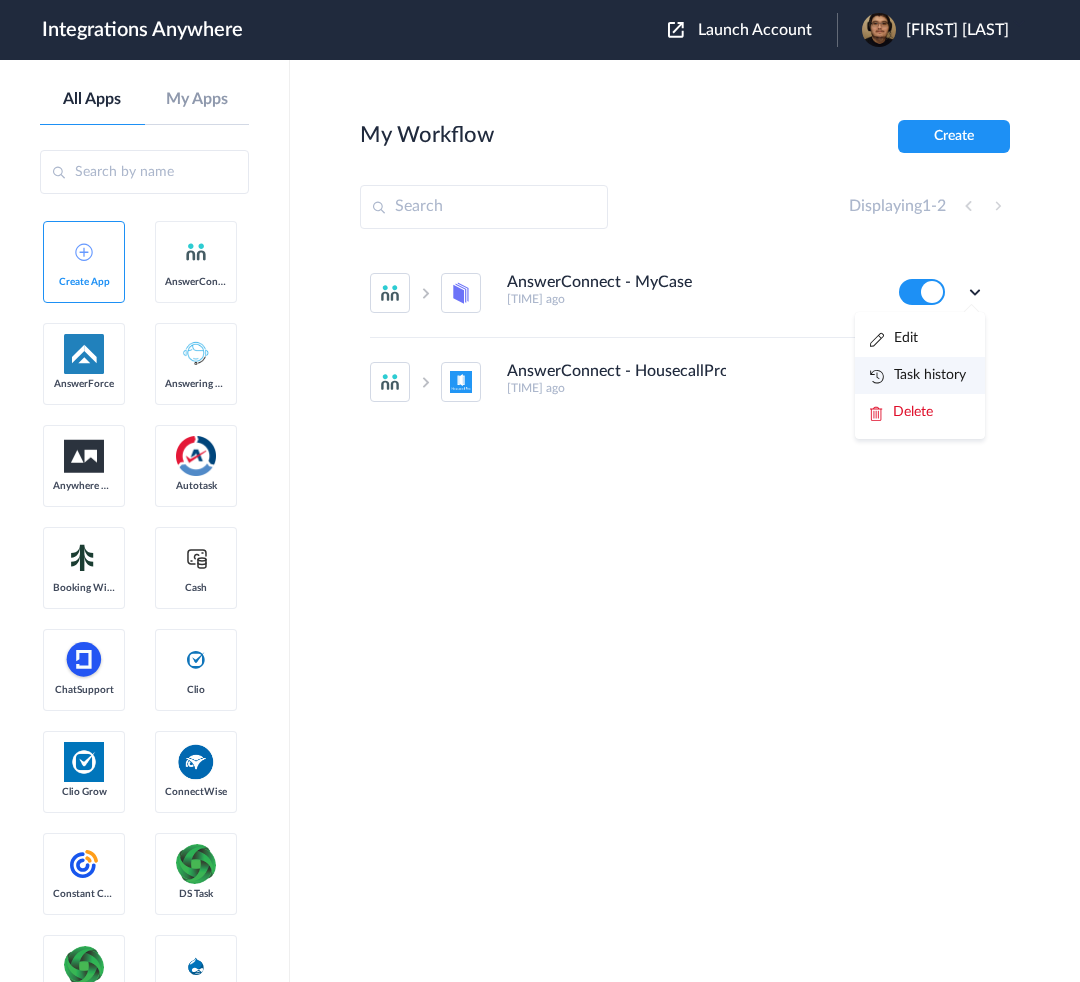 click on "Task history" at bounding box center [918, 375] 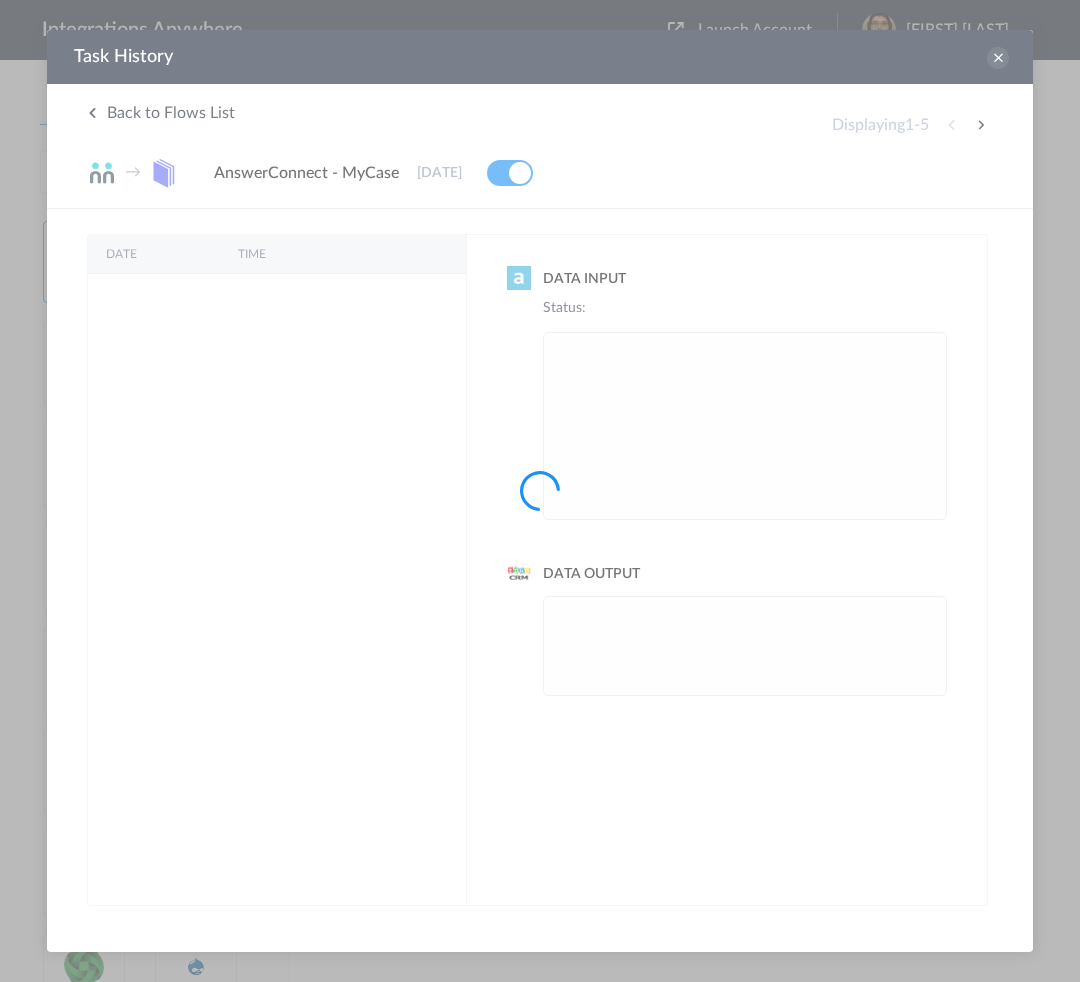 scroll, scrollTop: 0, scrollLeft: 0, axis: both 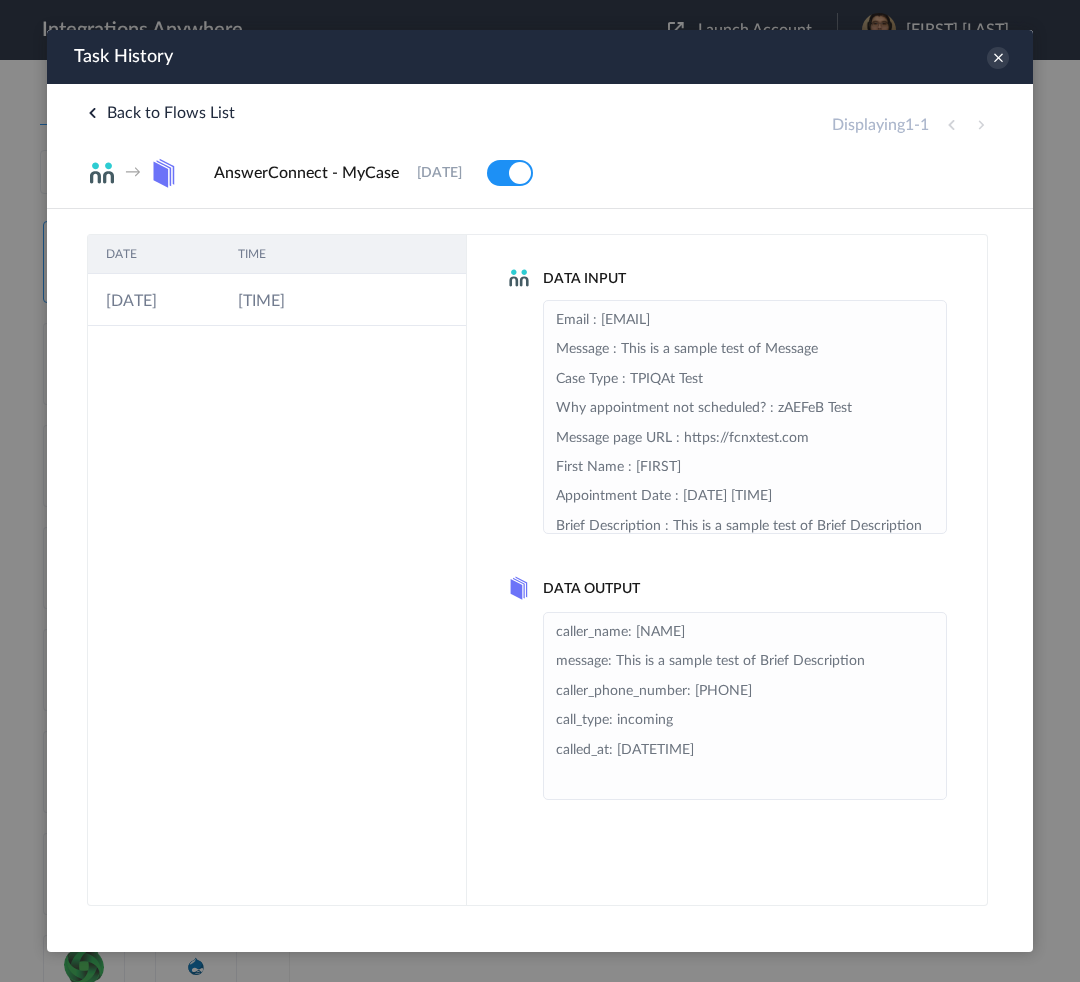 drag, startPoint x: 816, startPoint y: 751, endPoint x: 522, endPoint y: 608, distance: 326.9327 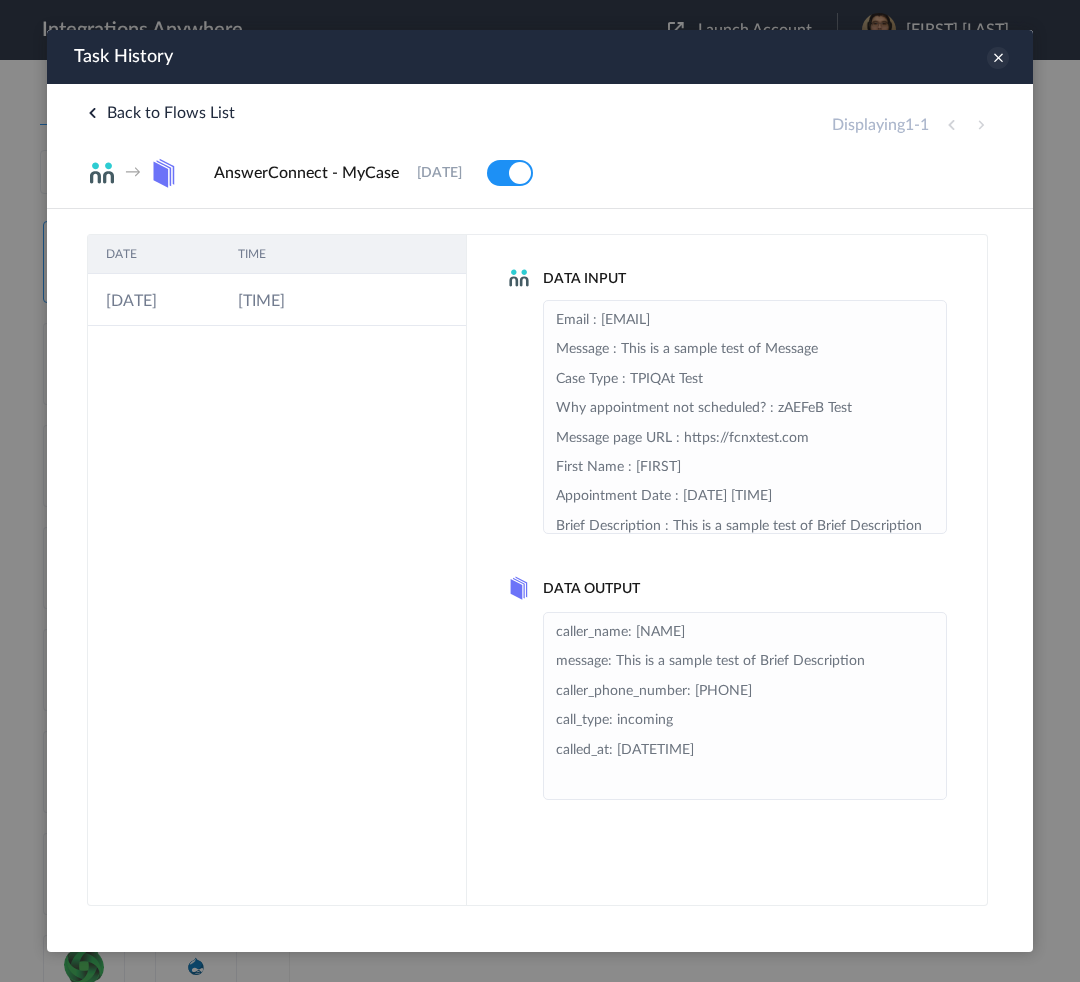 click at bounding box center (998, 58) 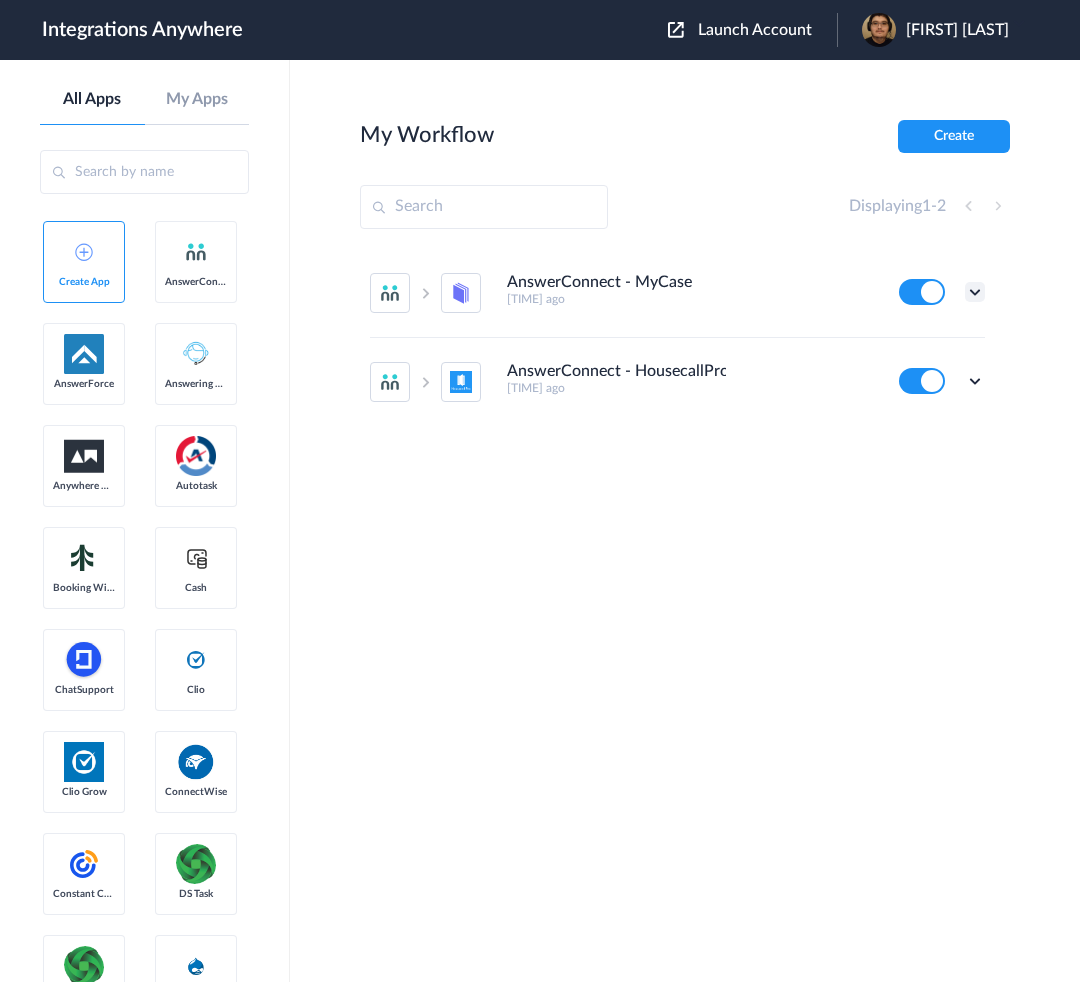 click at bounding box center (975, 292) 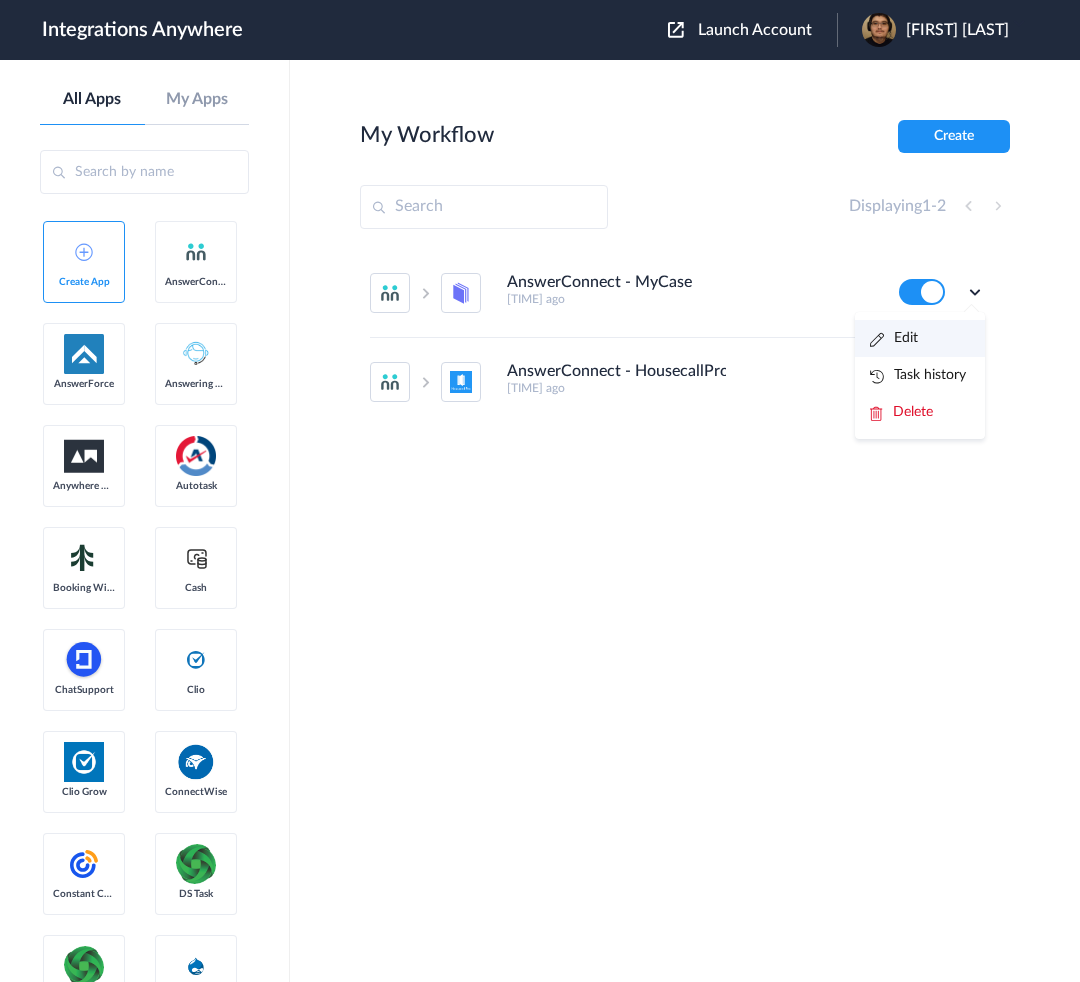 click on "Edit" at bounding box center (920, 338) 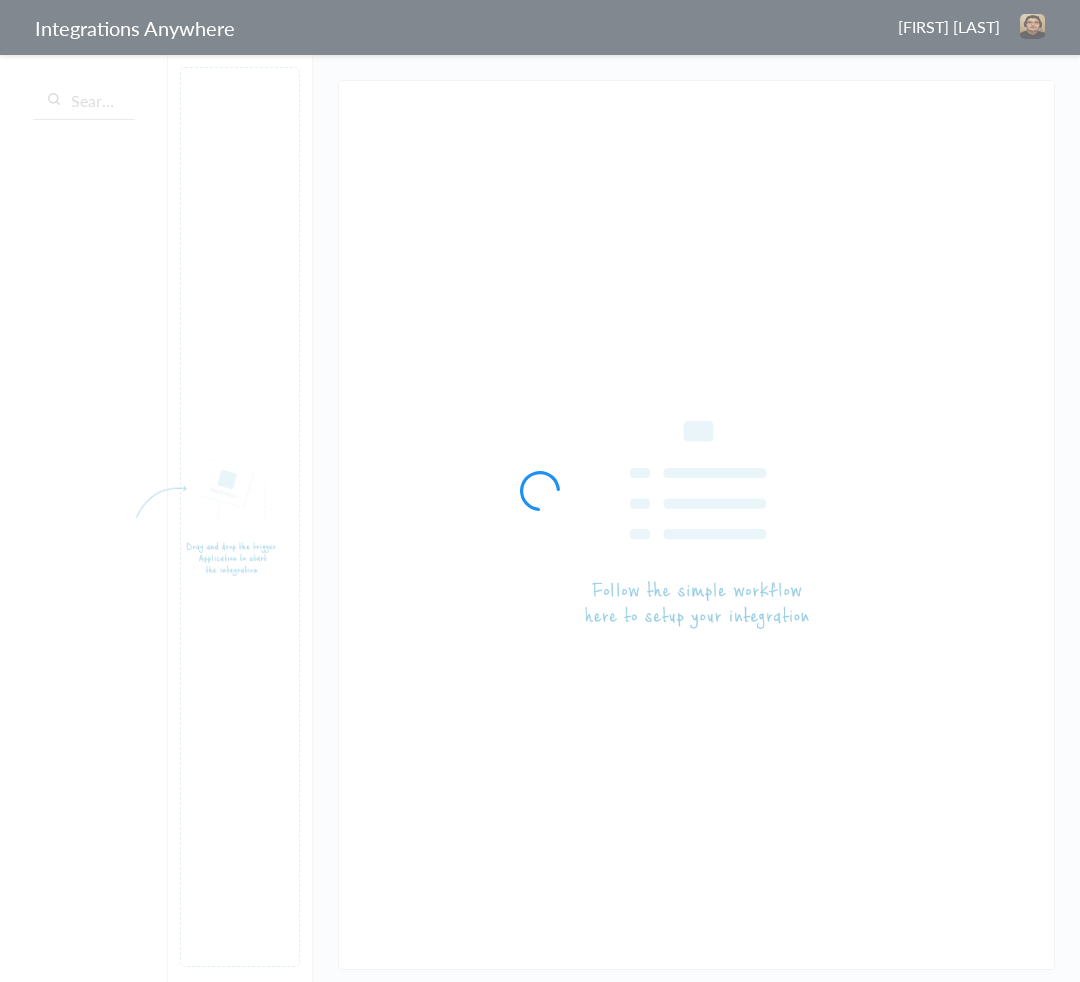 scroll, scrollTop: 0, scrollLeft: 0, axis: both 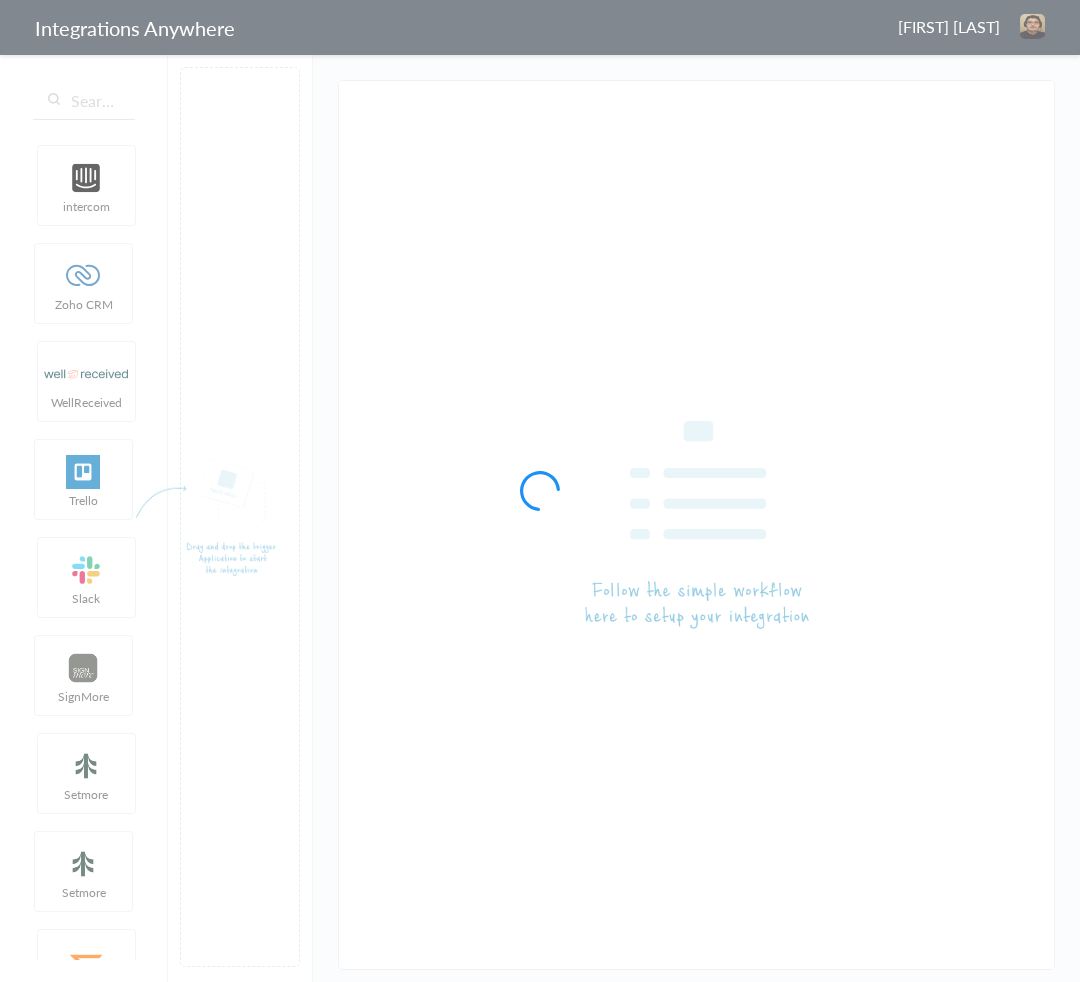type on "AnswerConnect - MyCase" 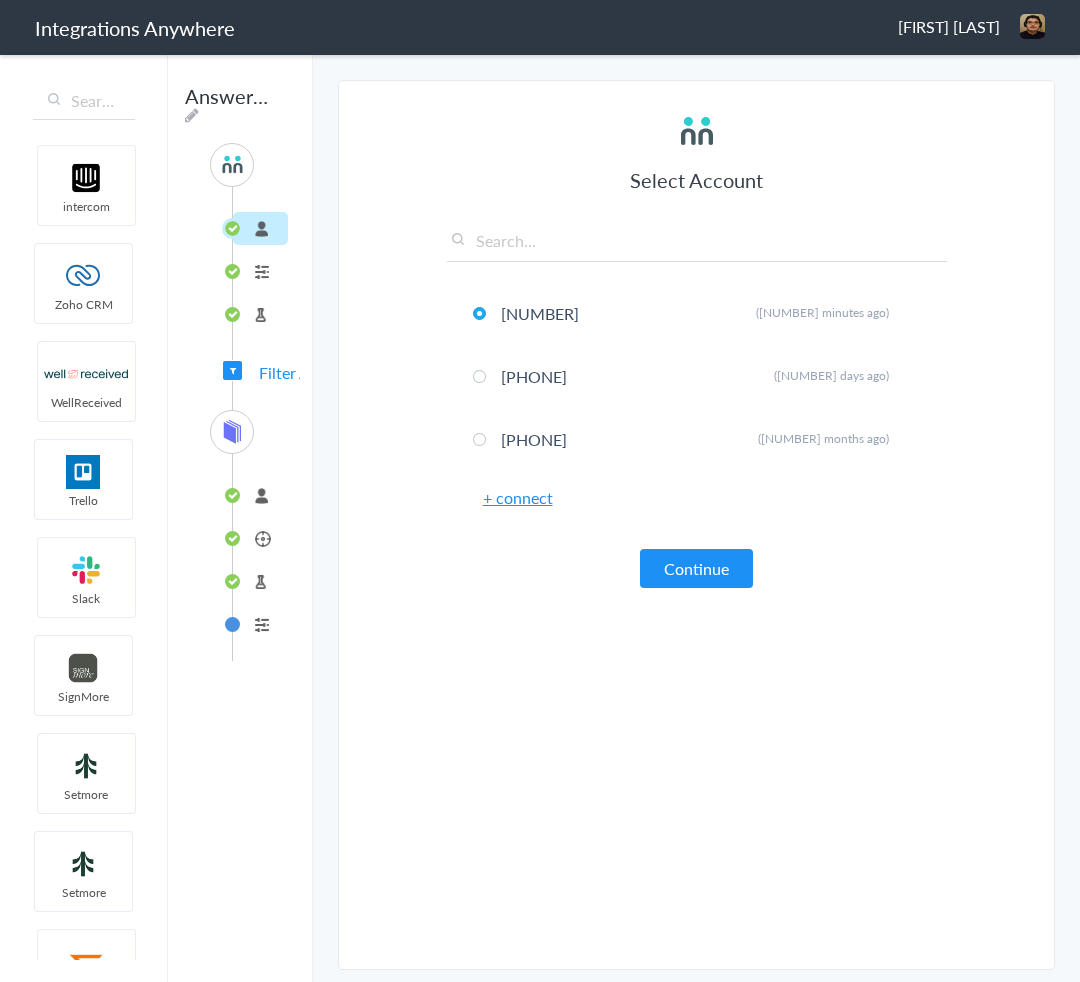 click on "connected" at bounding box center [260, 495] 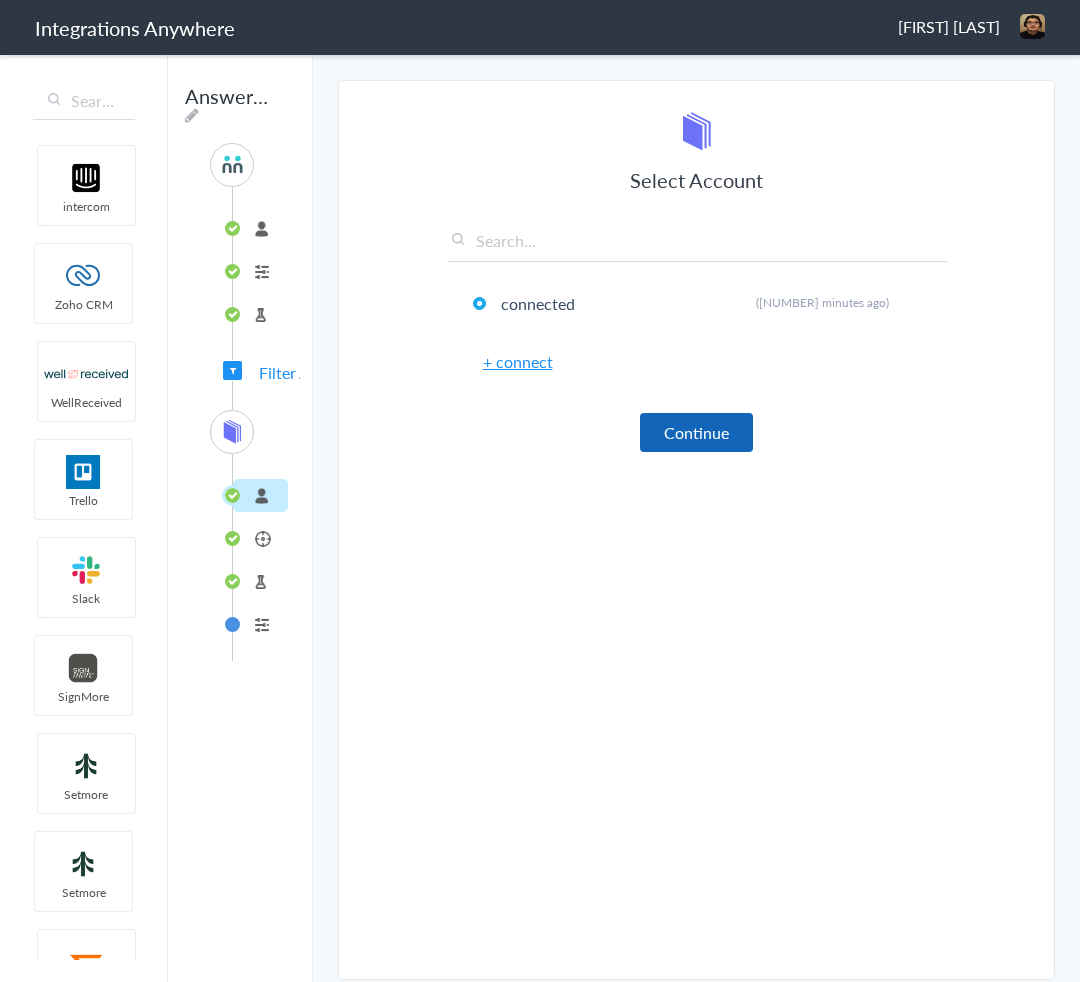 click on "Continue" at bounding box center [696, 432] 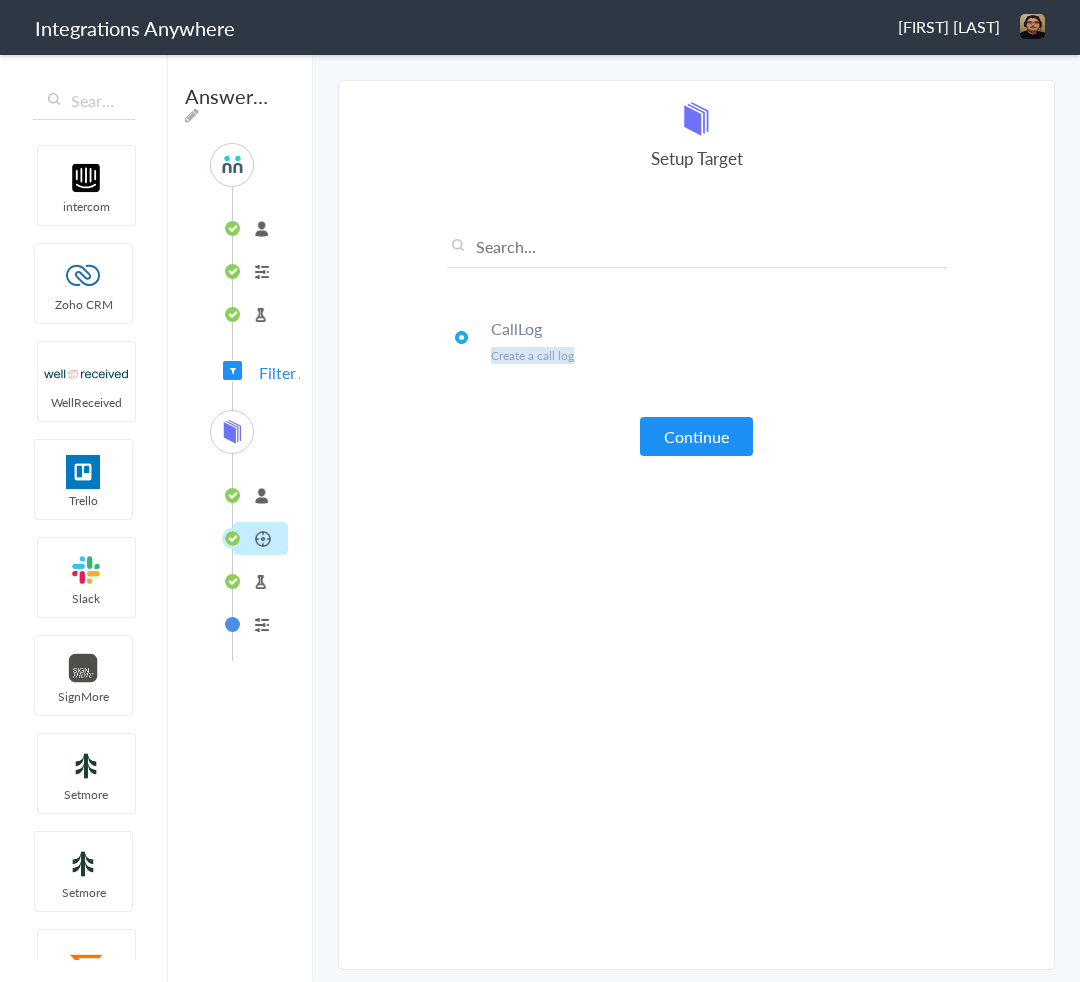 drag, startPoint x: 552, startPoint y: 357, endPoint x: 480, endPoint y: 356, distance: 72.00694 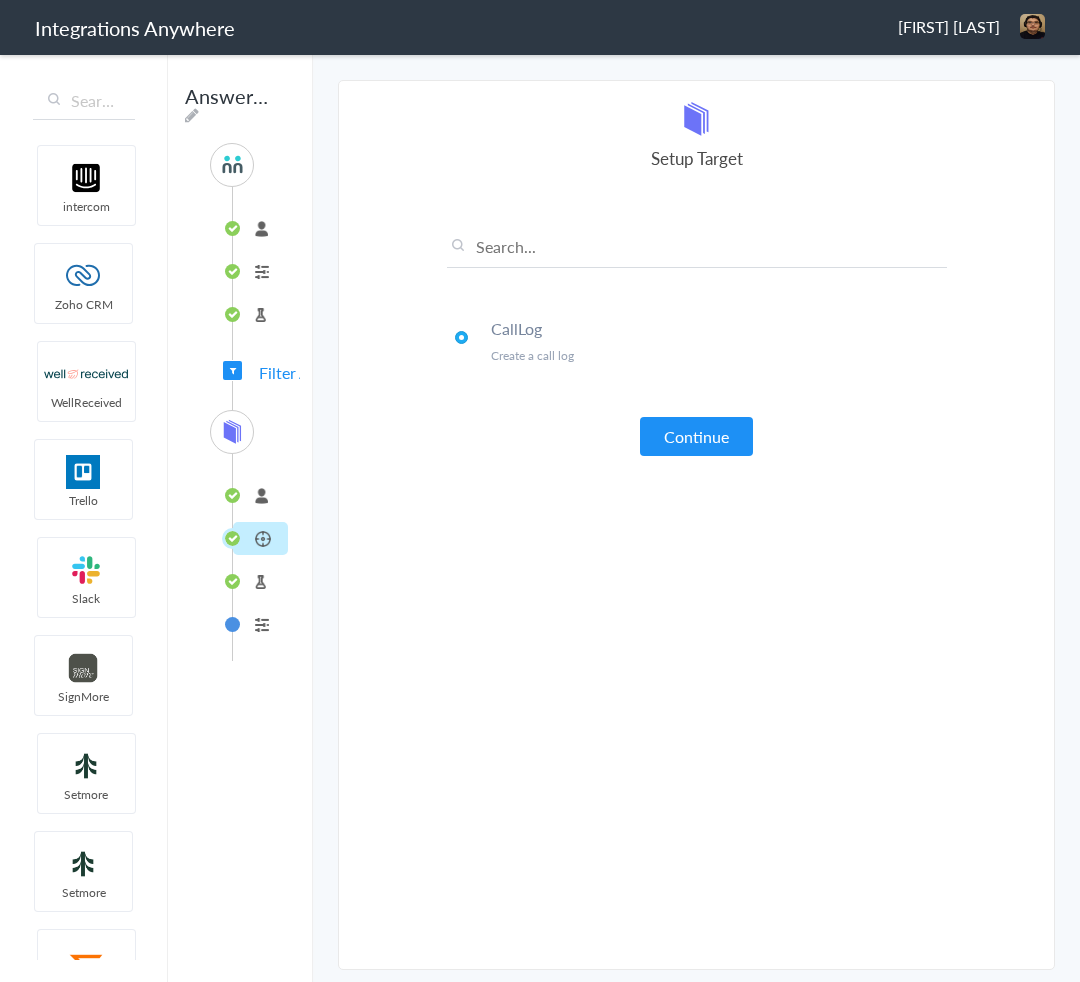 click on "CallLog" at bounding box center [719, 328] 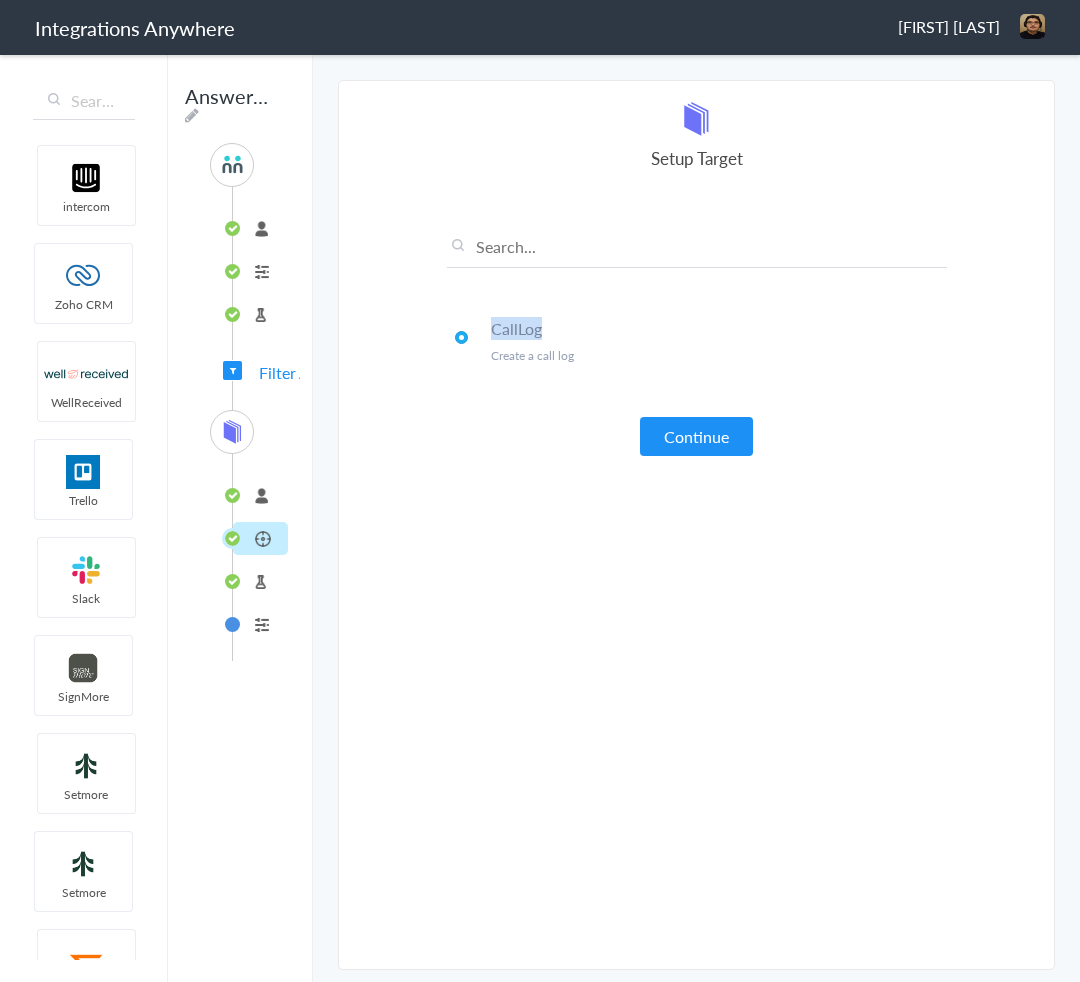 click on "CallLog" at bounding box center (719, 328) 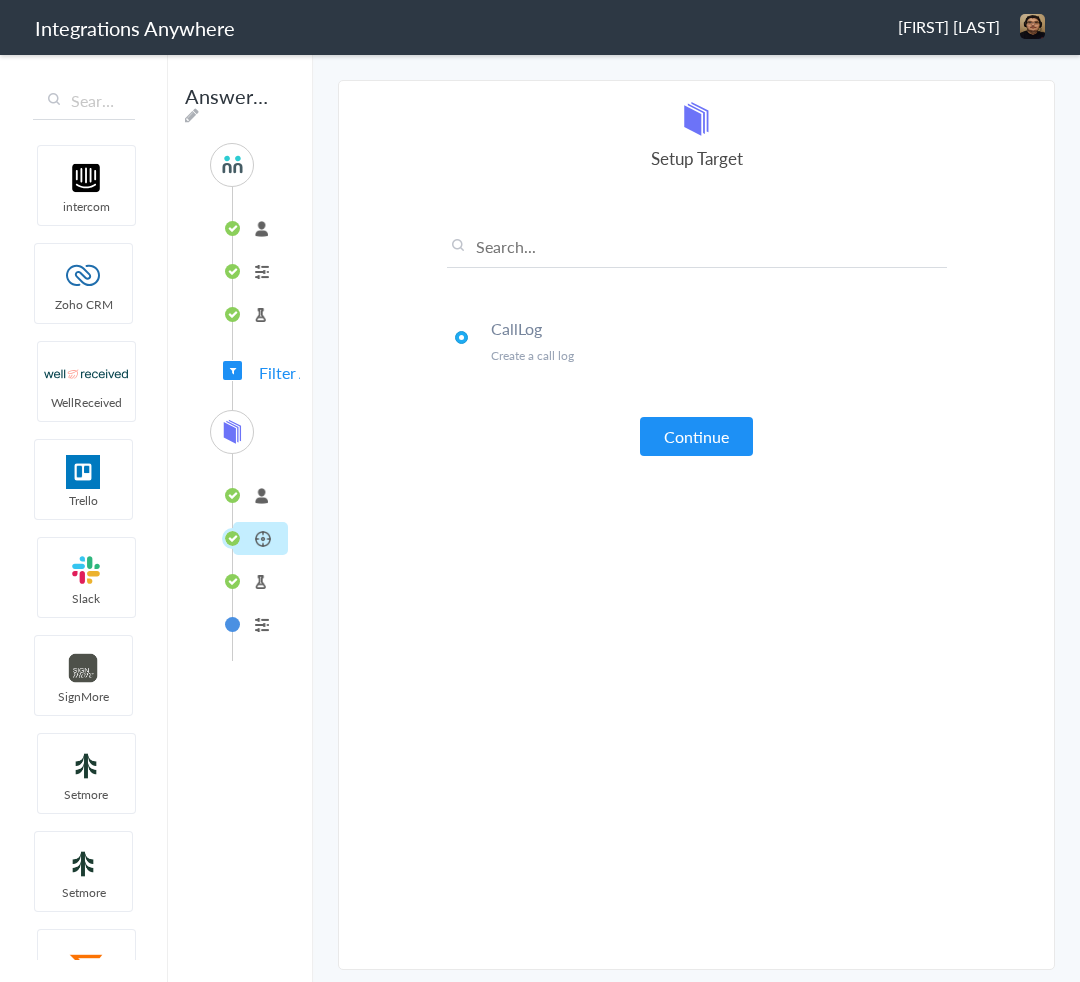 drag, startPoint x: 461, startPoint y: 335, endPoint x: 450, endPoint y: 342, distance: 13.038404 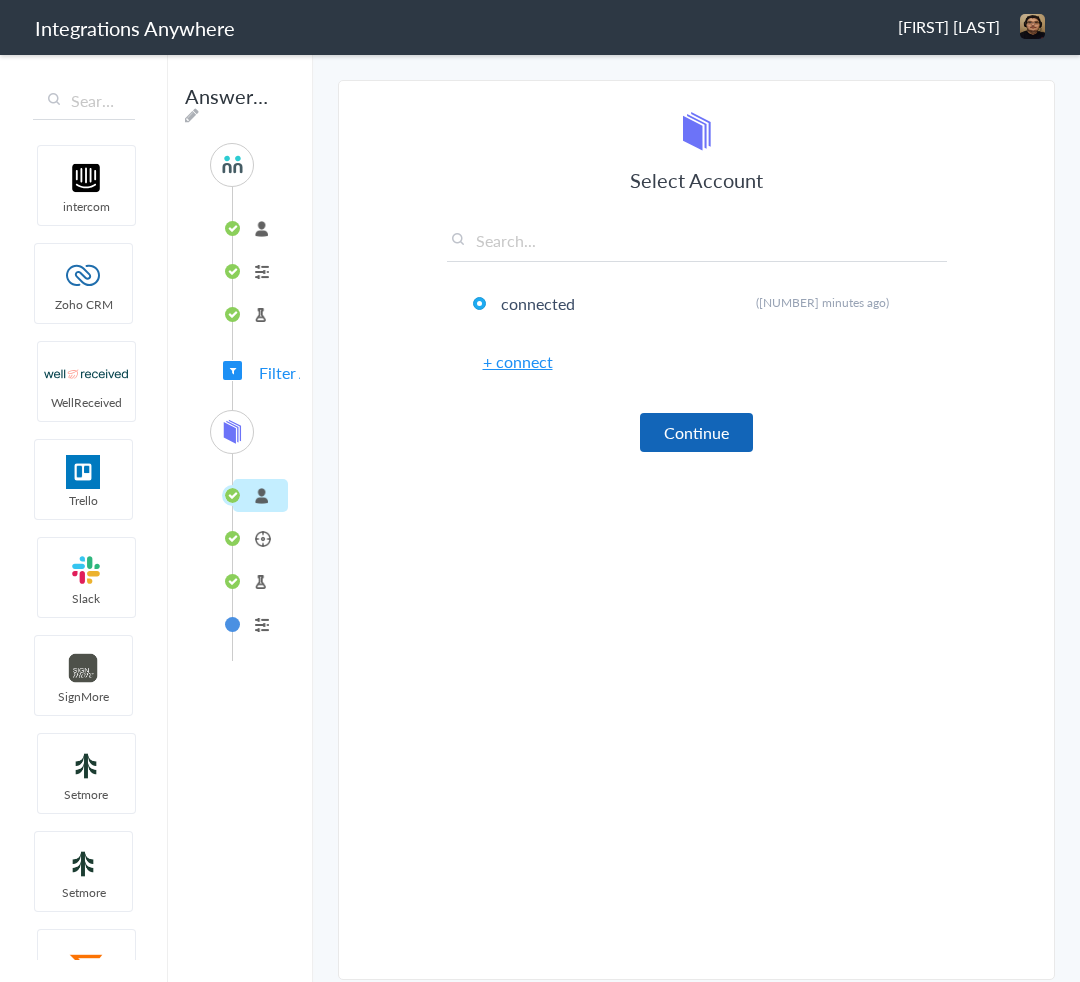 click on "Continue" at bounding box center (696, 432) 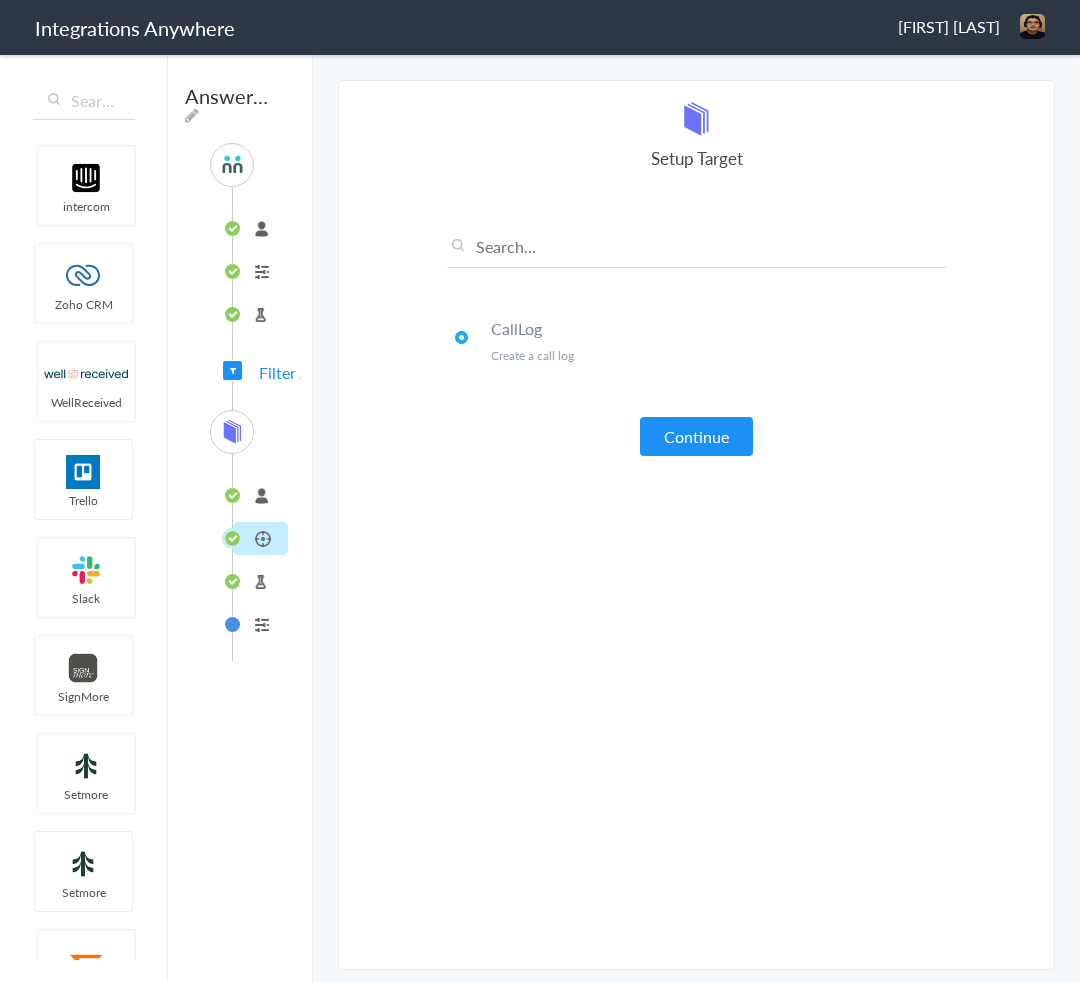 click on "CallLog" at bounding box center [719, 328] 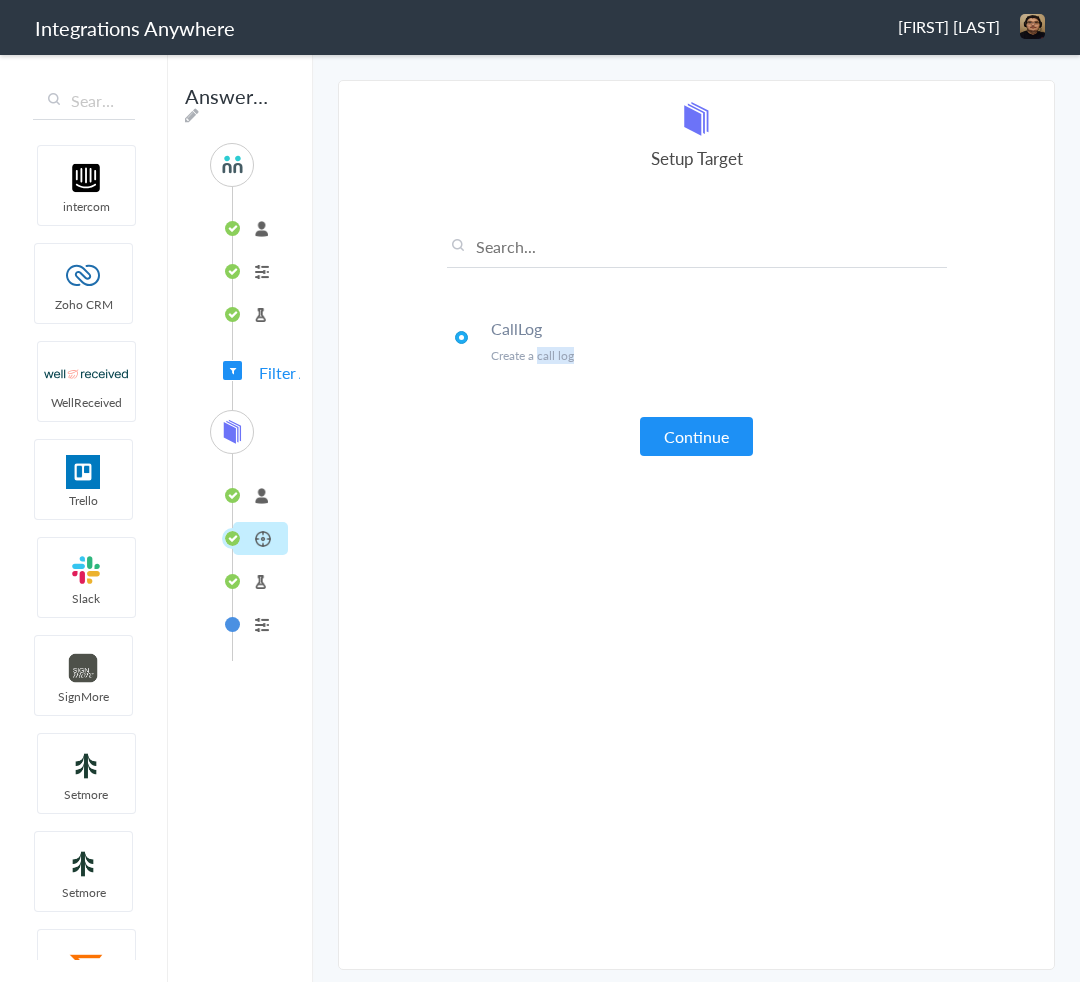 drag, startPoint x: 586, startPoint y: 364, endPoint x: 525, endPoint y: 359, distance: 61.204575 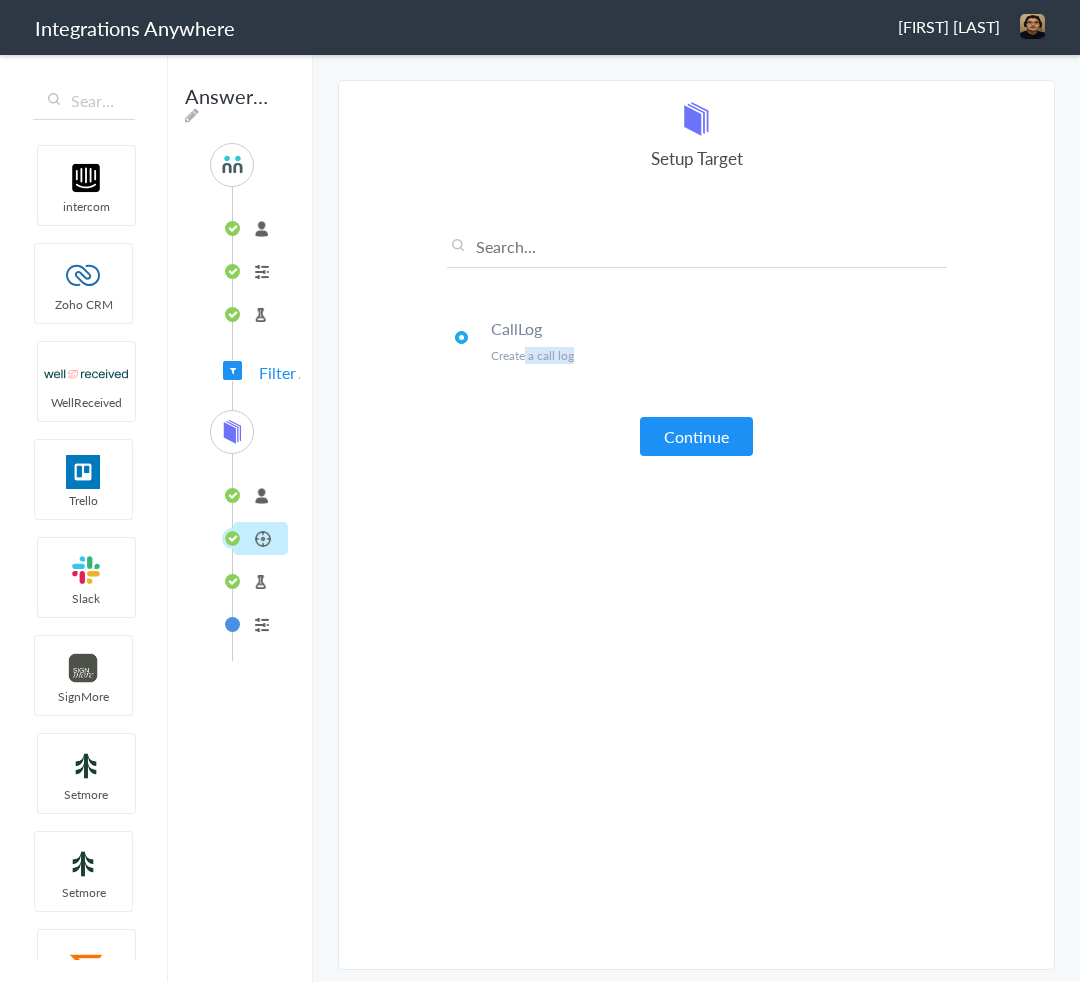 click on "Create a call log" at bounding box center (719, 355) 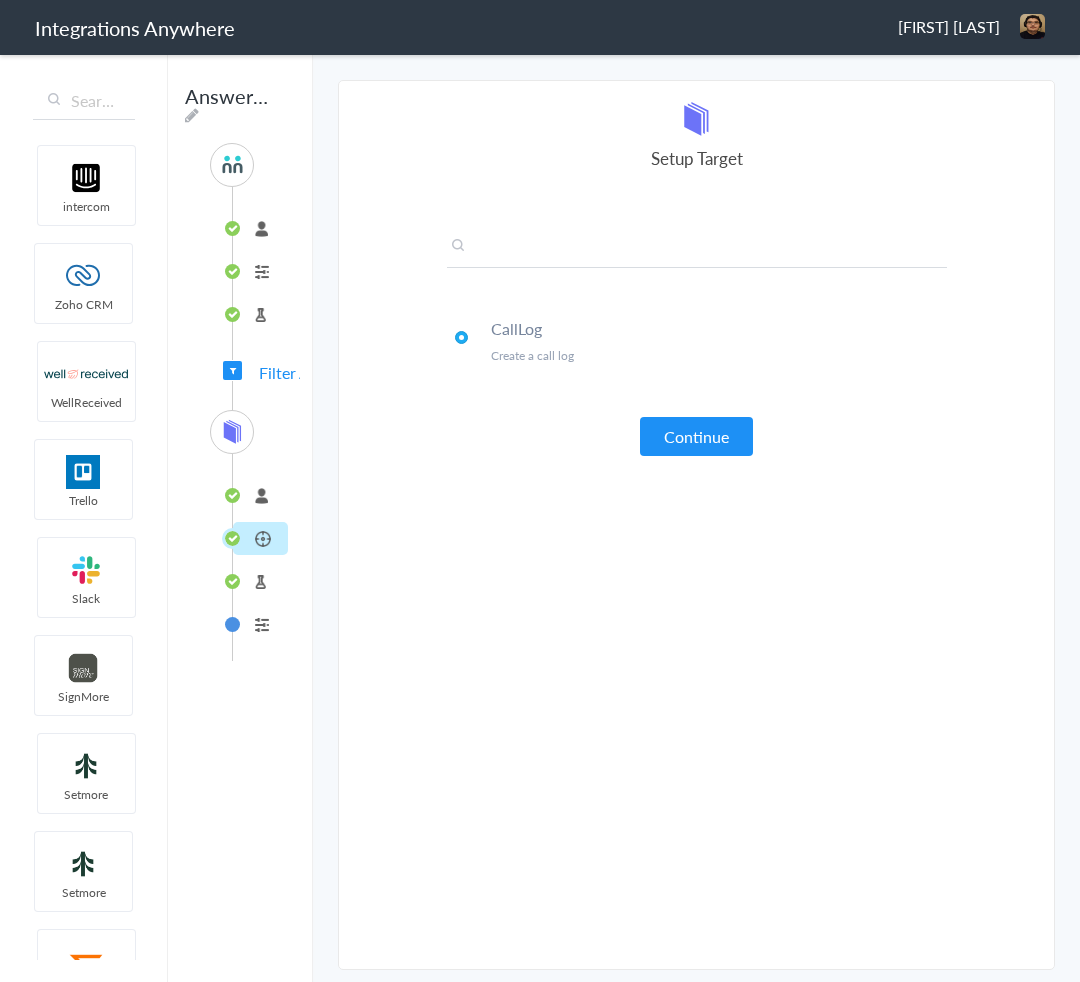 click at bounding box center (697, 251) 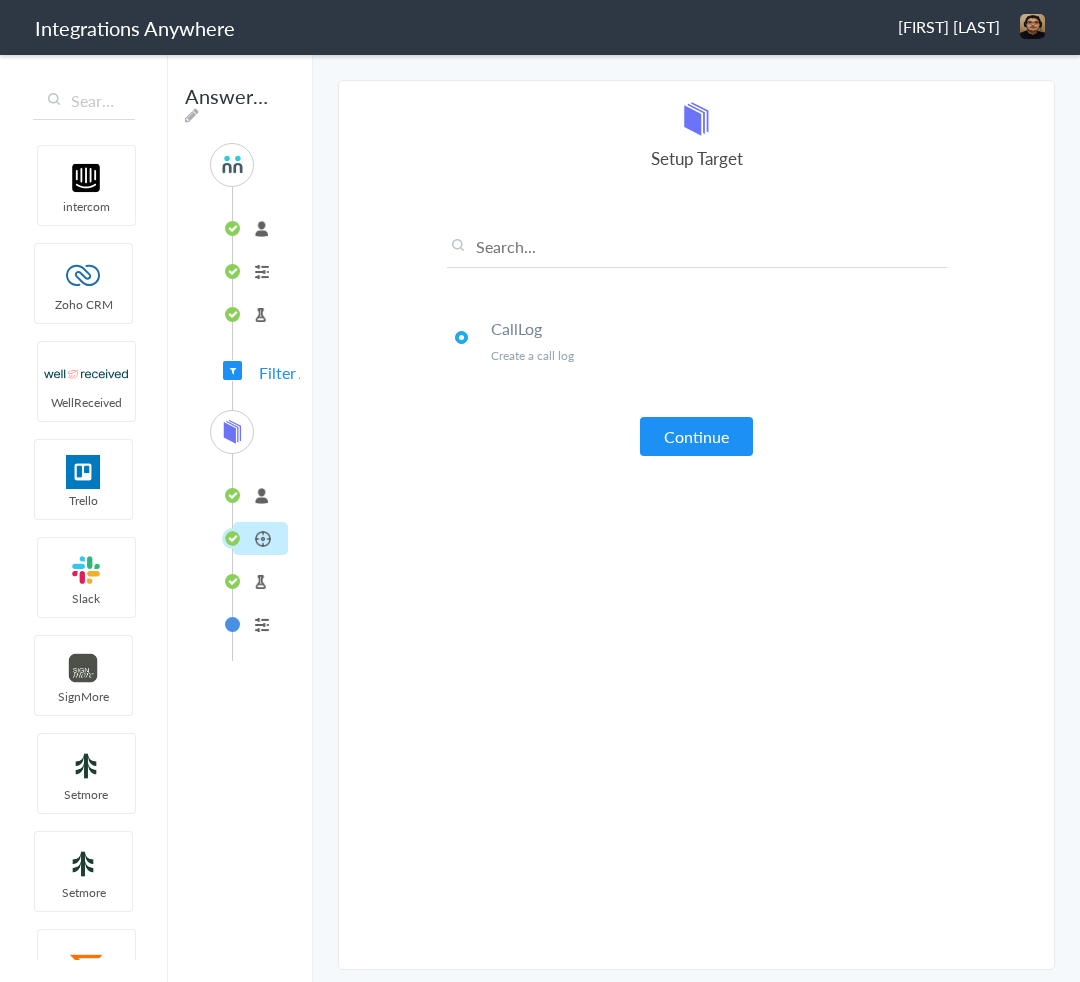 click on "CallLog Create a call log" at bounding box center [697, 358] 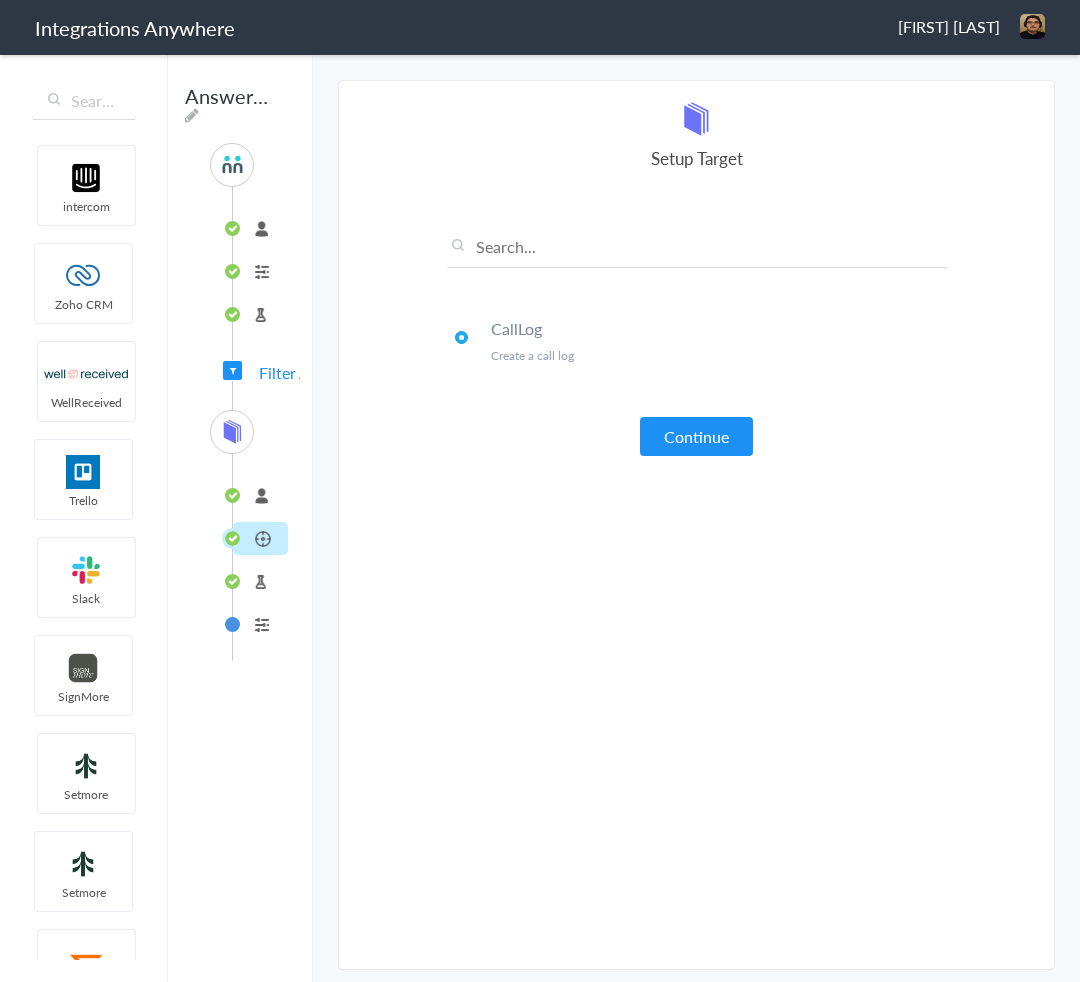 click on "Formatter" at bounding box center [260, 624] 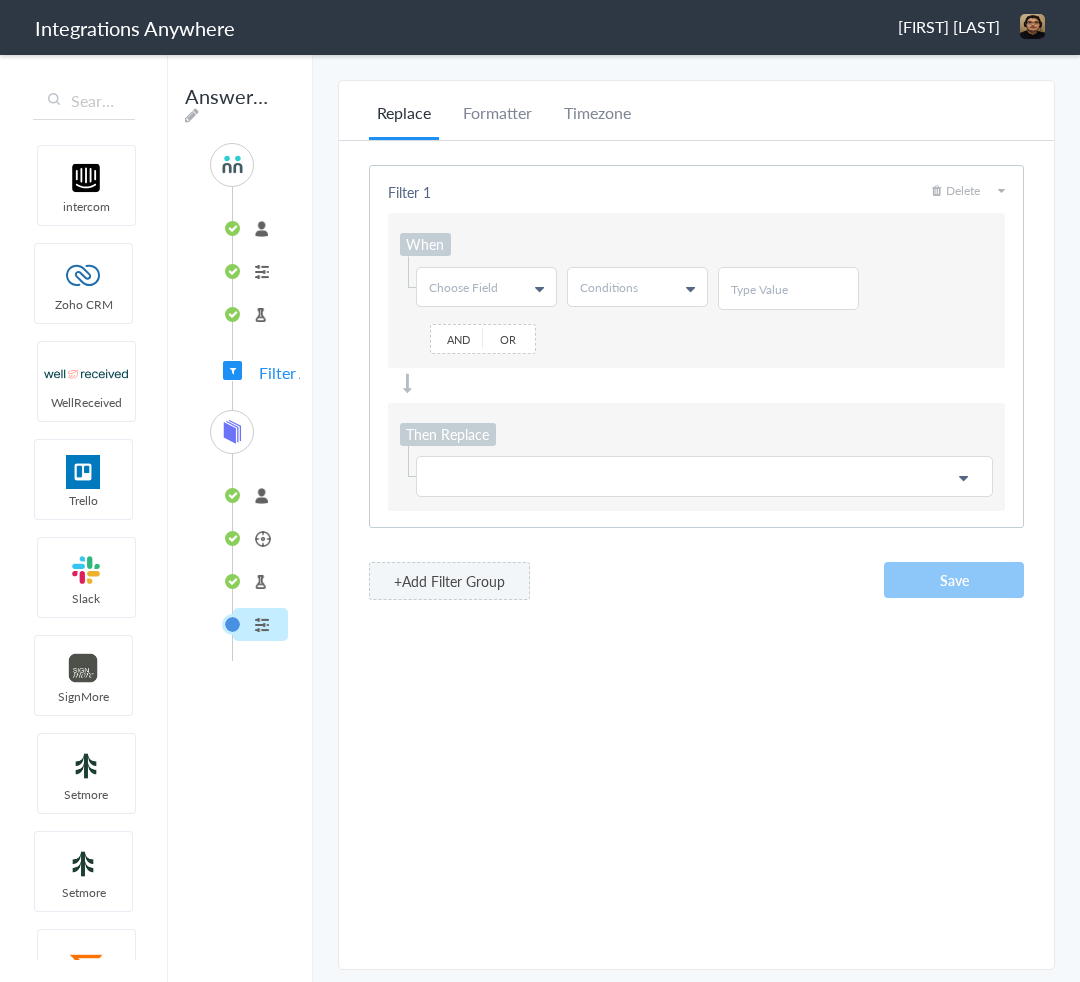 click on "Test Target" at bounding box center (260, 581) 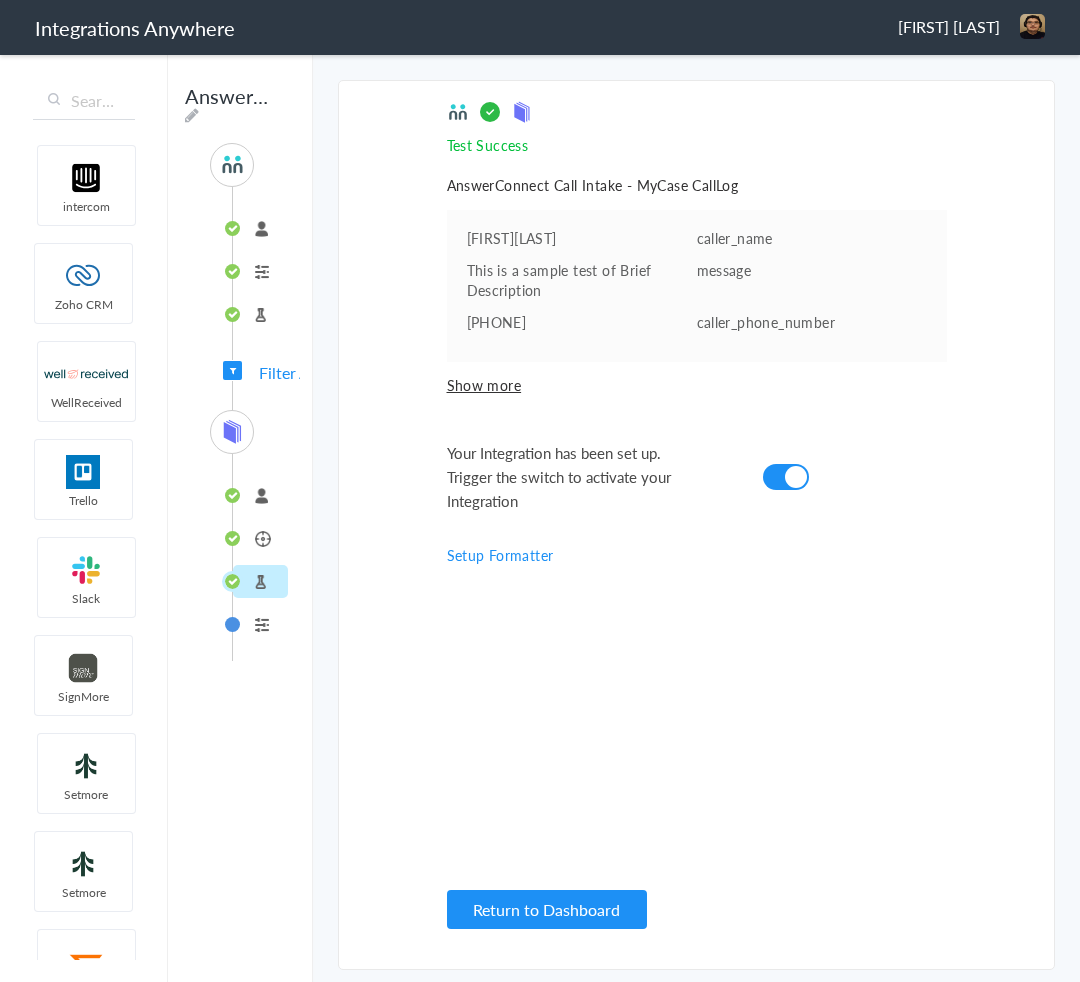 click at bounding box center (786, 477) 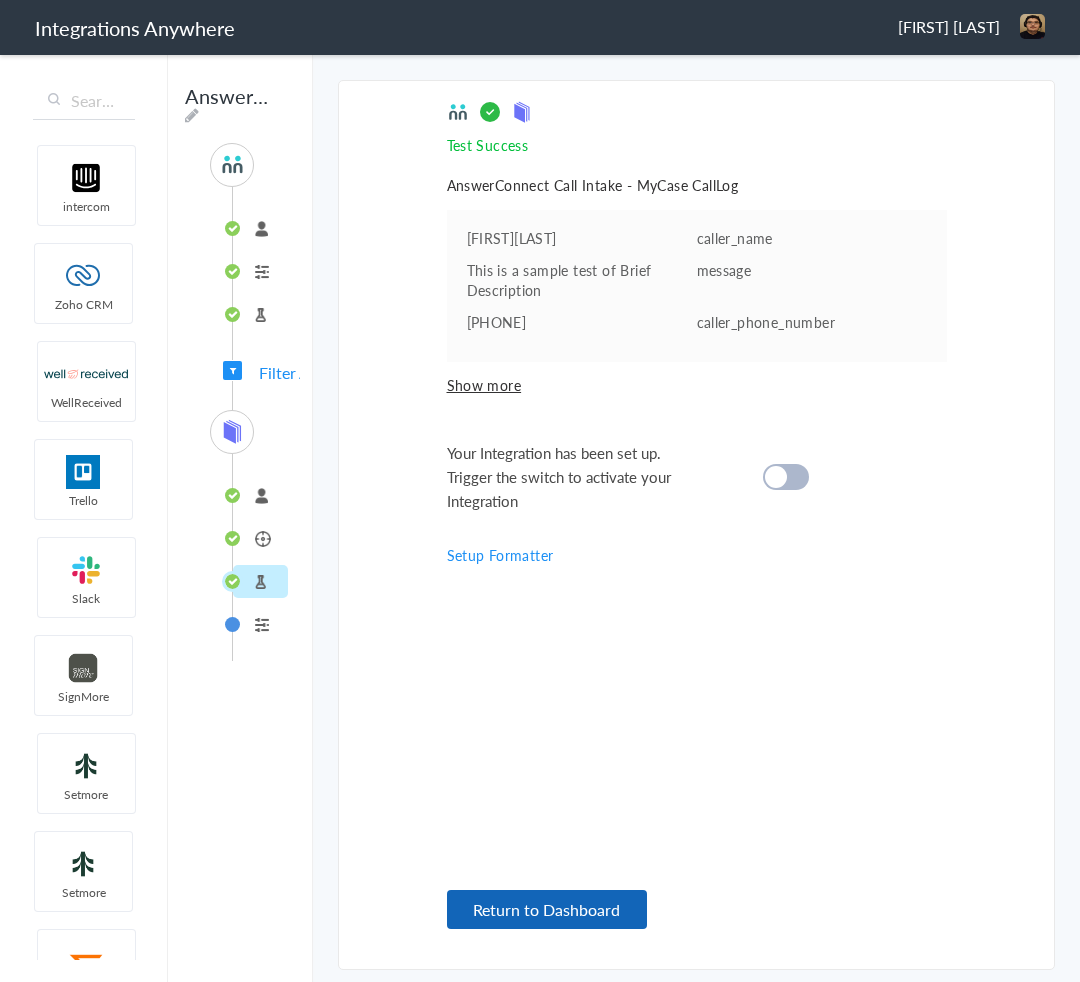 click on "Return to Dashboard" at bounding box center (547, 909) 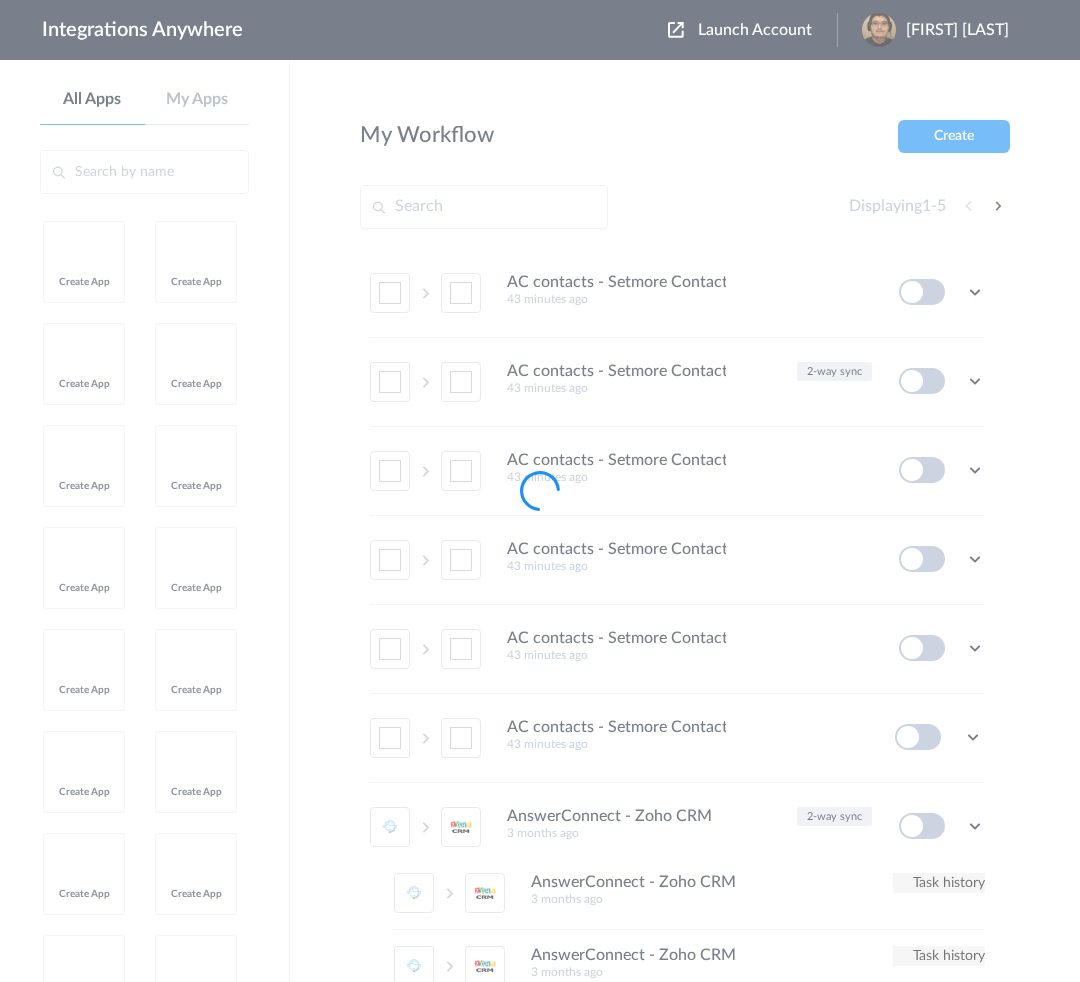 scroll, scrollTop: 0, scrollLeft: 0, axis: both 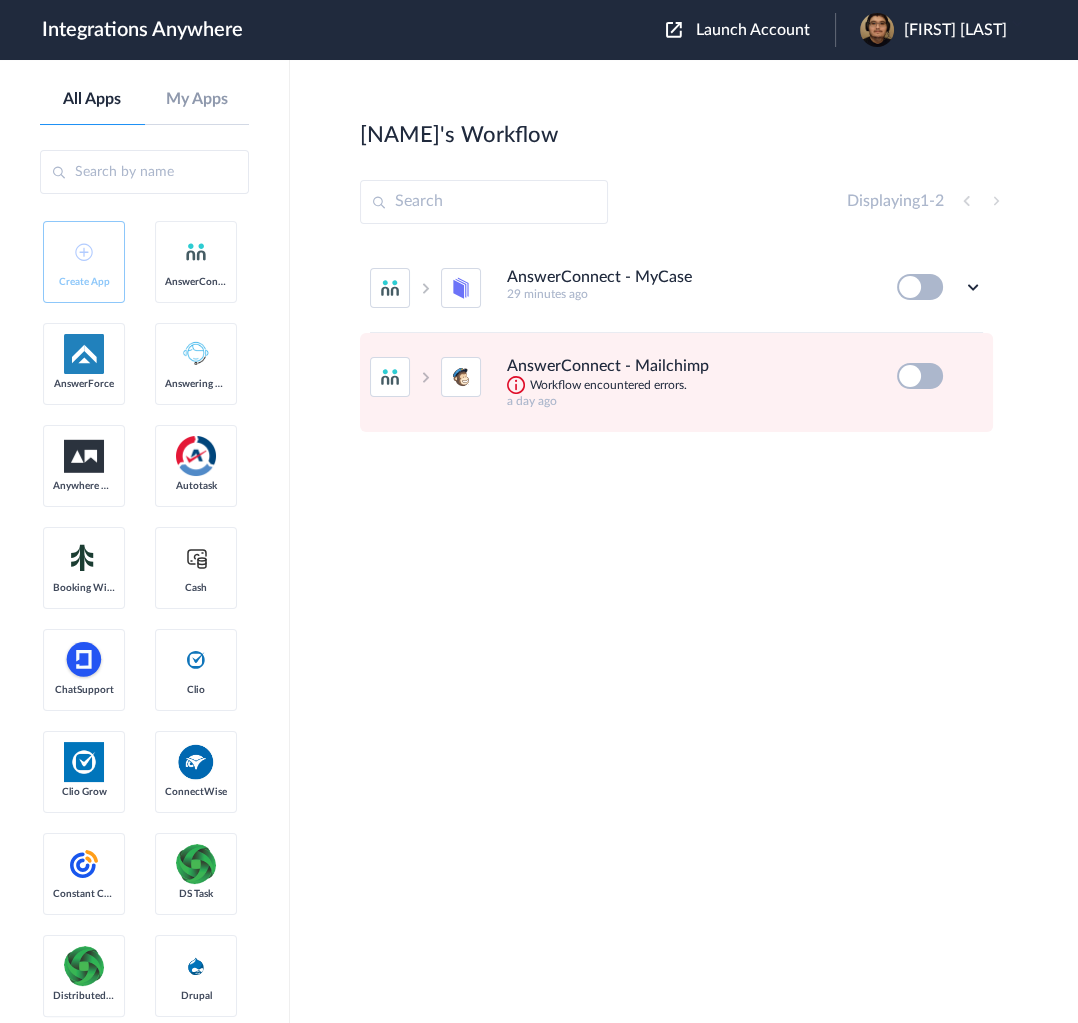 click at bounding box center (973, 376) 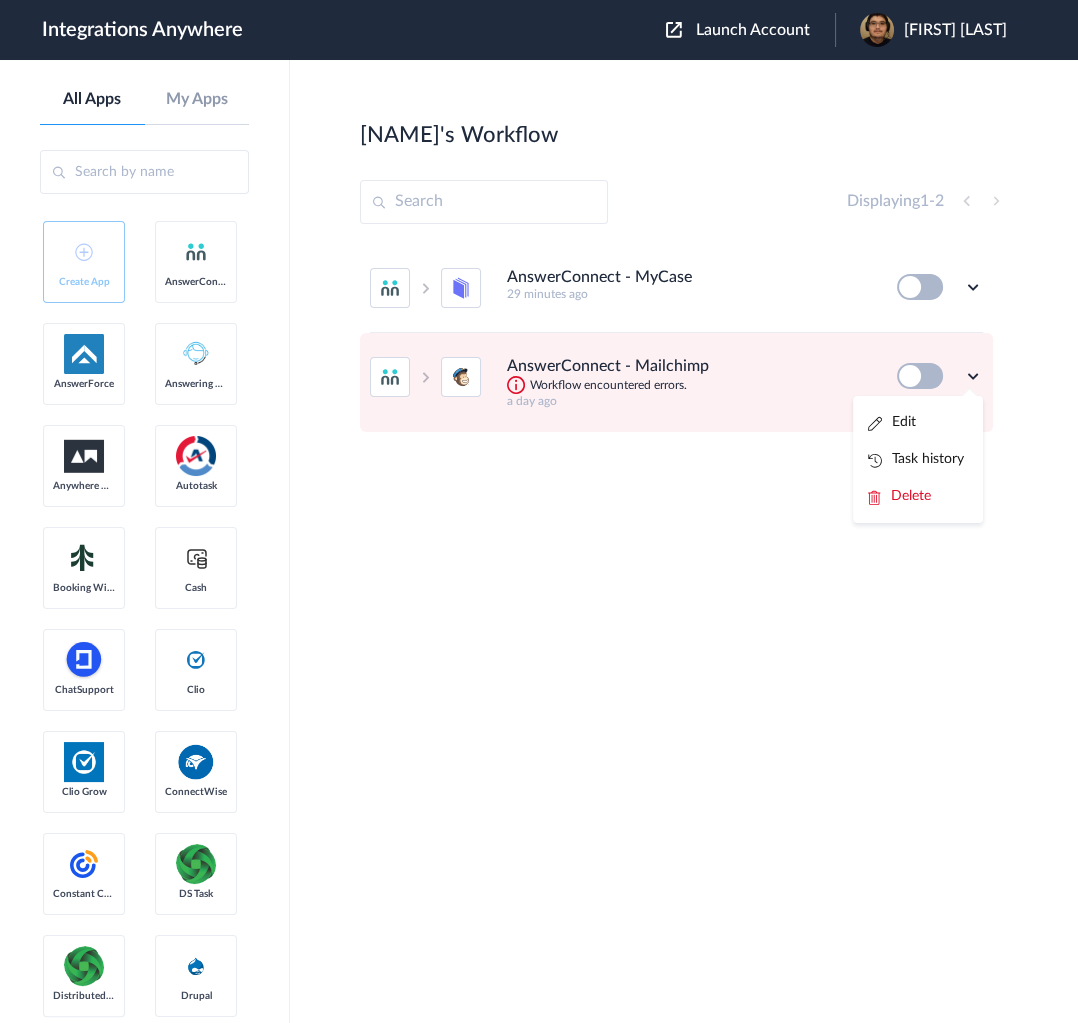 click on "AnswerConnect - MyCase 29 minutes ago Edit    Task history    Delete       AnswerConnect - Mailchimp Workflow encountered  errors.   a day ago Edit    Task history    Delete" at bounding box center [684, 394] 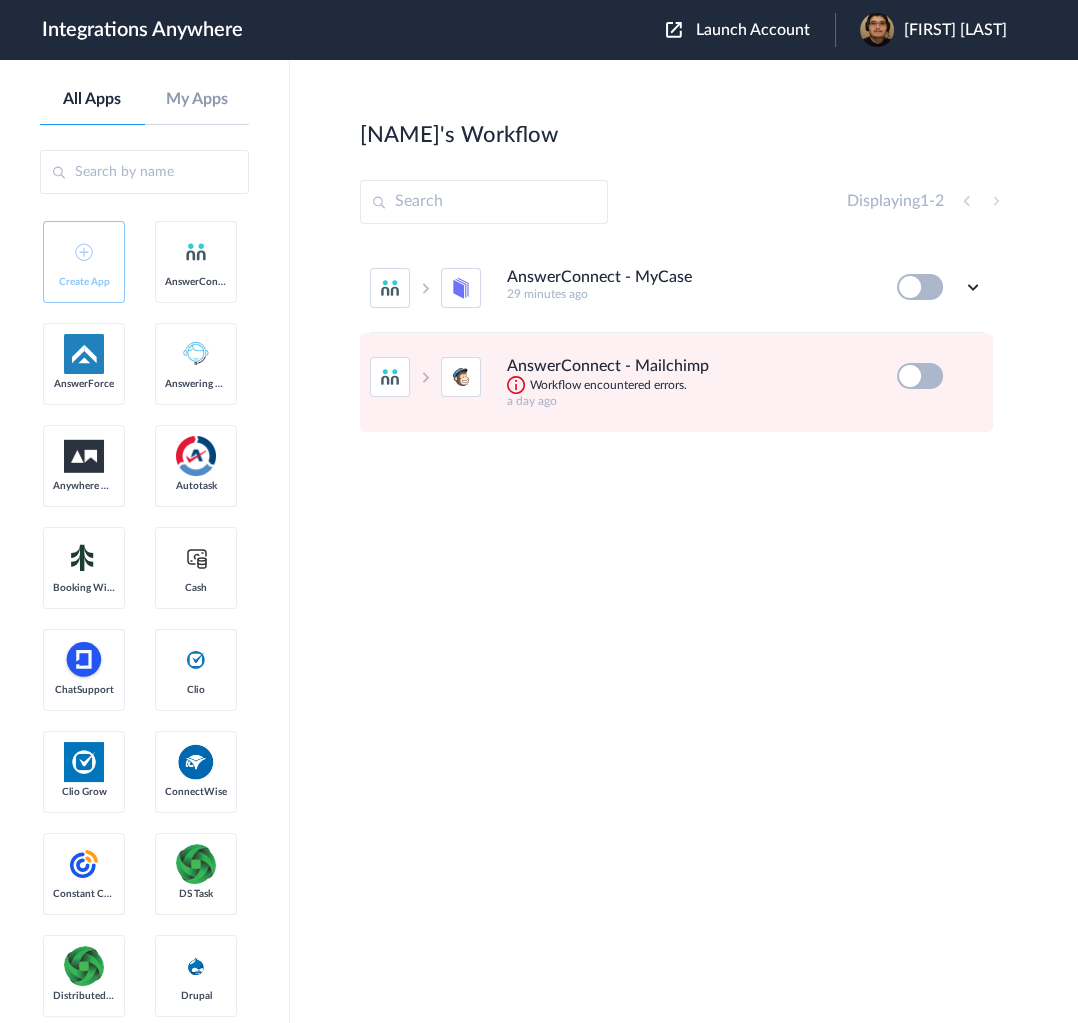 click at bounding box center [973, 376] 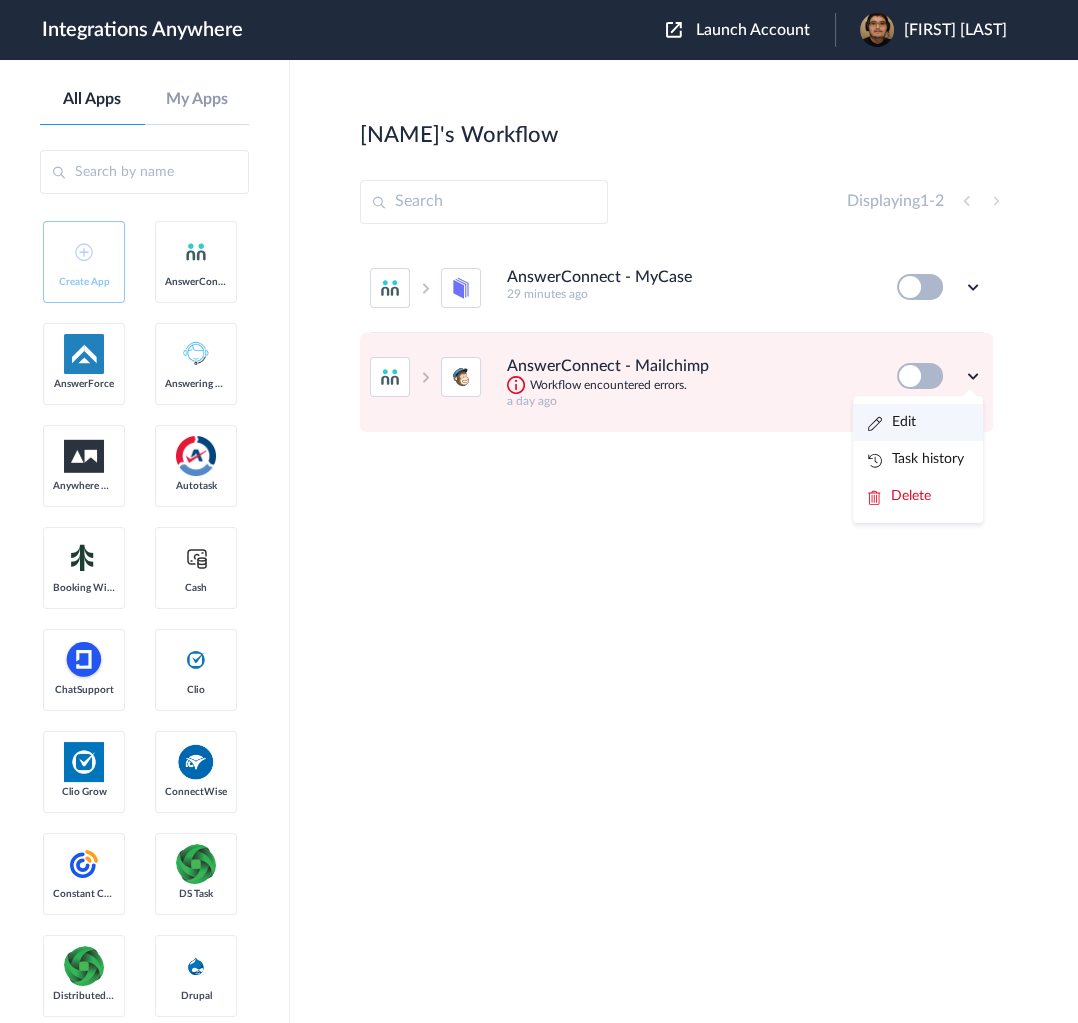 click on "Edit" at bounding box center (918, 422) 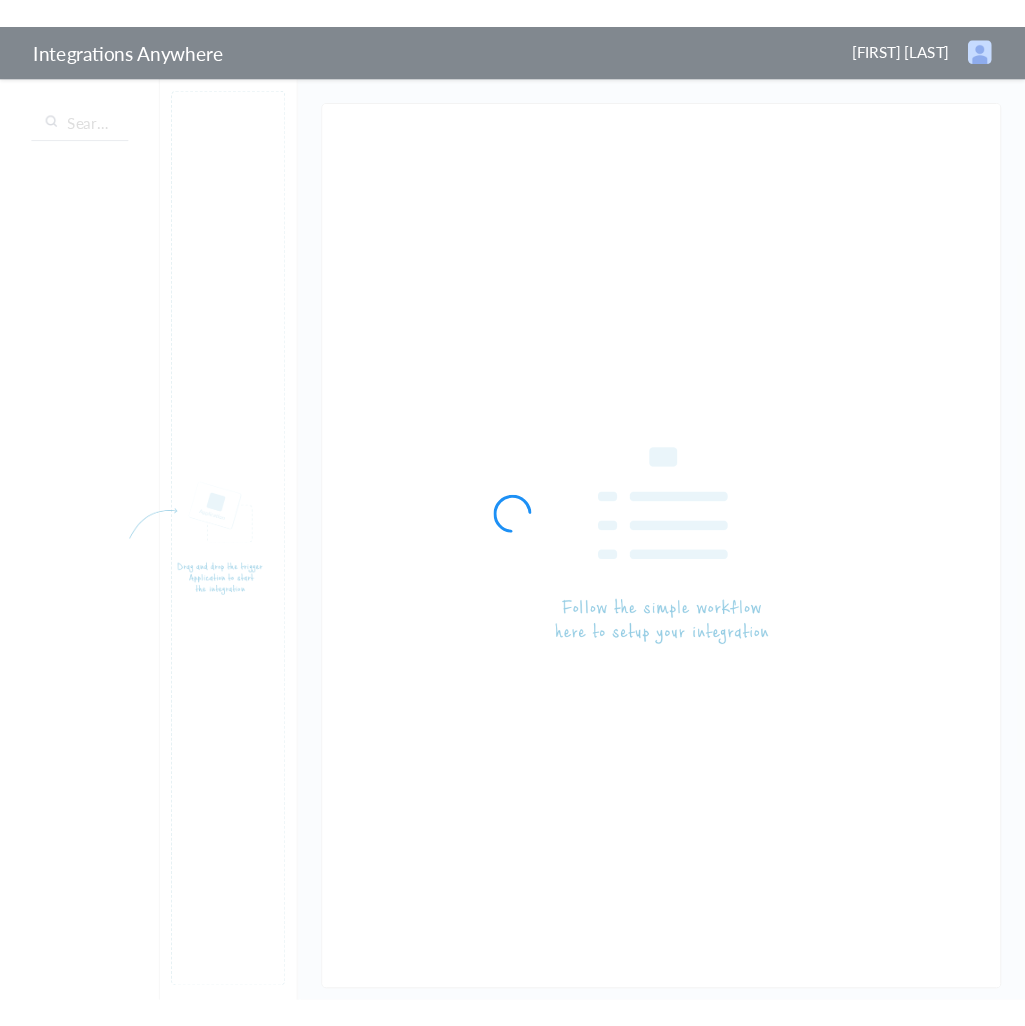 scroll, scrollTop: 0, scrollLeft: 0, axis: both 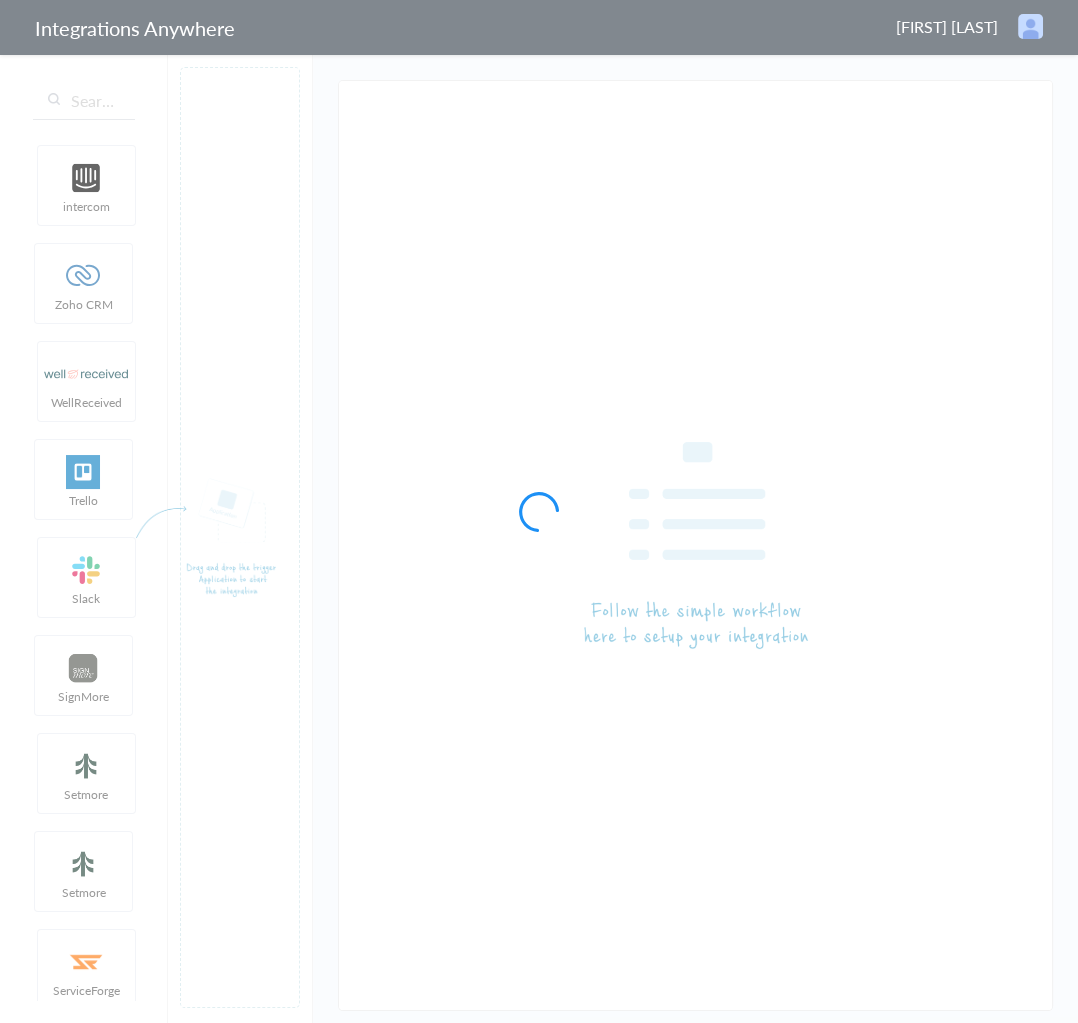 type on "AnswerConnect - Mailchimp" 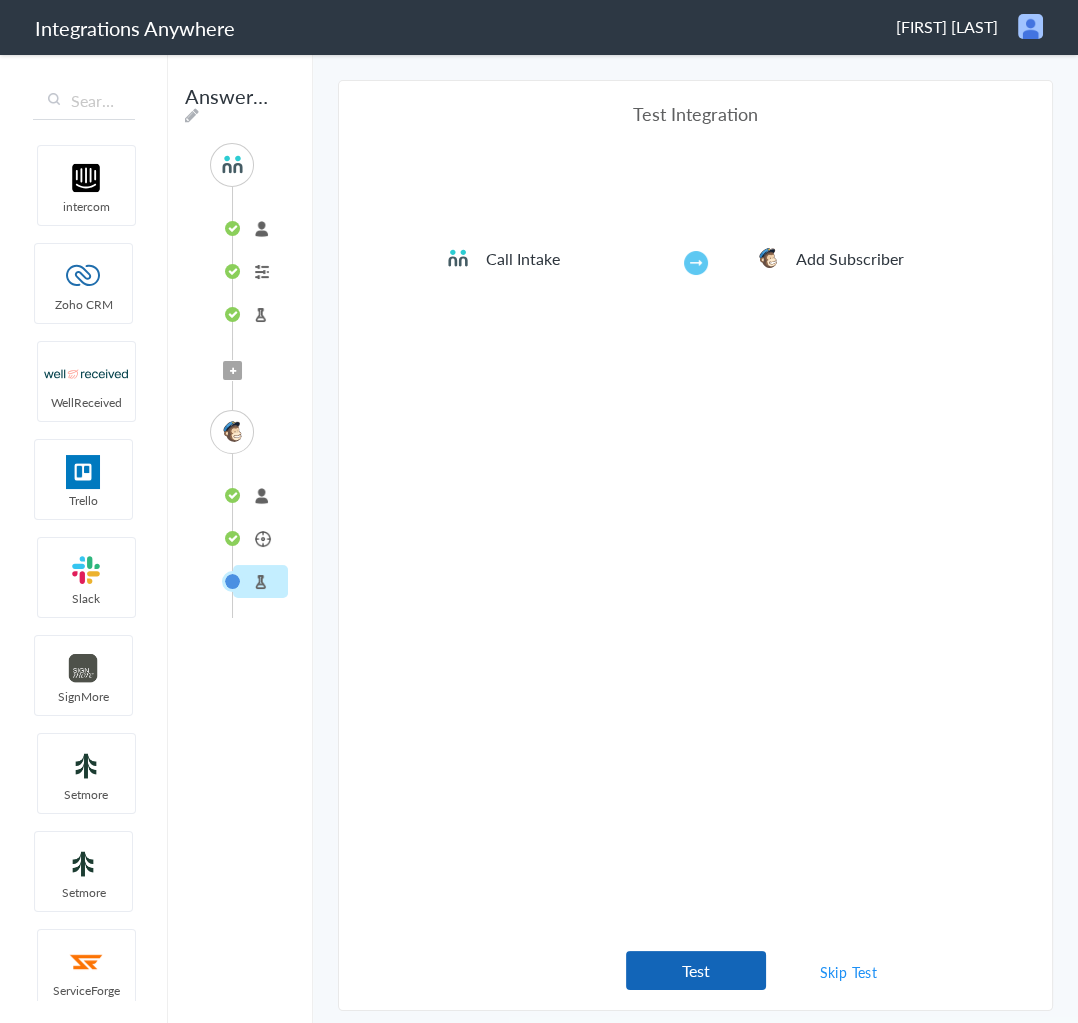 click on "Test" at bounding box center [696, 970] 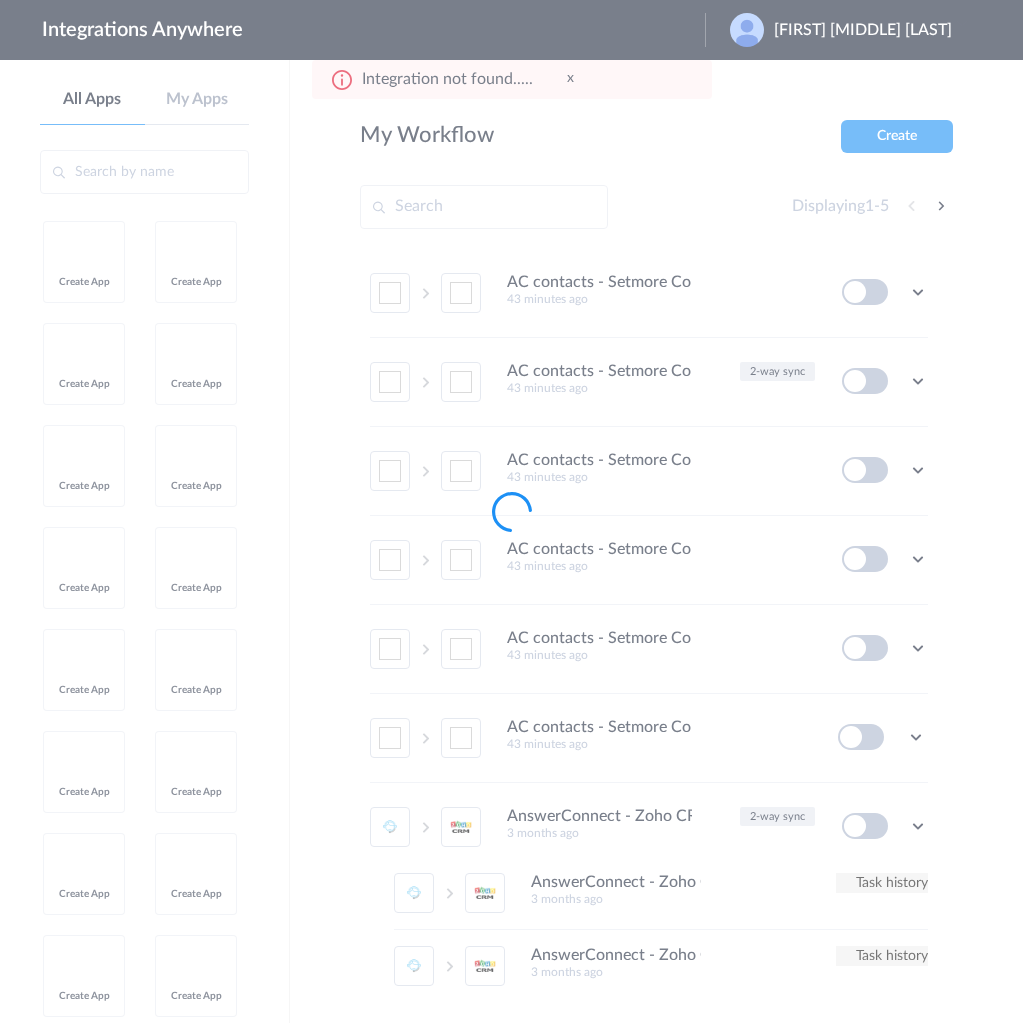 scroll, scrollTop: 0, scrollLeft: 0, axis: both 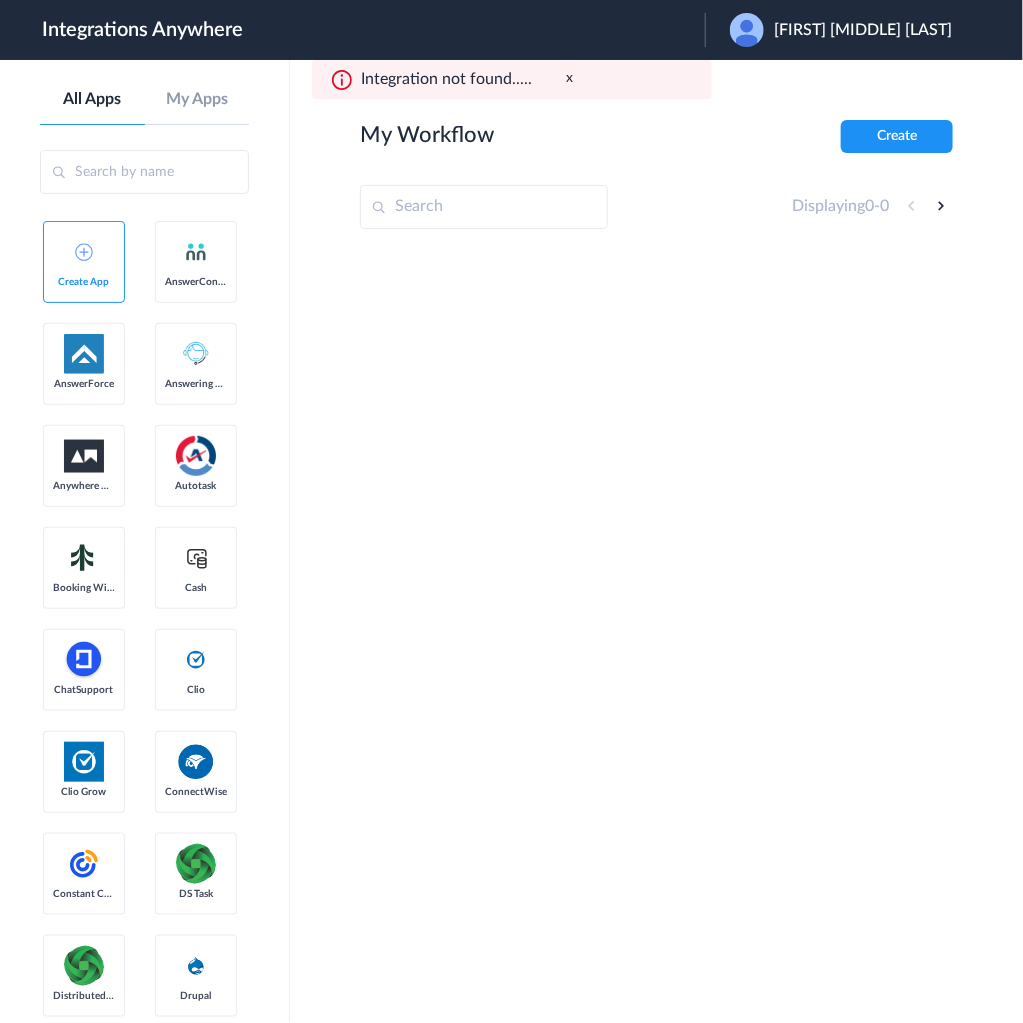 click on "x" at bounding box center [570, 78] 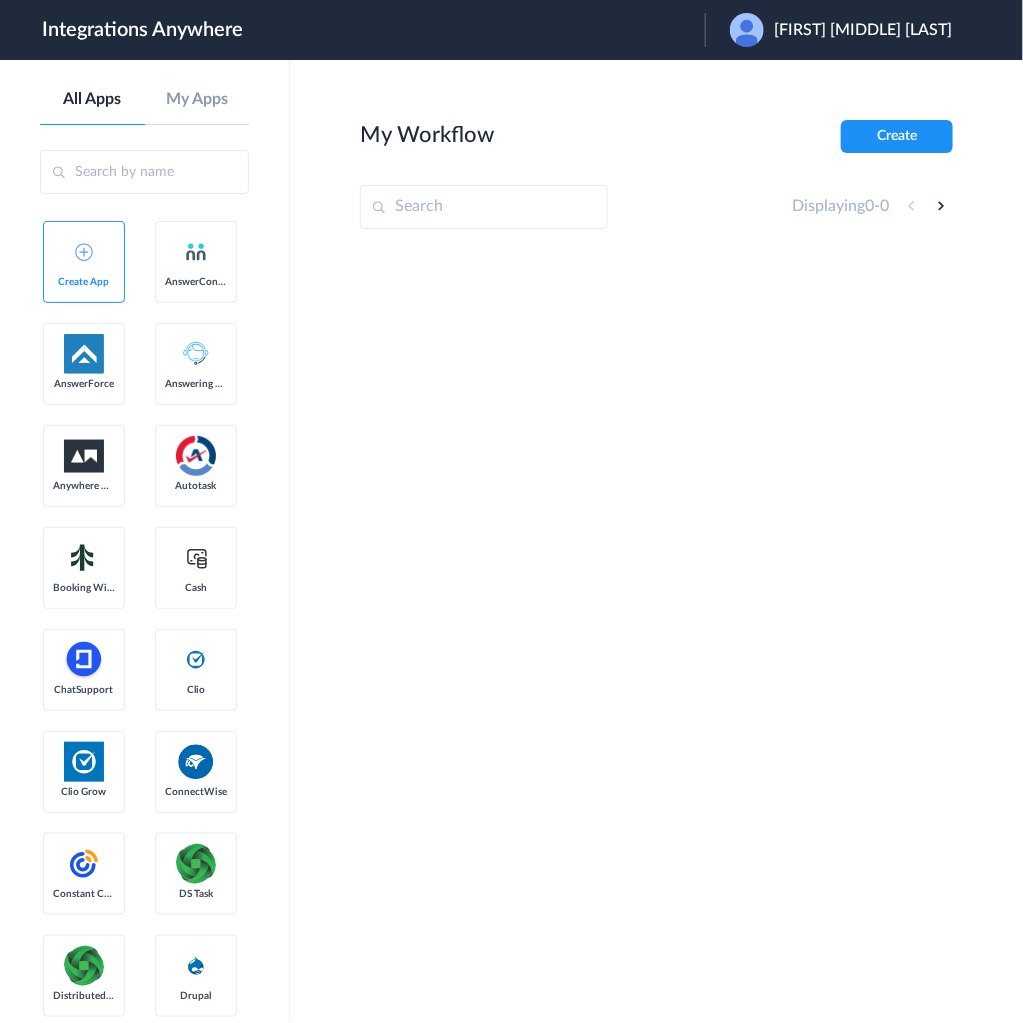 click on "[FIRST] [MIDDLE] [LAST]" at bounding box center [863, 30] 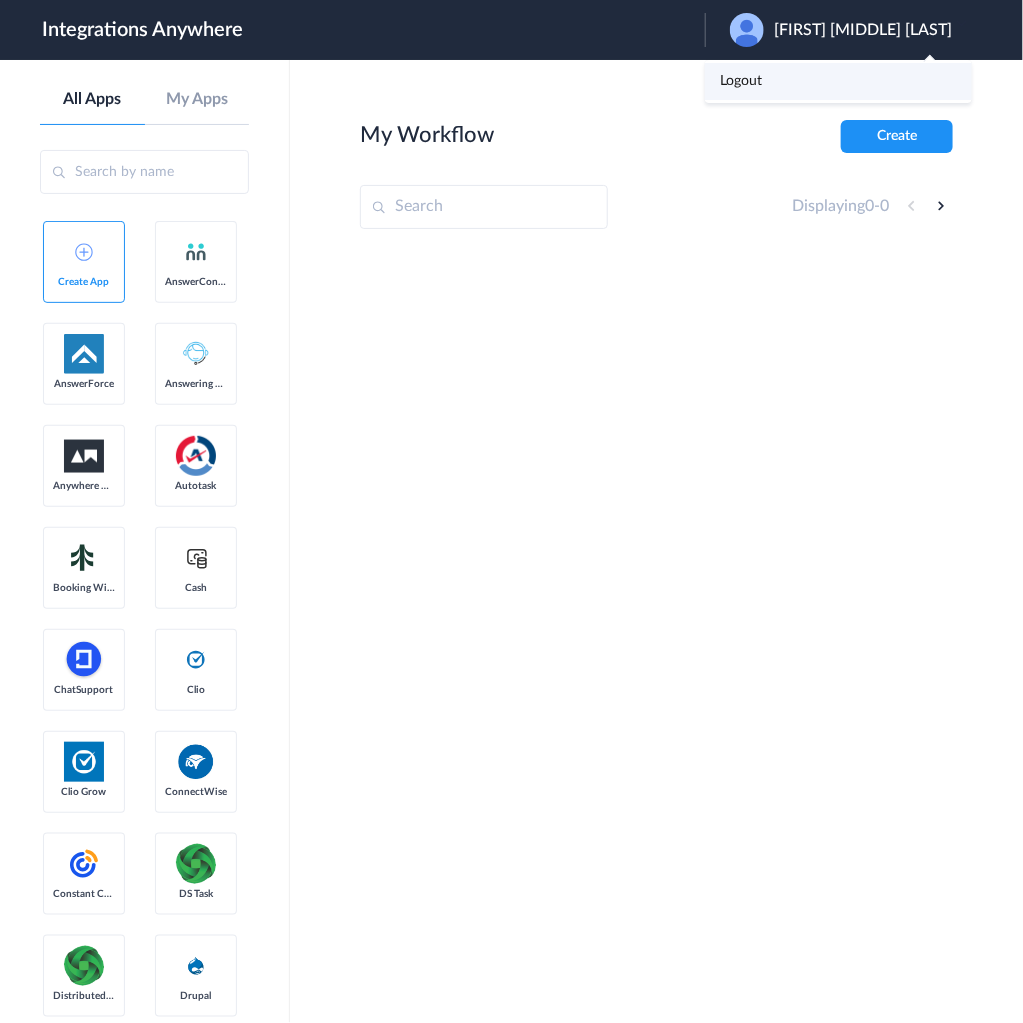 click on "Logout" at bounding box center [838, 81] 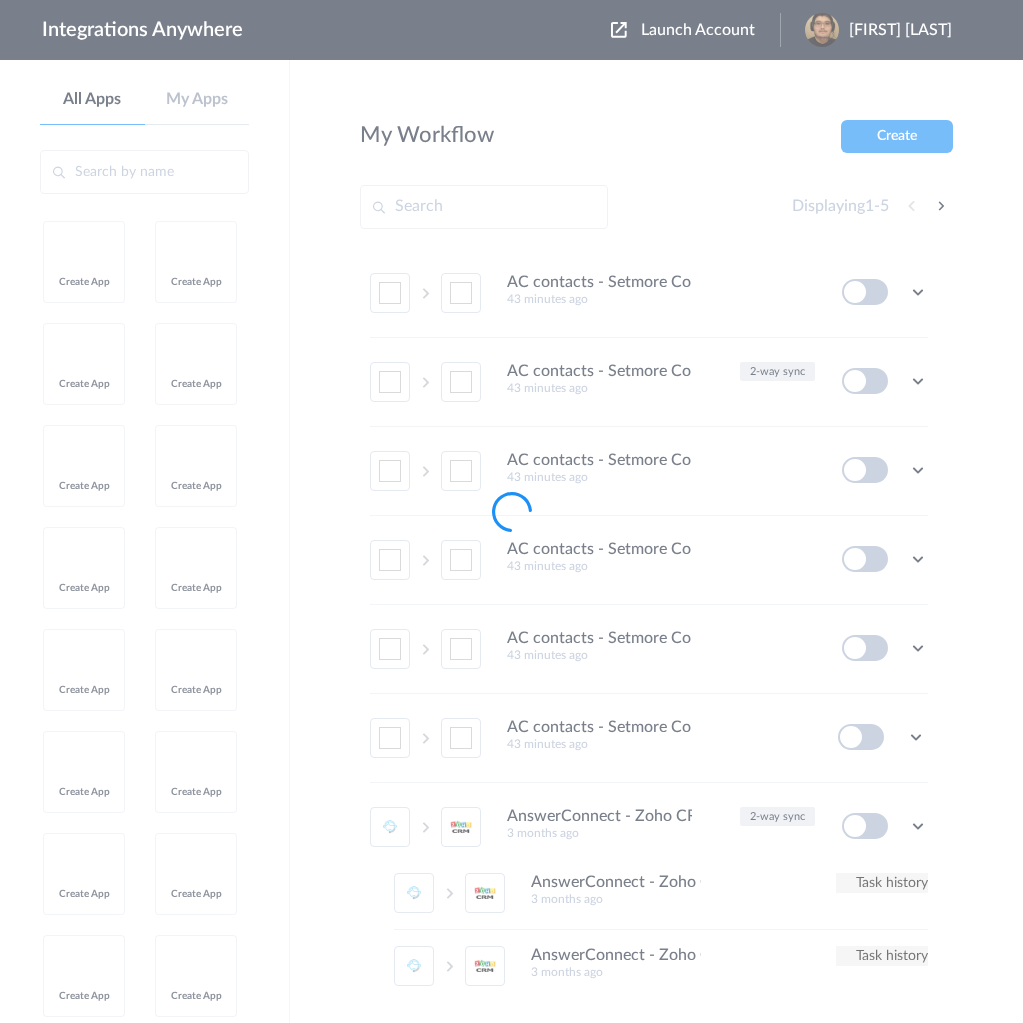 scroll, scrollTop: 0, scrollLeft: 0, axis: both 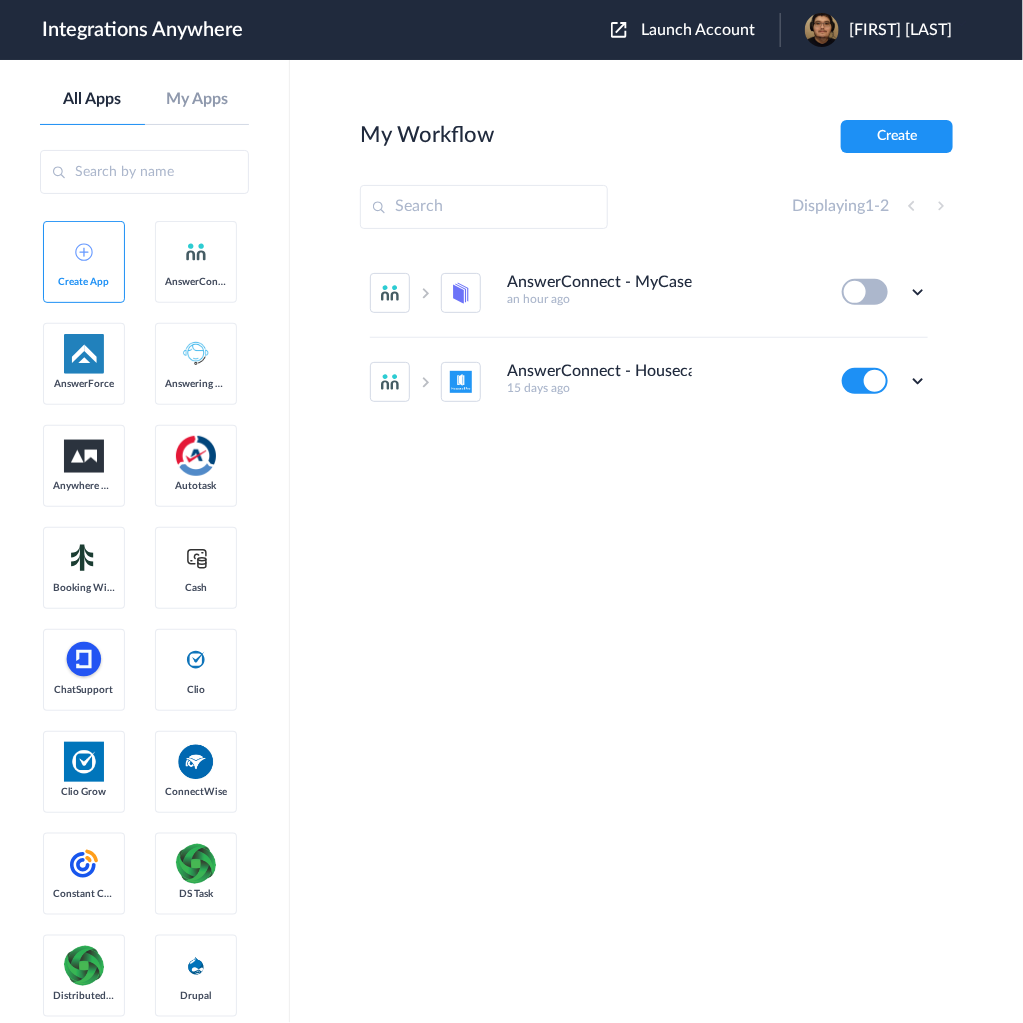 click on "Launch Account" at bounding box center (698, 30) 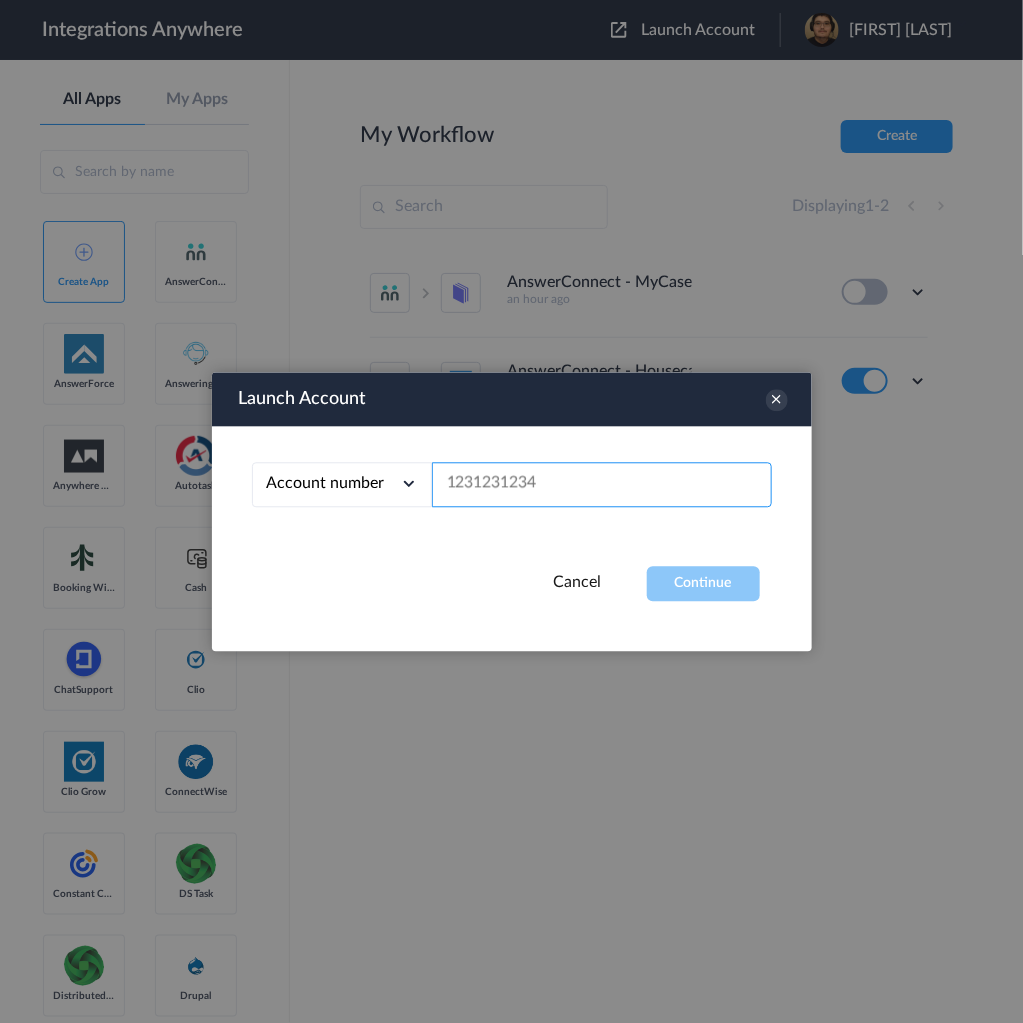click at bounding box center [602, 484] 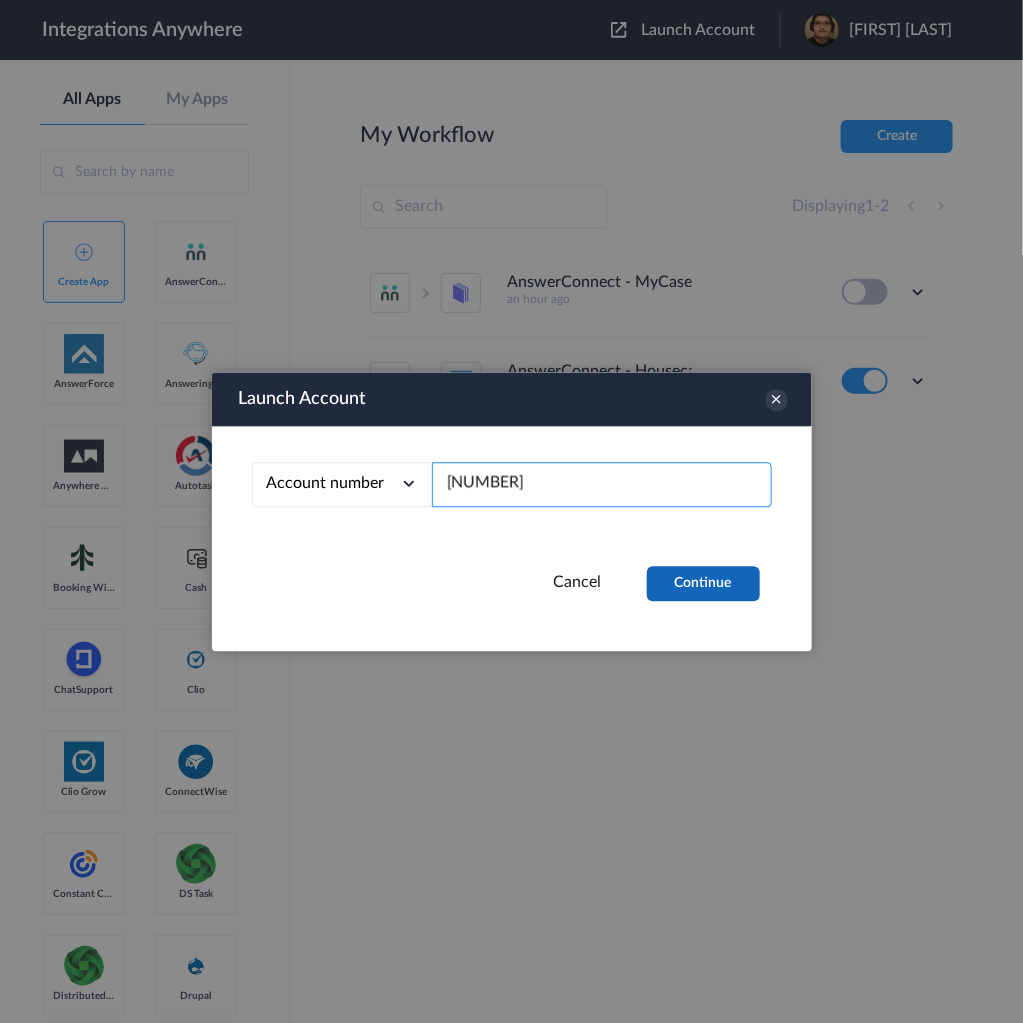 type on "[NUMBER]" 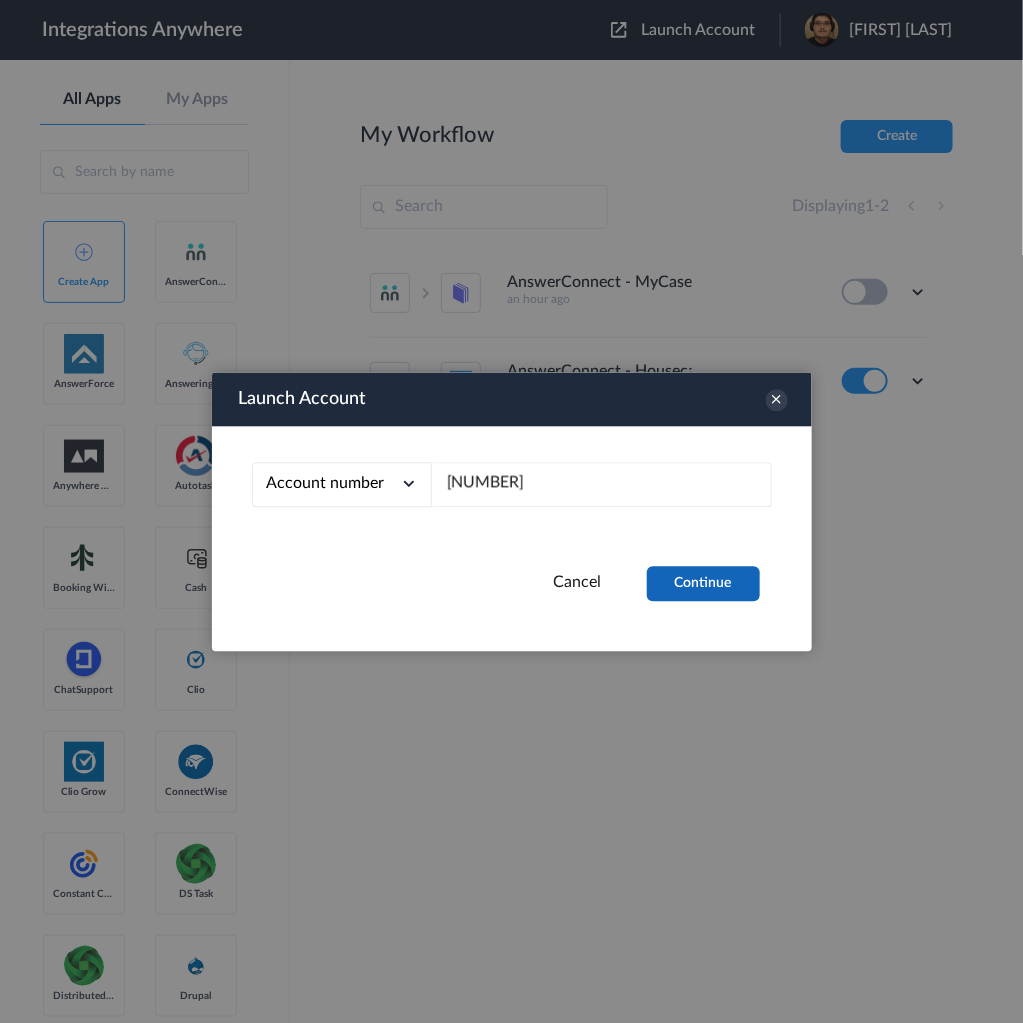 click on "Continue" at bounding box center [703, 583] 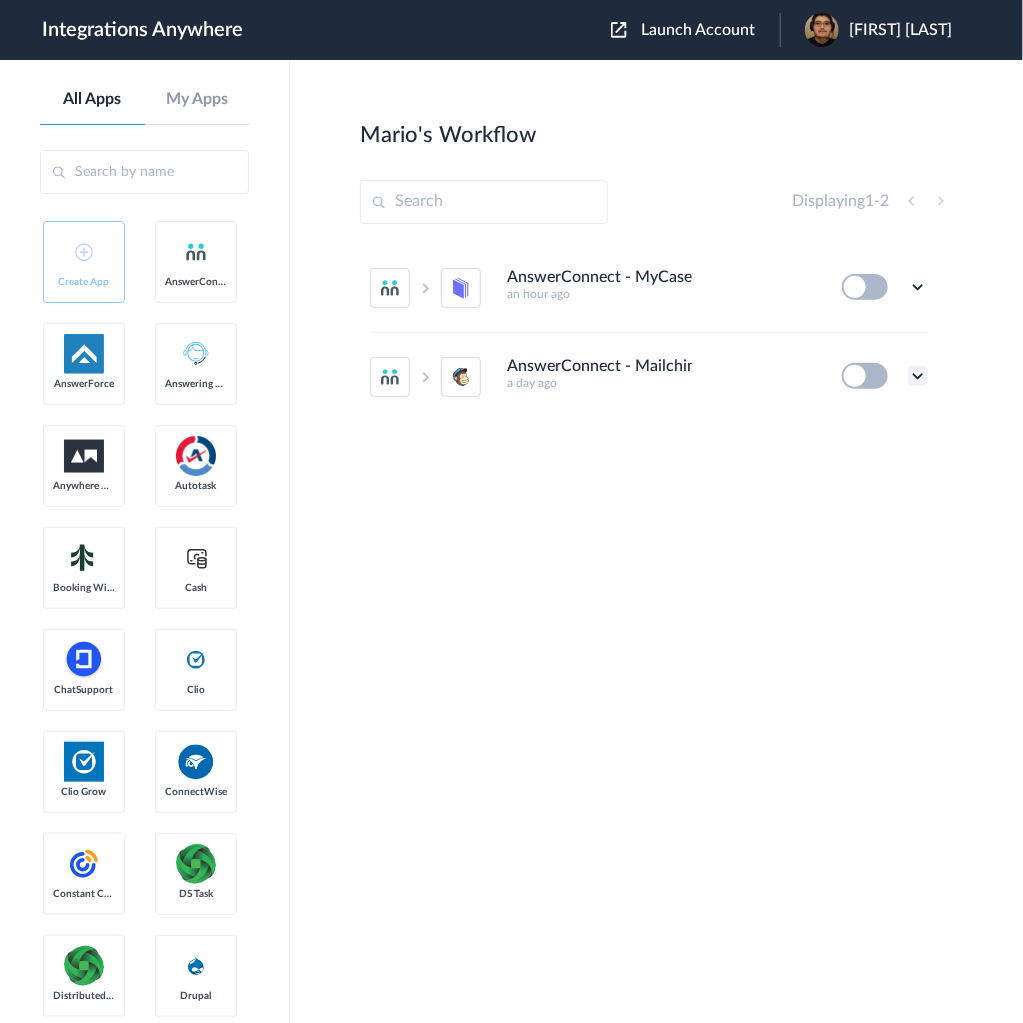 click at bounding box center (918, 376) 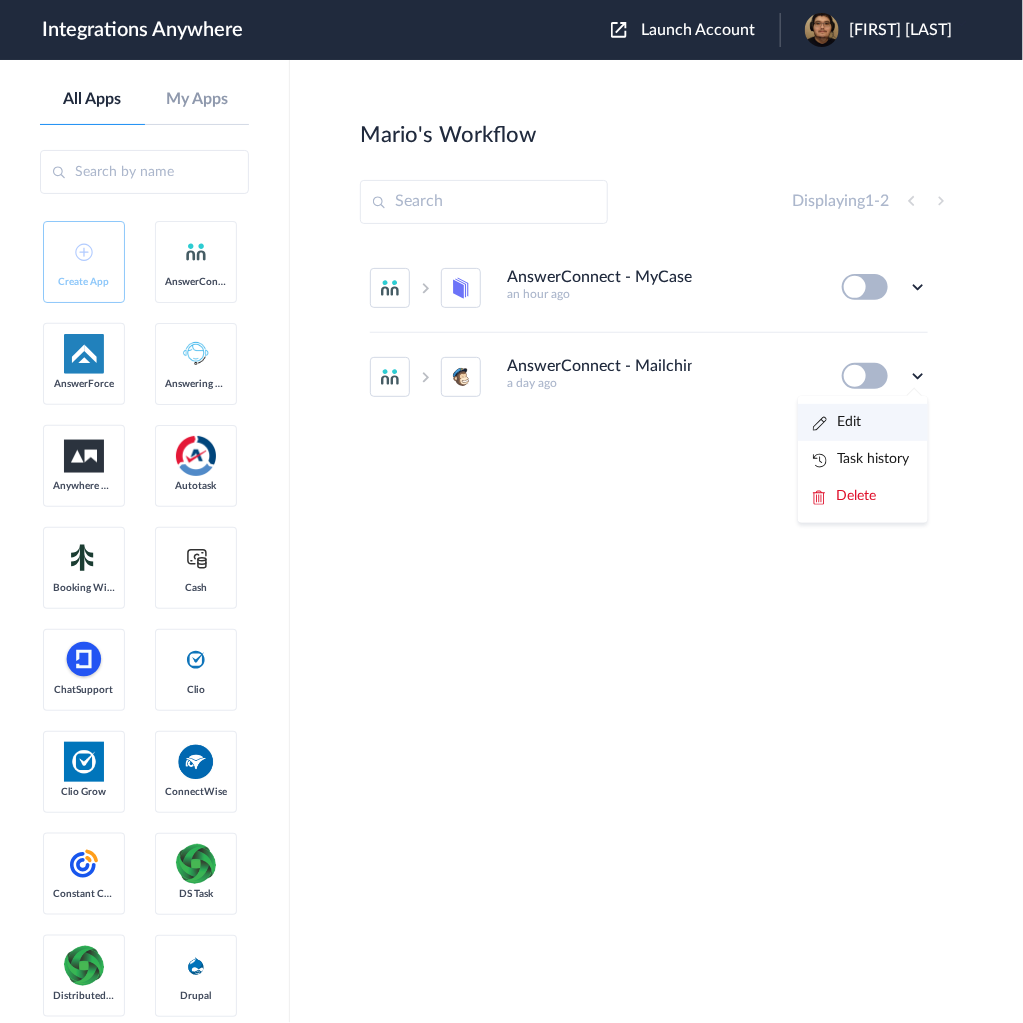 click on "Edit" at bounding box center (863, 422) 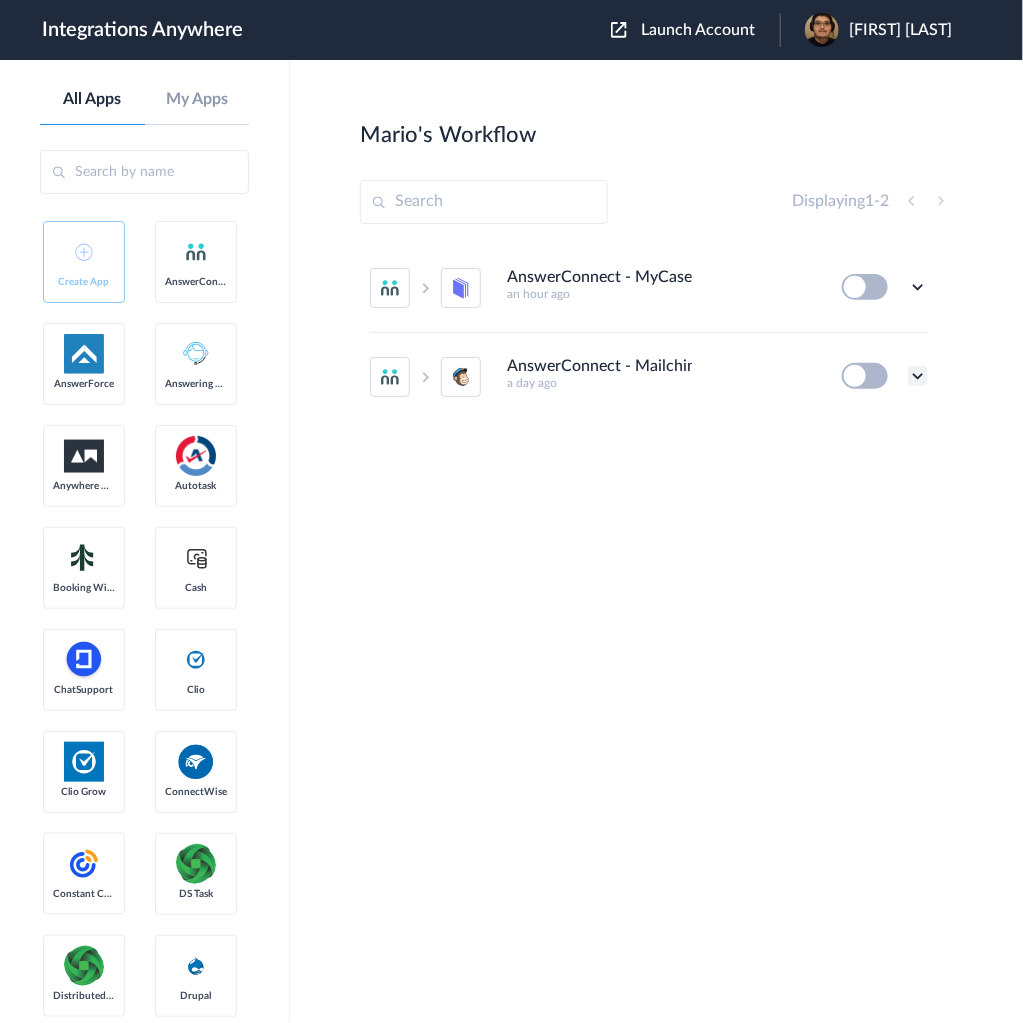 click at bounding box center (918, 376) 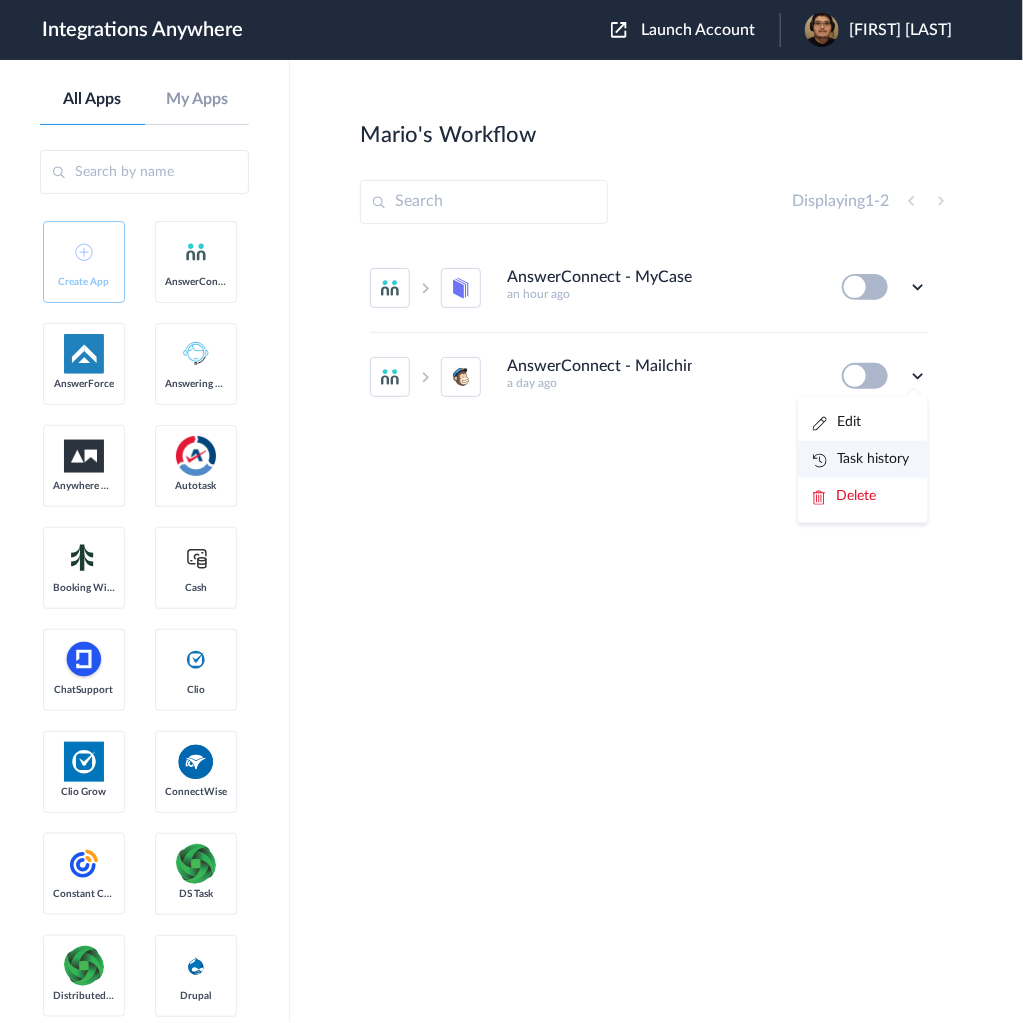 click on "Task history" at bounding box center (861, 459) 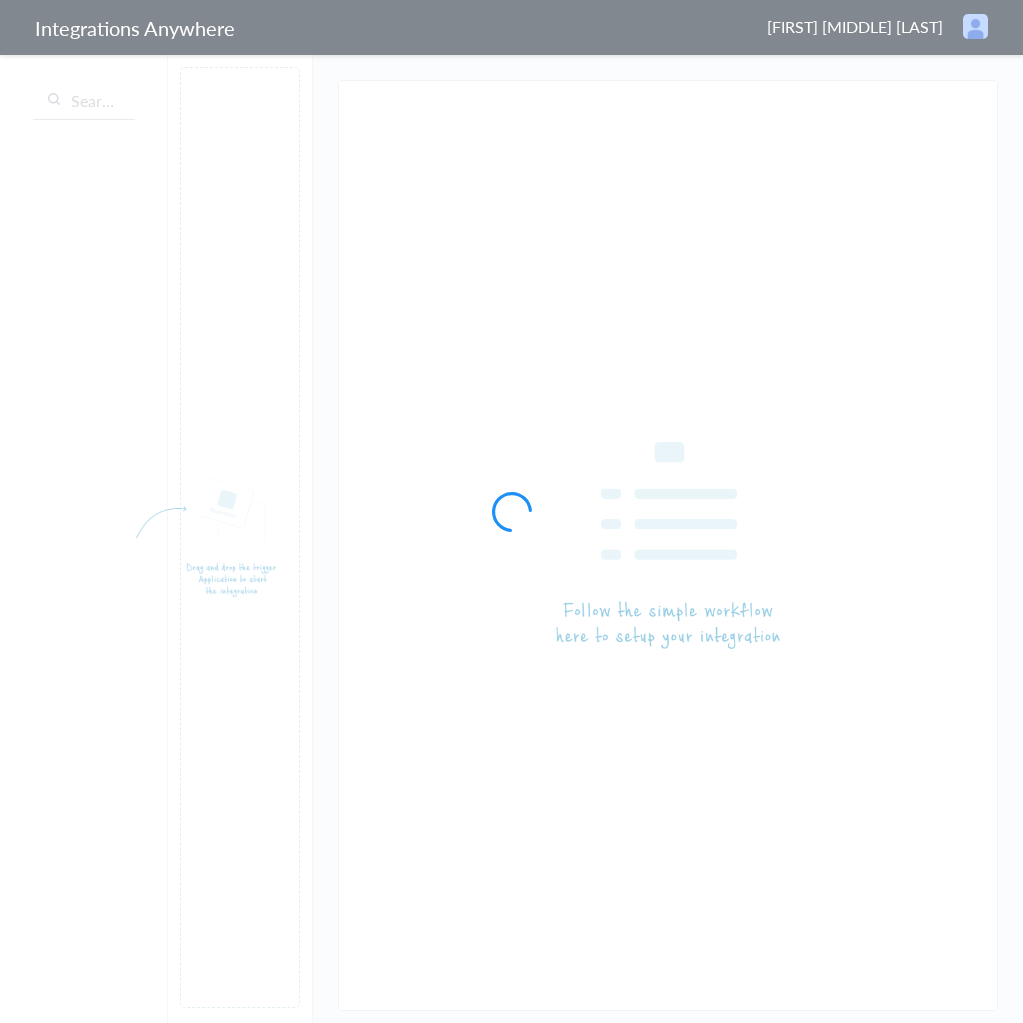 scroll, scrollTop: 0, scrollLeft: 0, axis: both 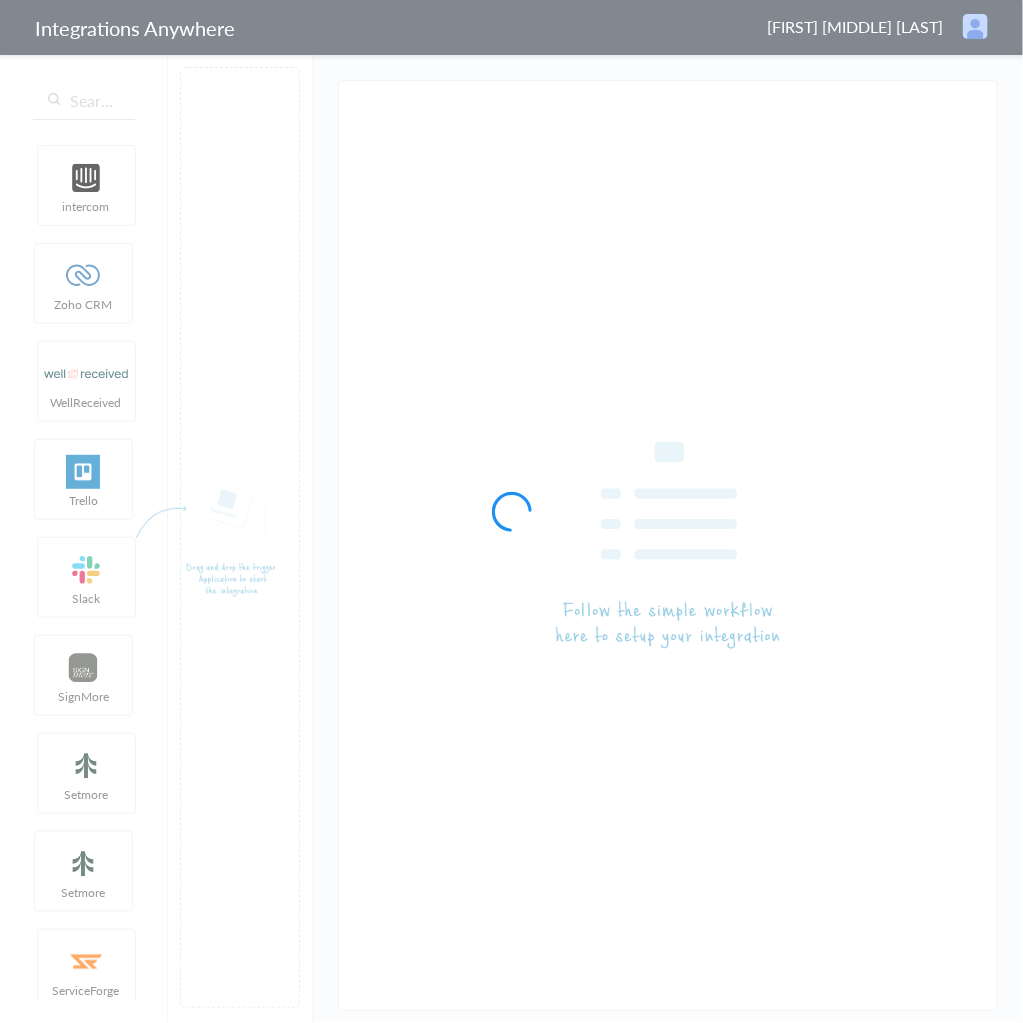 type on "AnswerConnect - Mailchimp" 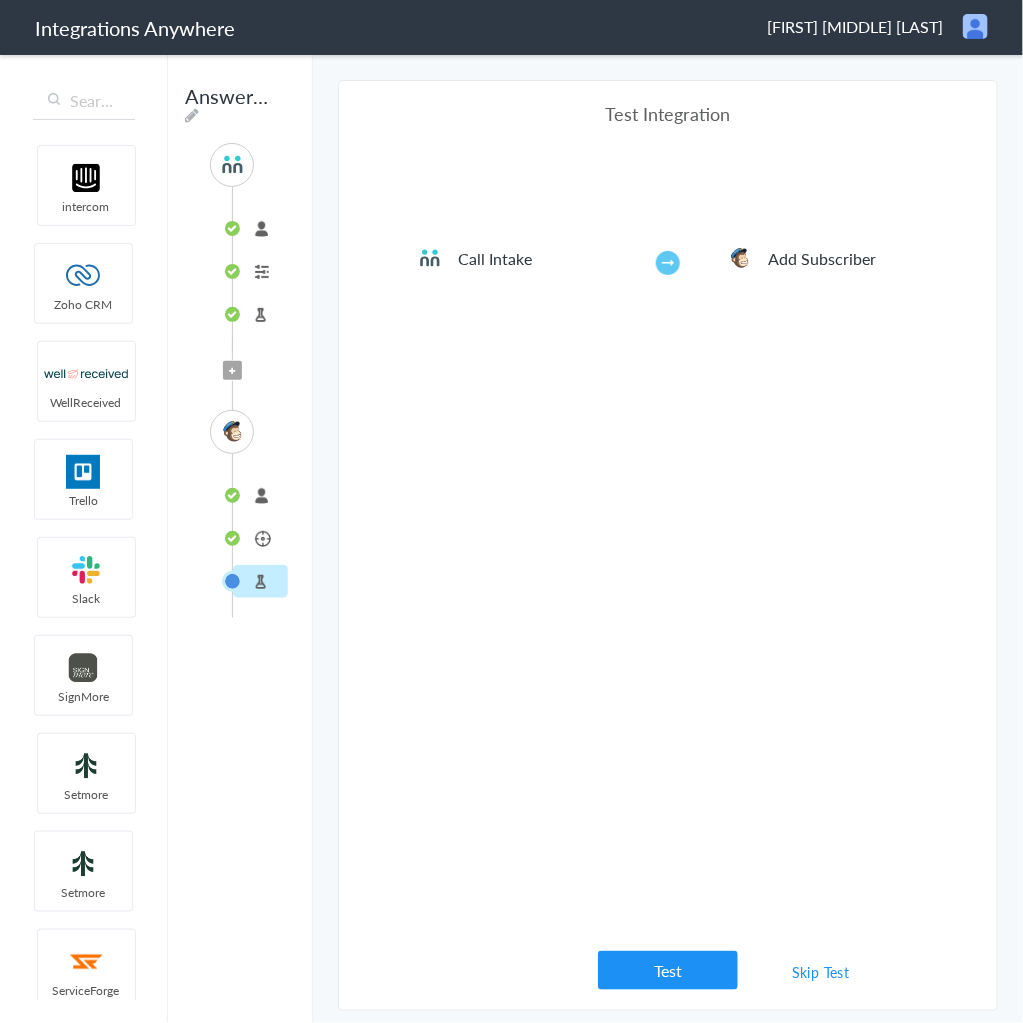 click on "Skip Test" at bounding box center [821, 972] 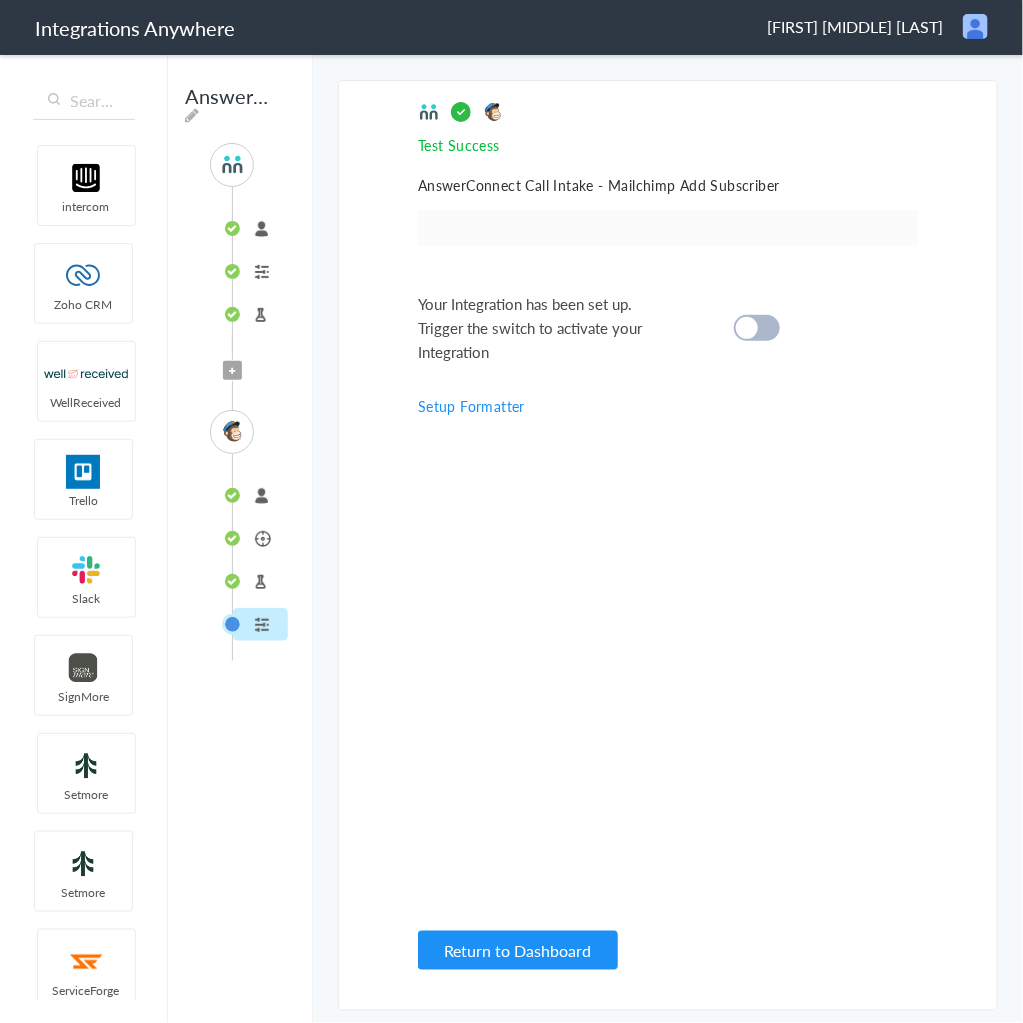 click at bounding box center [747, 328] 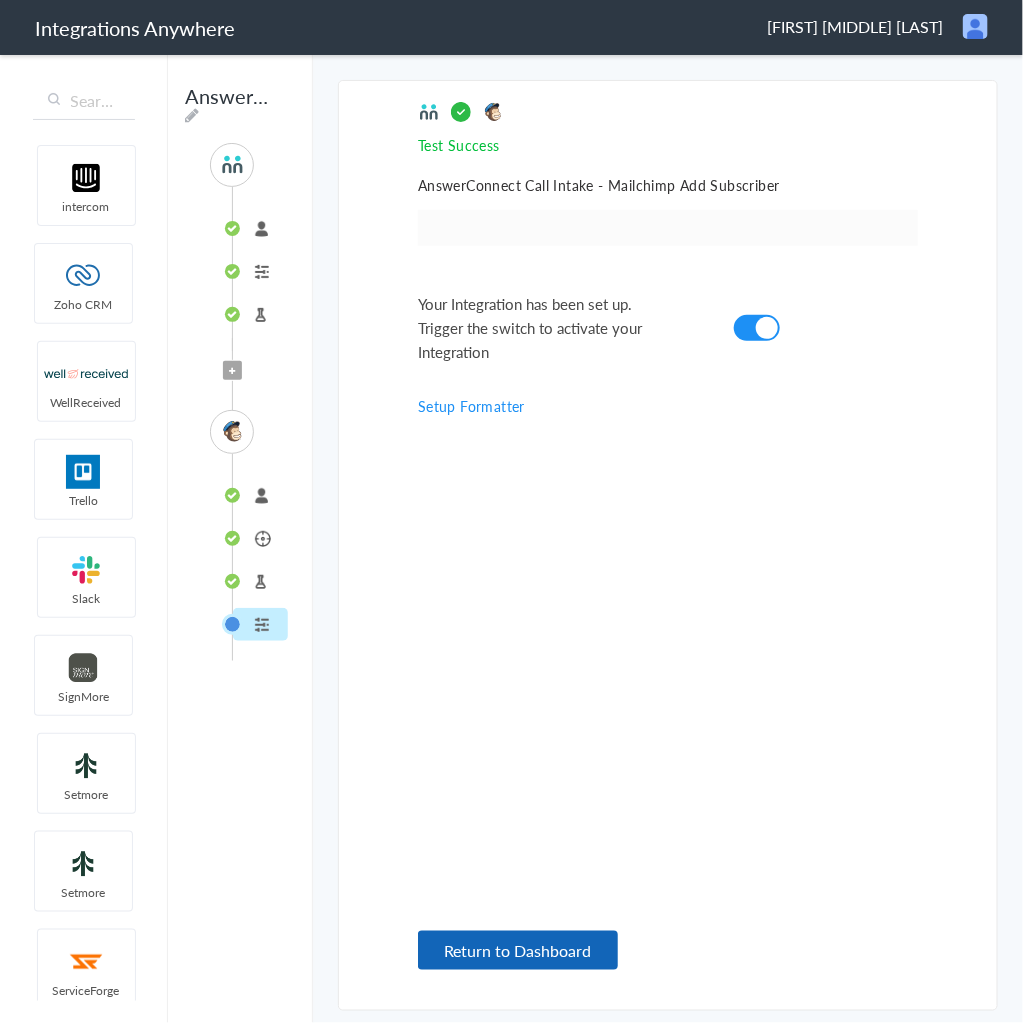click on "Return to Dashboard" at bounding box center (518, 950) 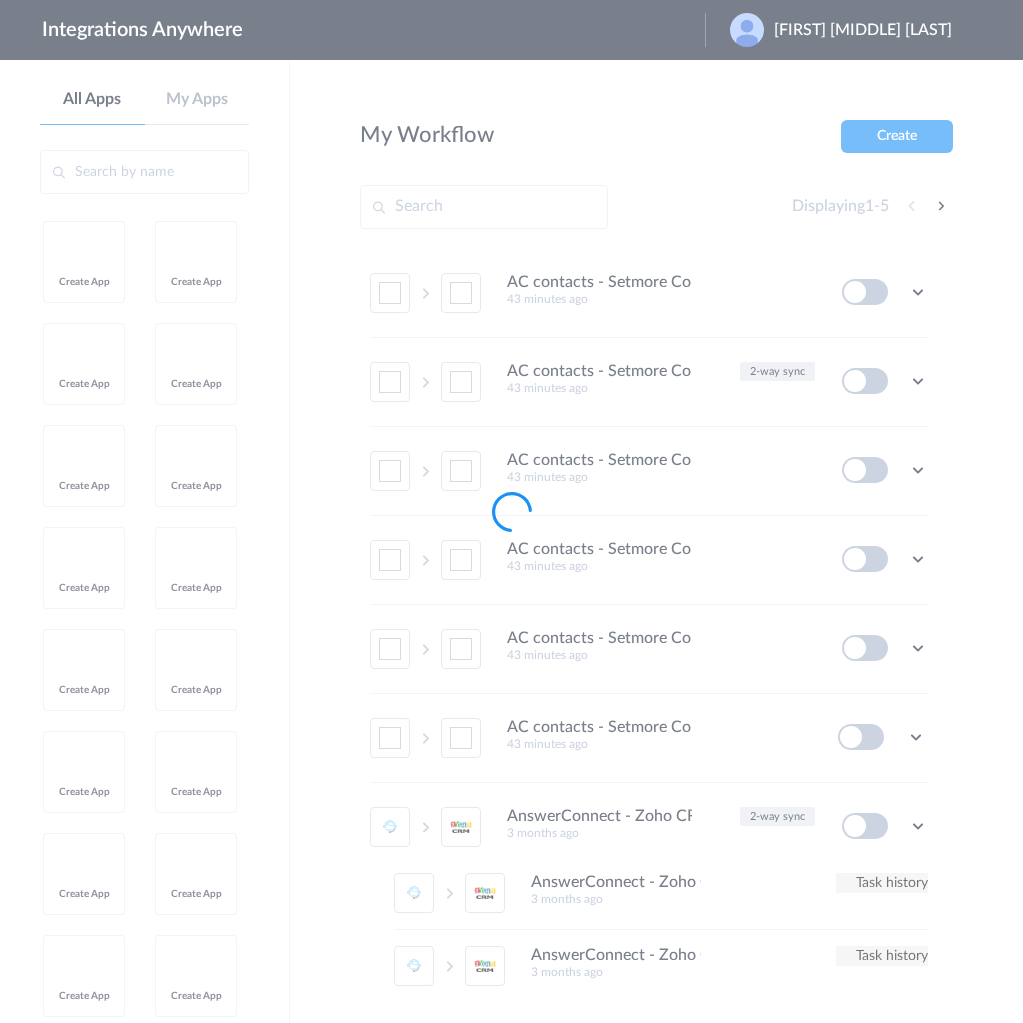 scroll, scrollTop: 0, scrollLeft: 0, axis: both 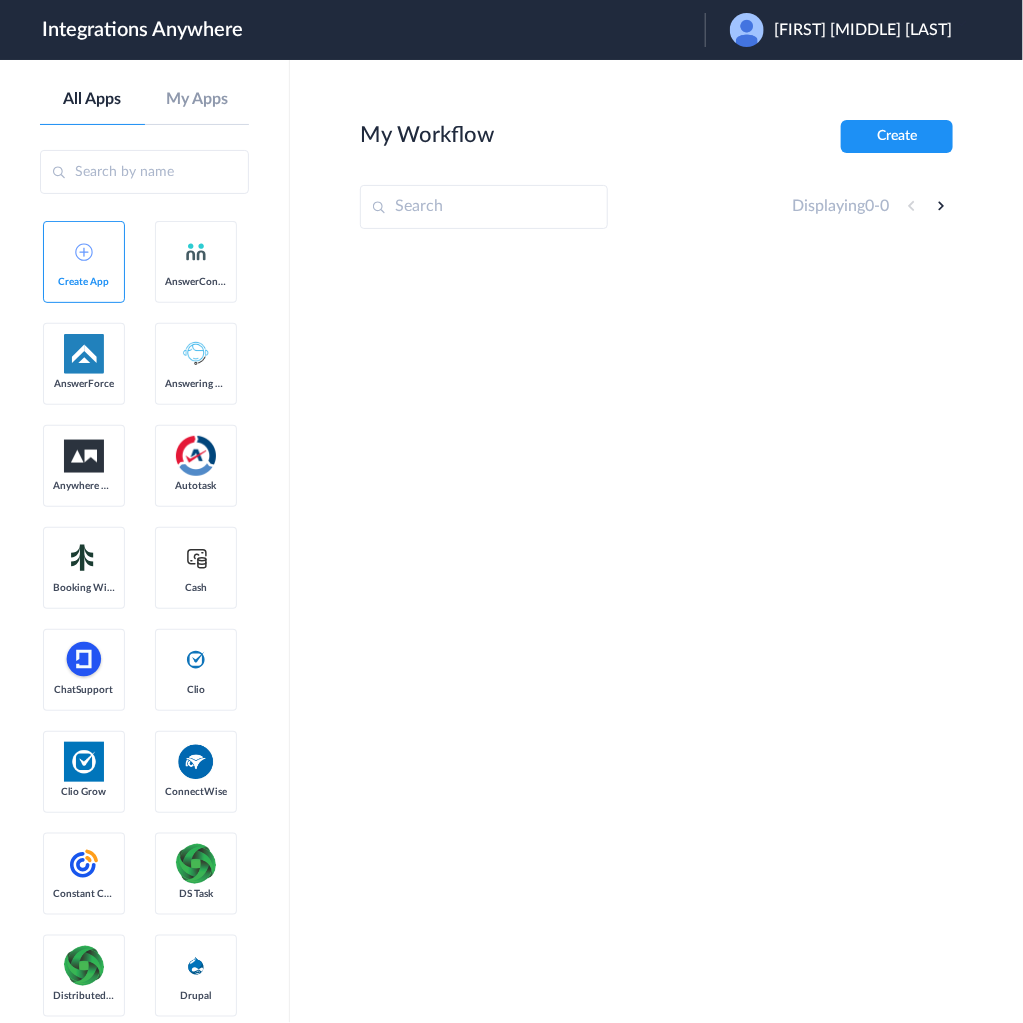 click on "Mario R. Theodore" at bounding box center (851, 30) 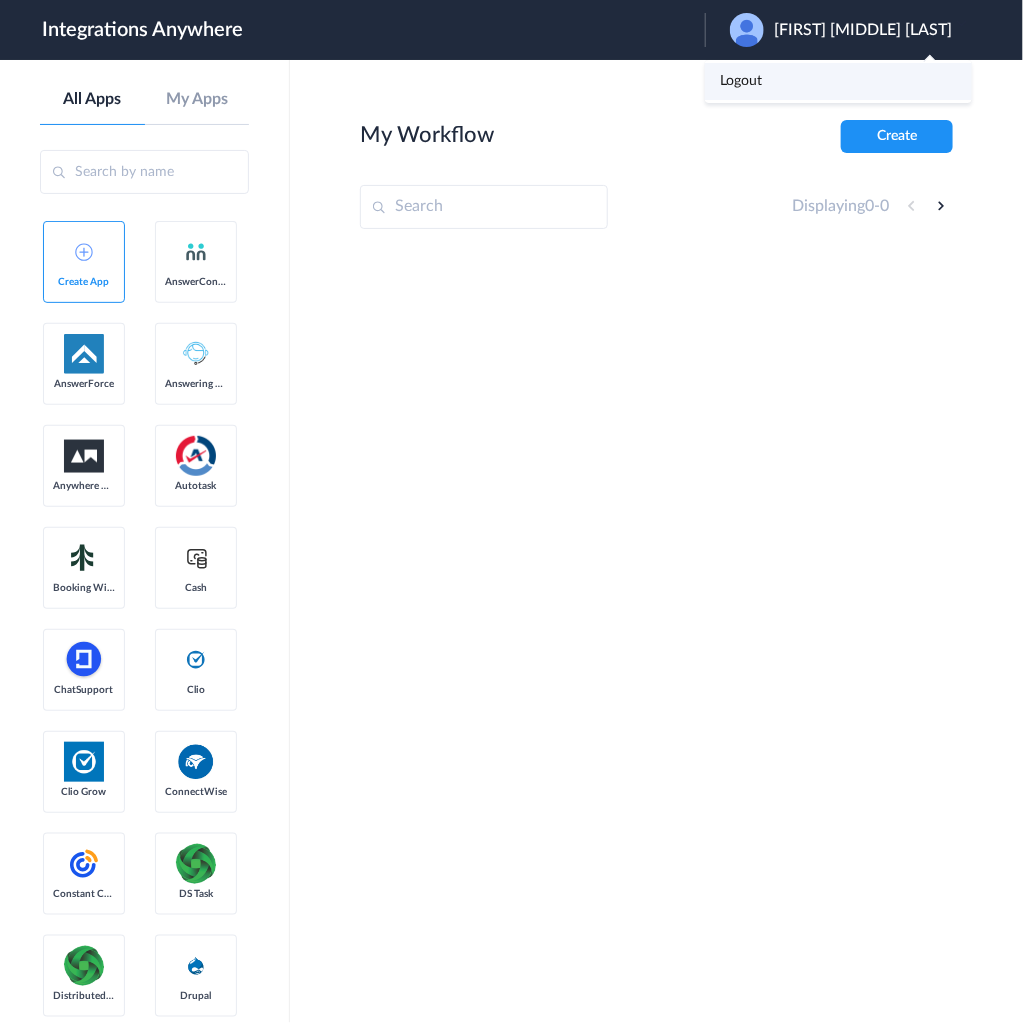 click on "Logout" at bounding box center [741, 81] 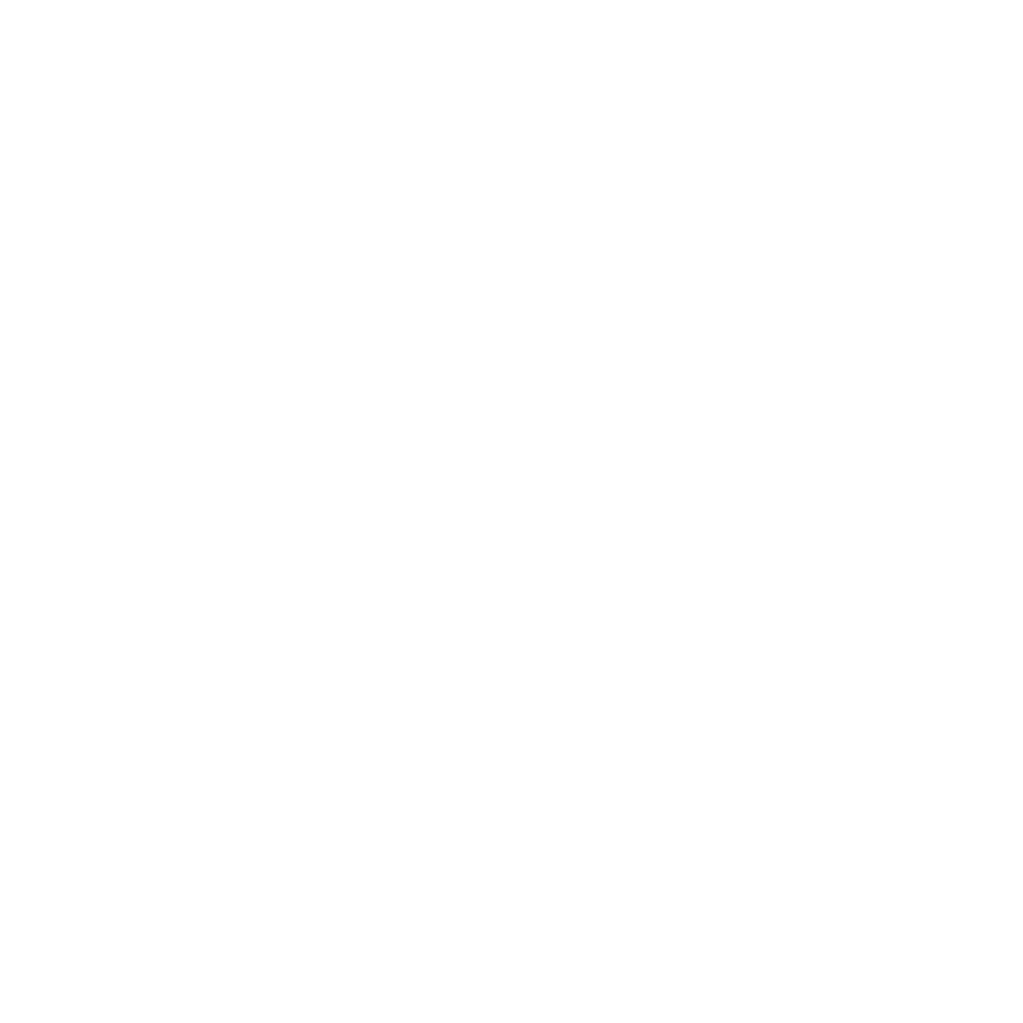 scroll, scrollTop: 0, scrollLeft: 0, axis: both 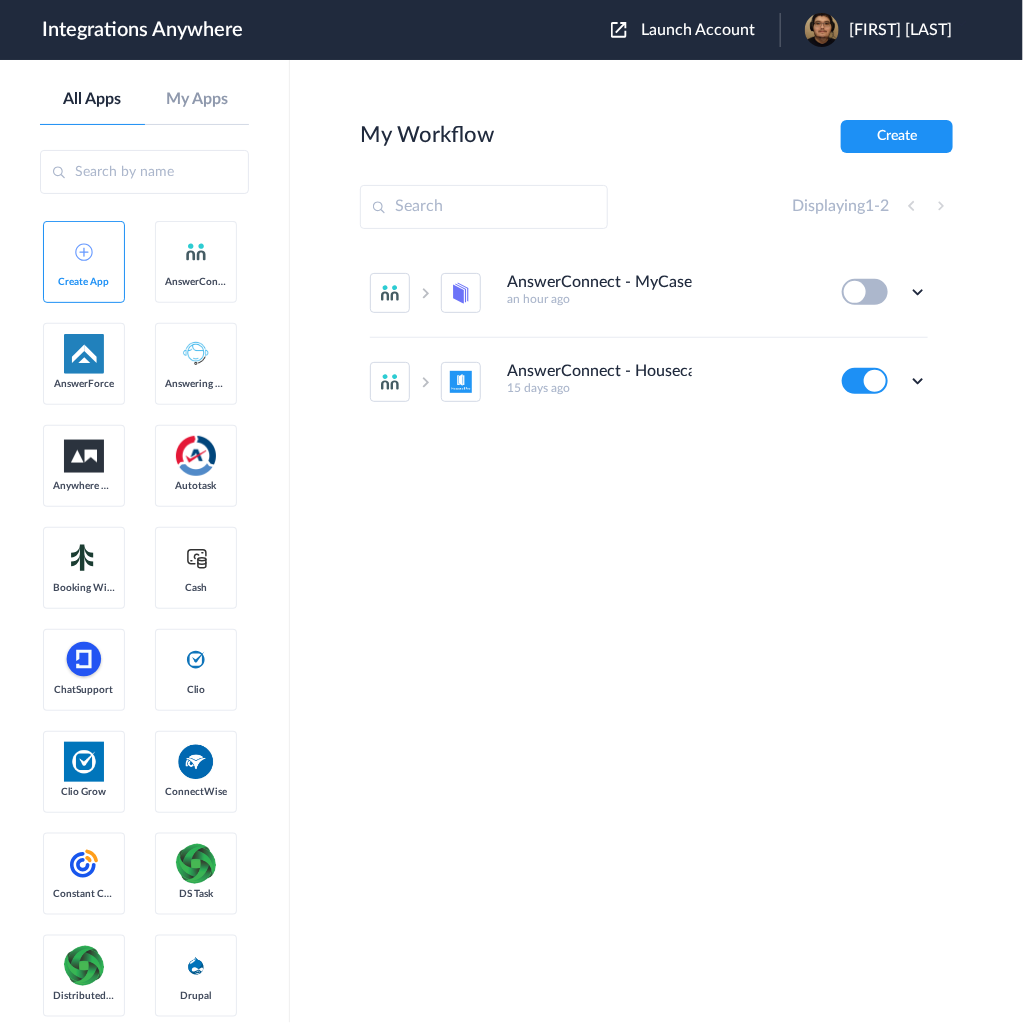 click on "Launch Account" at bounding box center (698, 30) 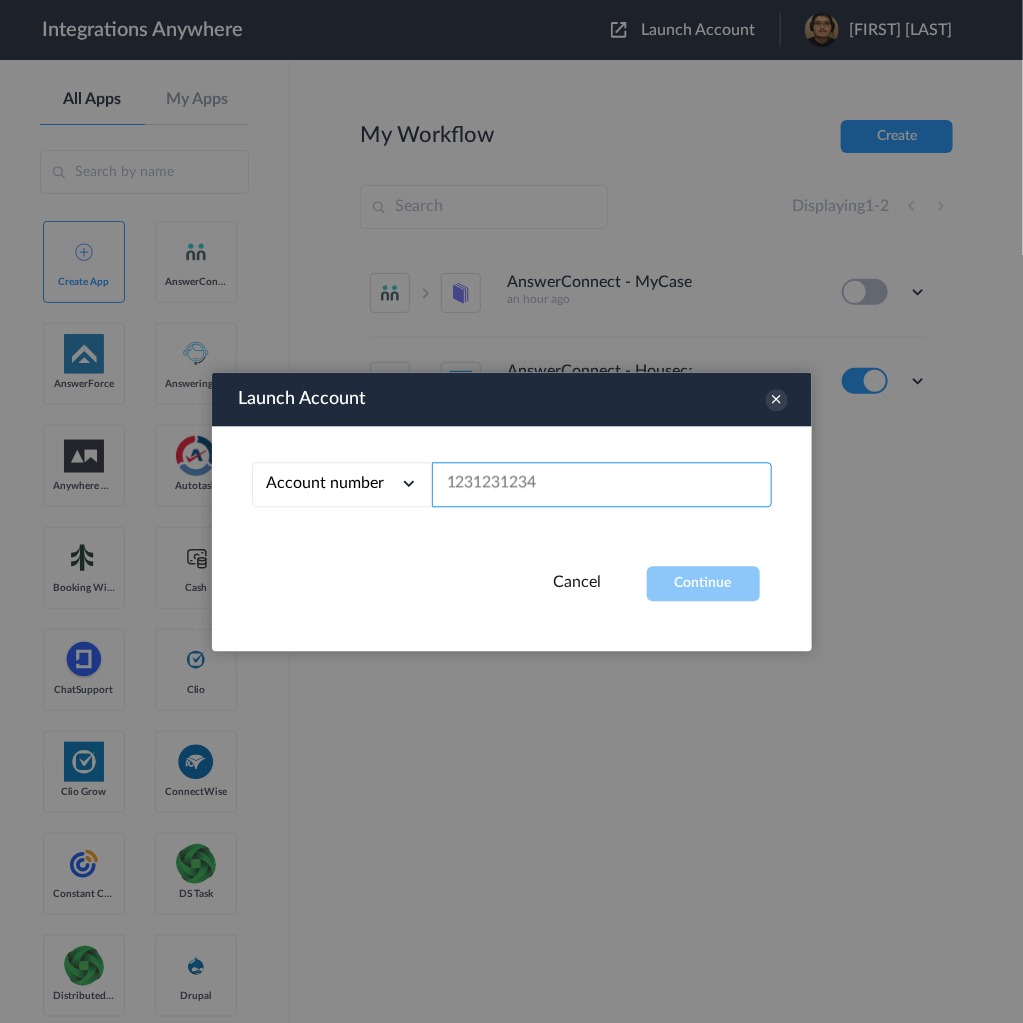 drag, startPoint x: 504, startPoint y: 505, endPoint x: 512, endPoint y: 494, distance: 13.601471 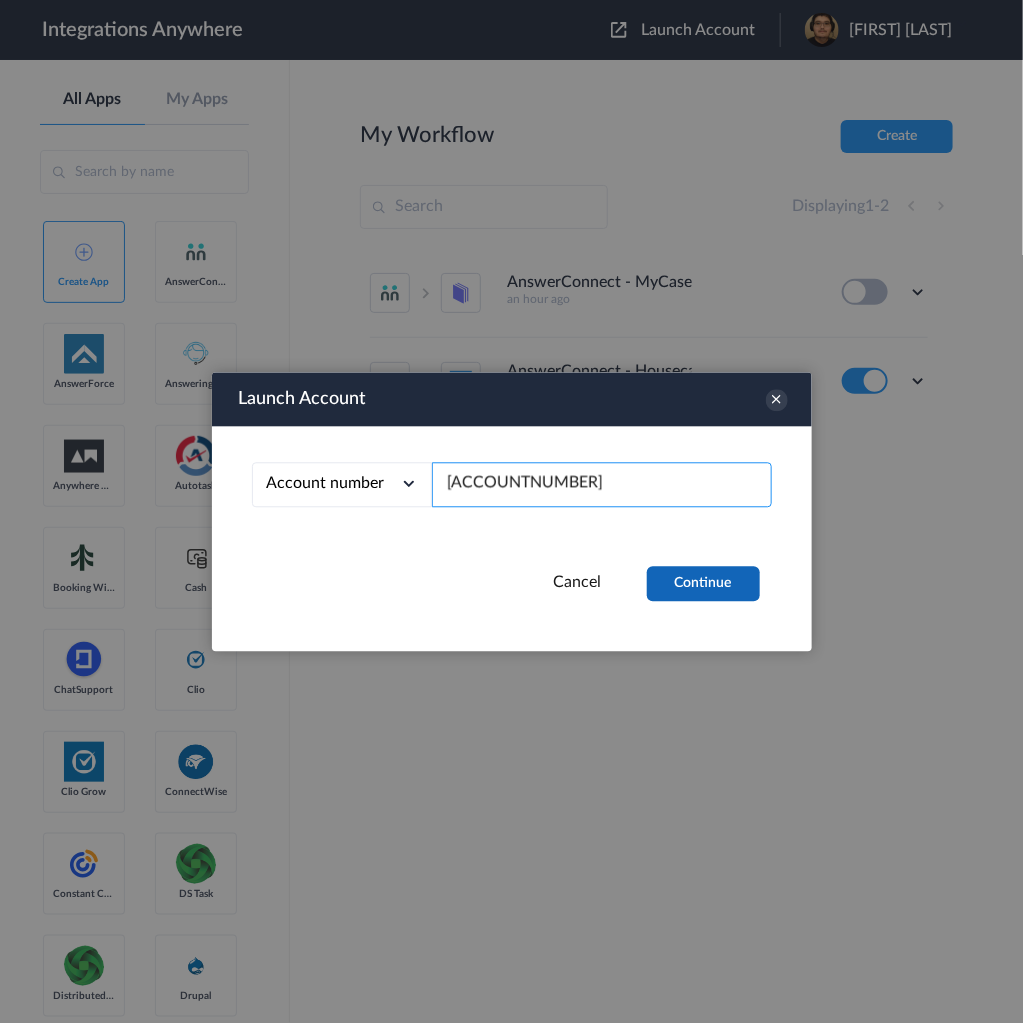 type on "[ACCOUNTNUMBER]" 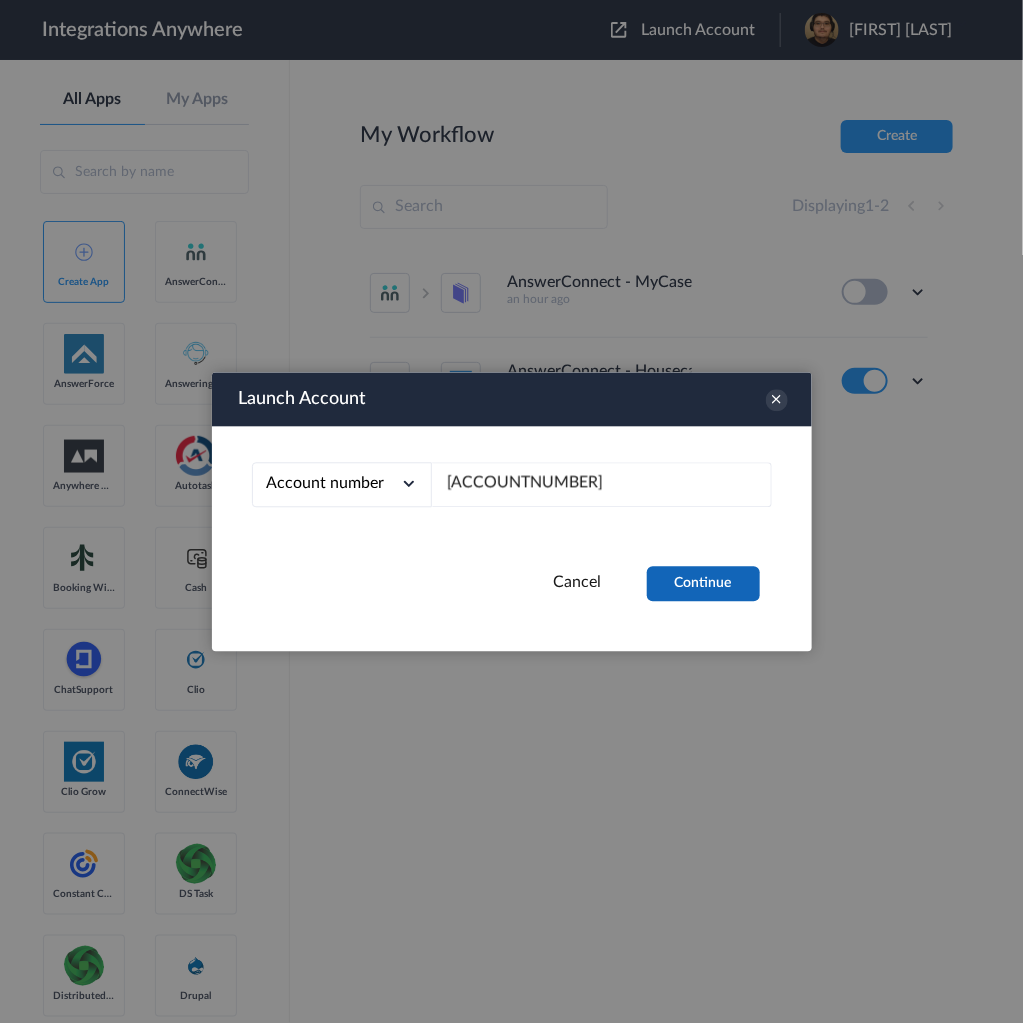 click on "Continue" at bounding box center [703, 583] 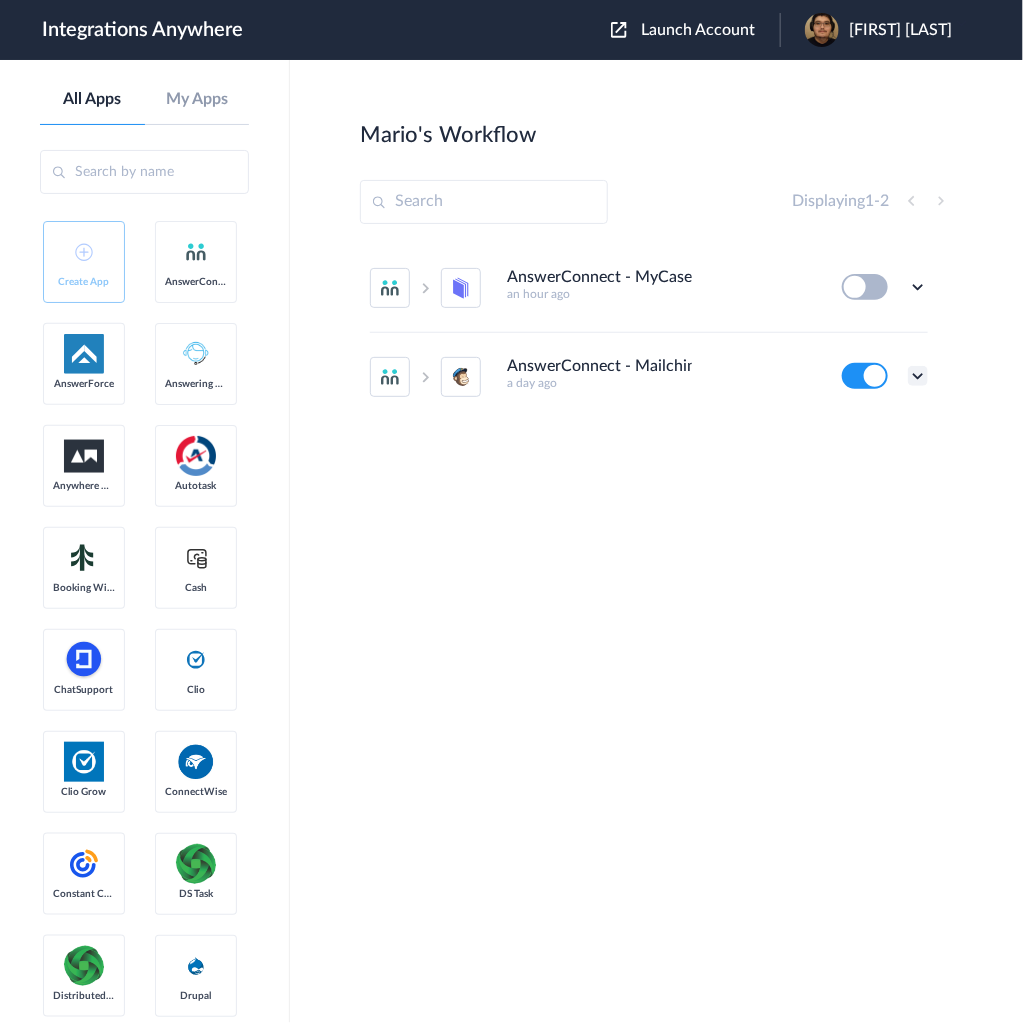 click at bounding box center (918, 376) 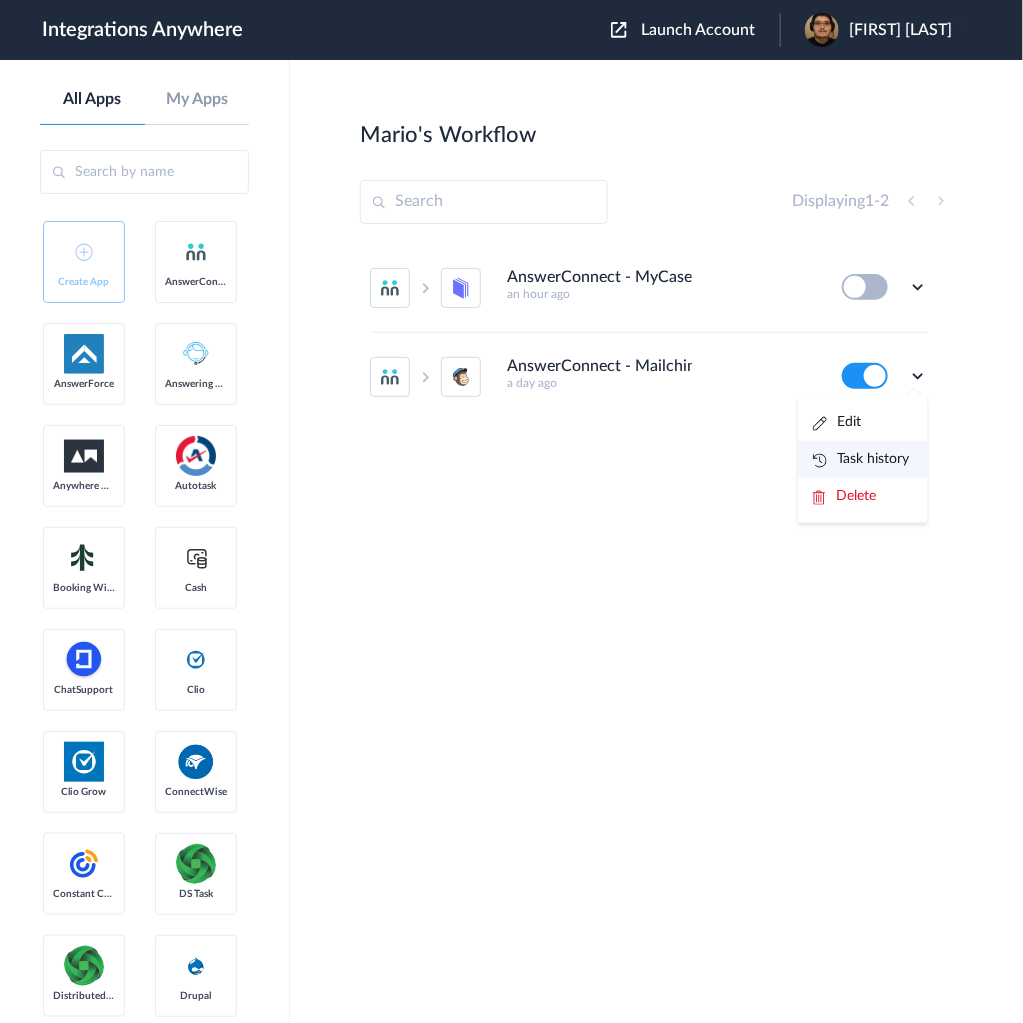 click on "Task history" at bounding box center (861, 459) 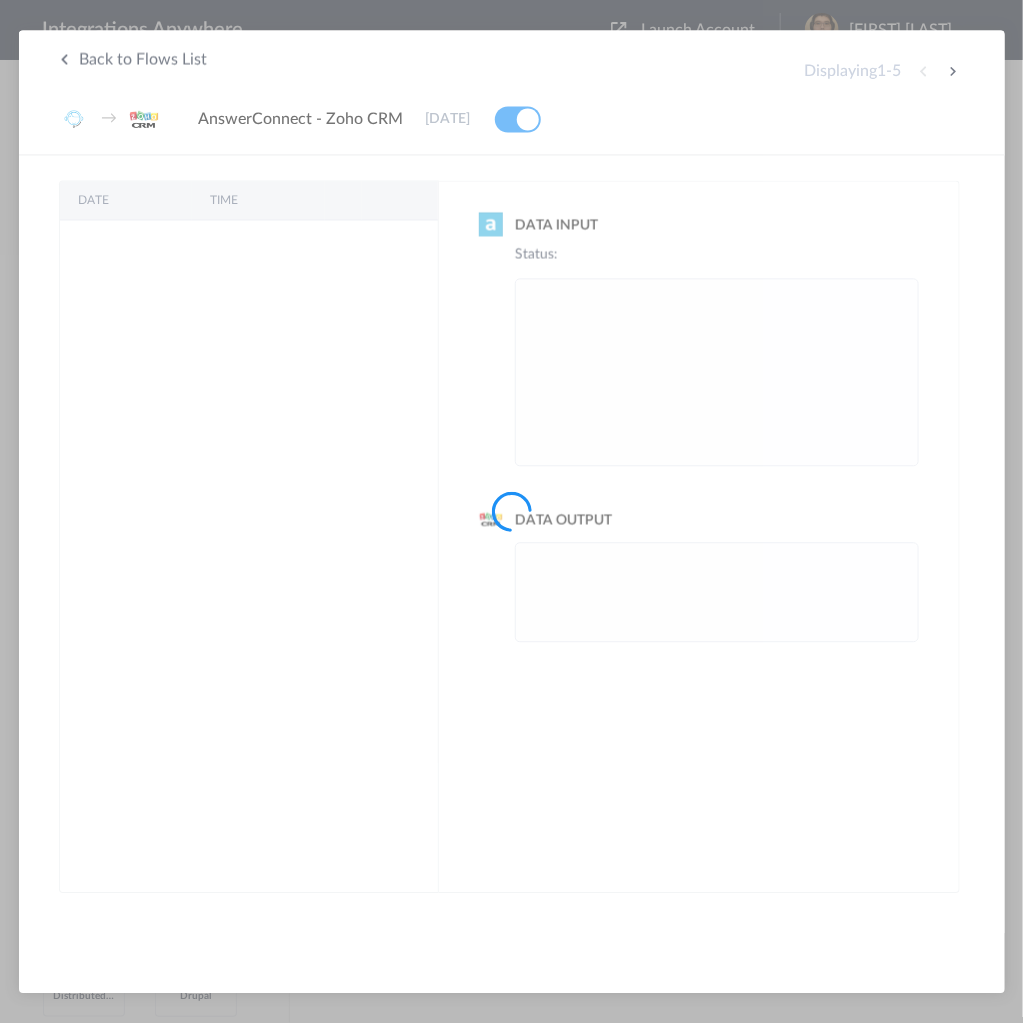 scroll, scrollTop: 0, scrollLeft: 0, axis: both 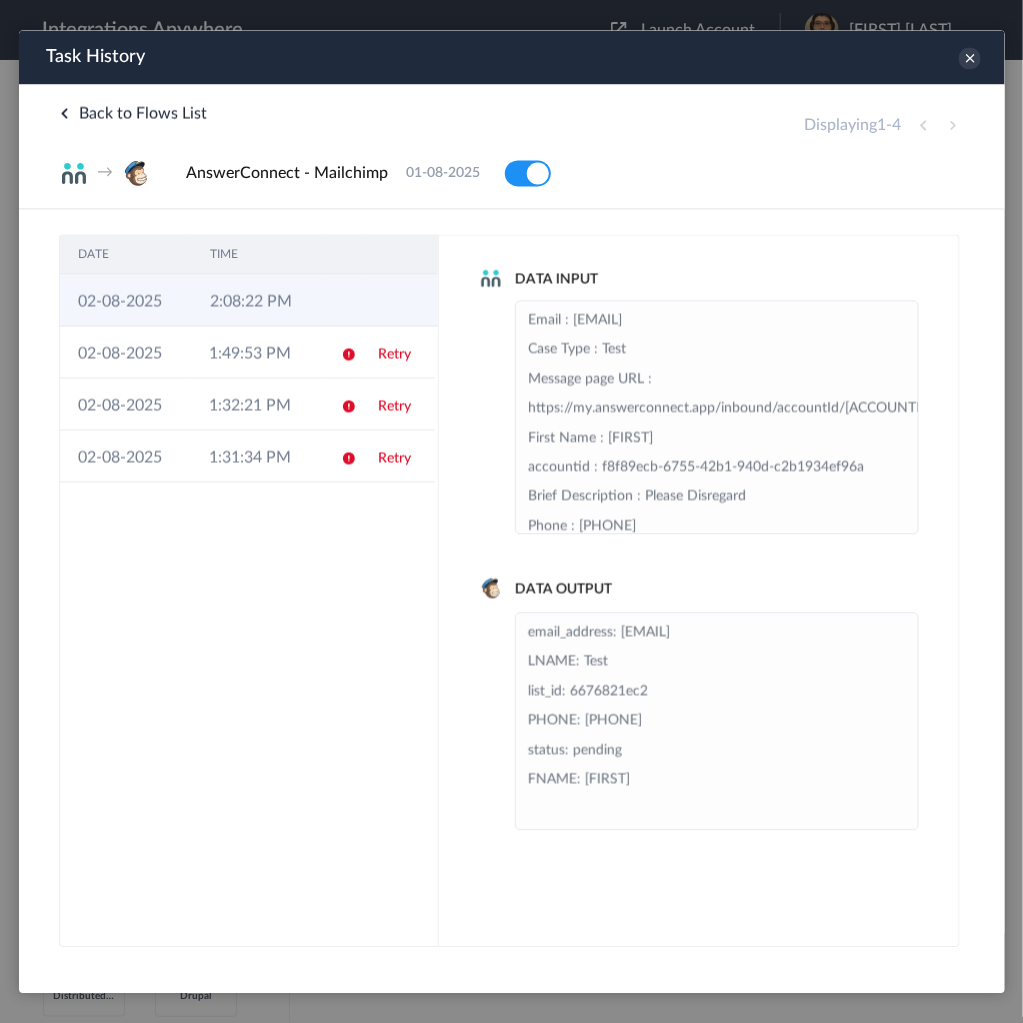 click on "02-08-2025" at bounding box center (125, 299) 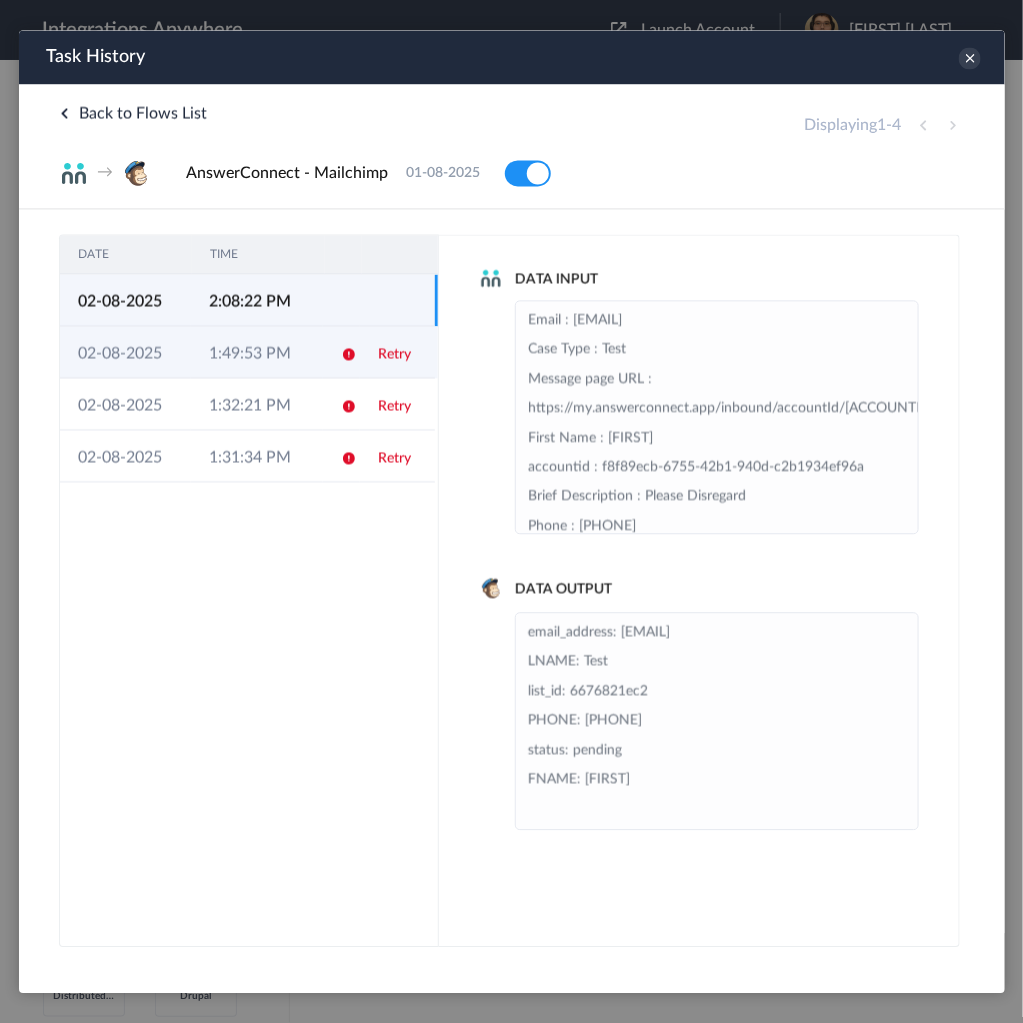 click on "02-08-2025" at bounding box center [124, 351] 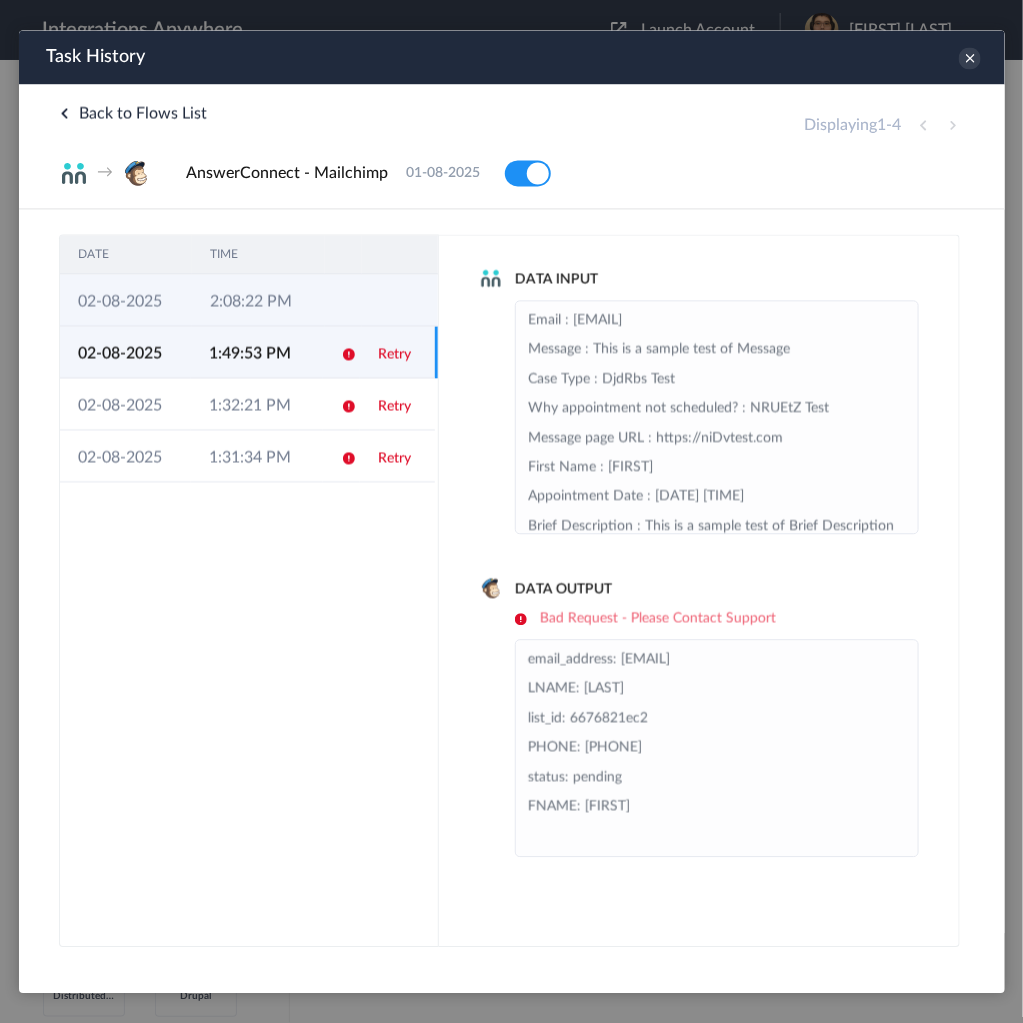 click on "02-08-2025" at bounding box center (125, 299) 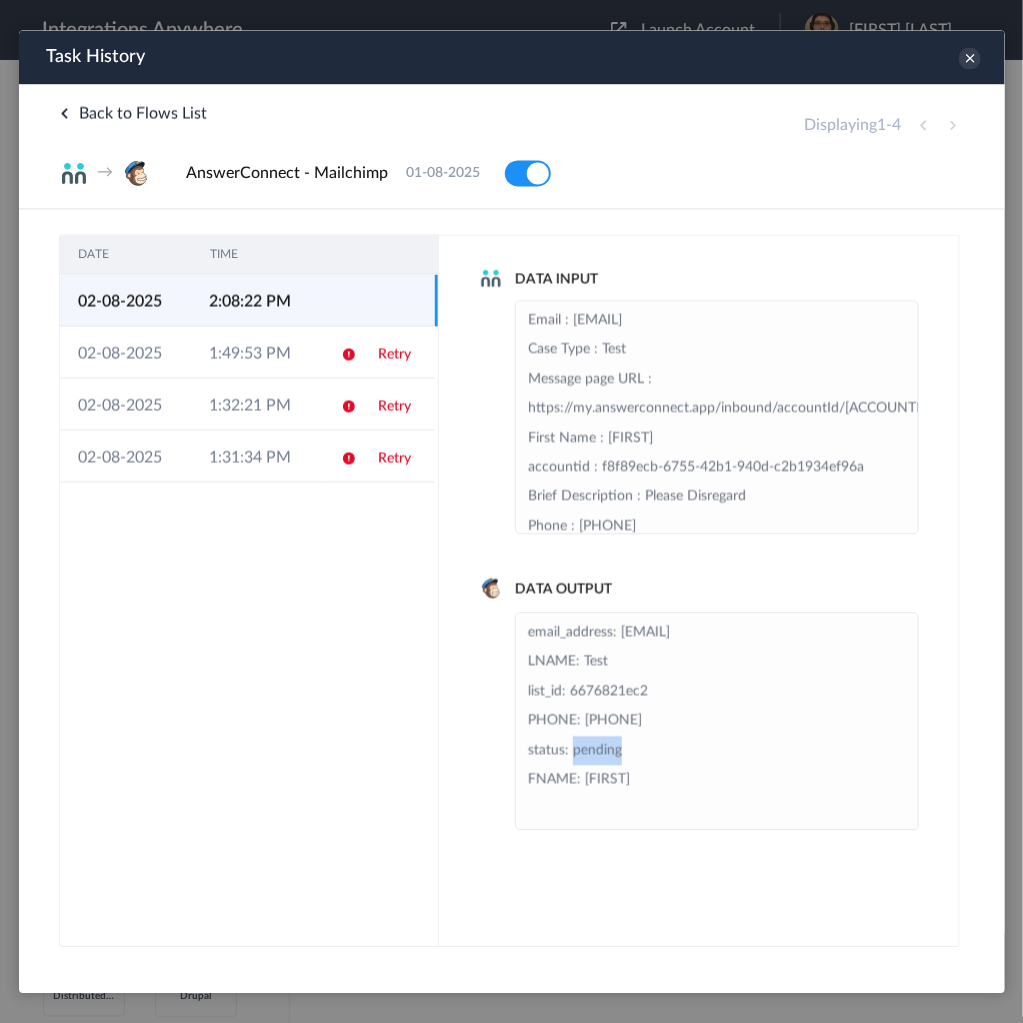 drag, startPoint x: 632, startPoint y: 751, endPoint x: 572, endPoint y: 748, distance: 60.074955 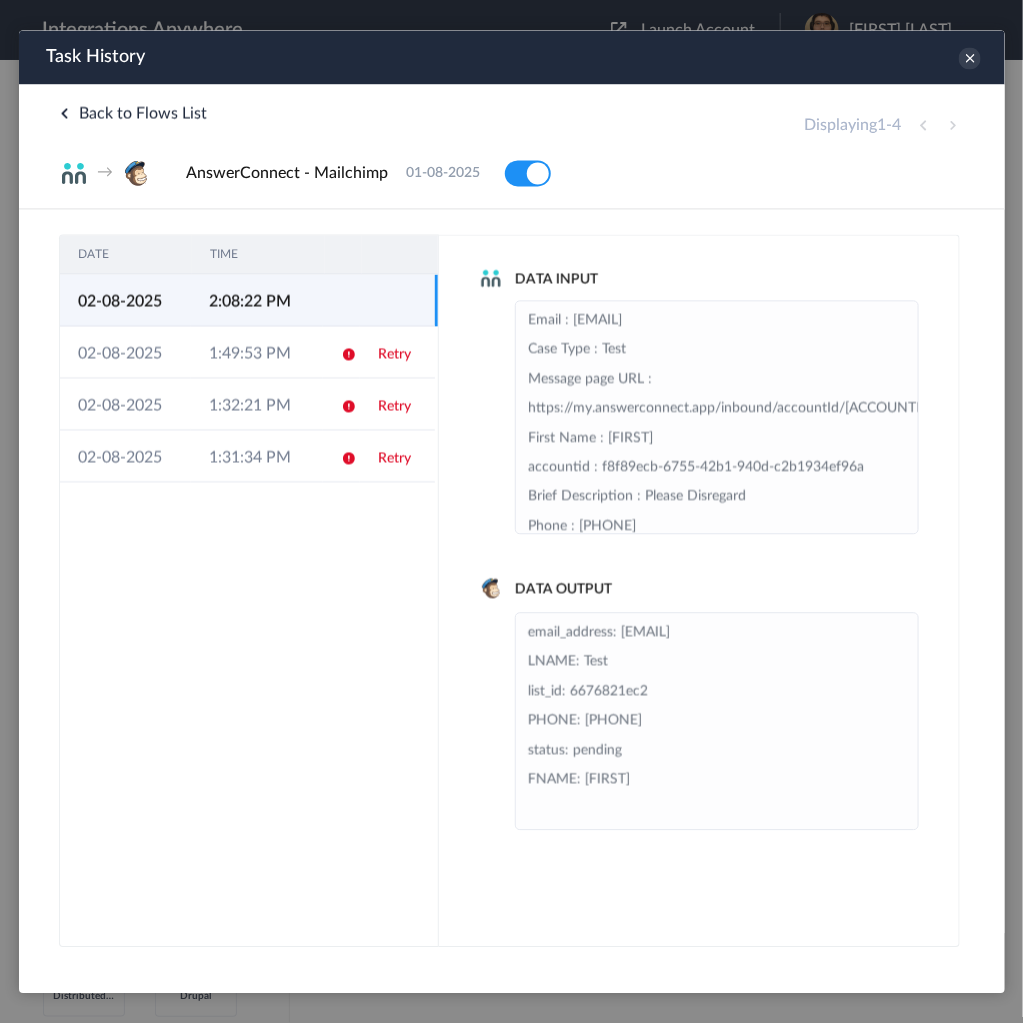 click on "DATE
TIME
02-08-2025 2:08:22 PM 02-08-2025 1:49:53 PM Retry 02-08-2025 1:32:21 PM Retry 02-08-2025 1:31:34 PM Retry" at bounding box center [248, 589] 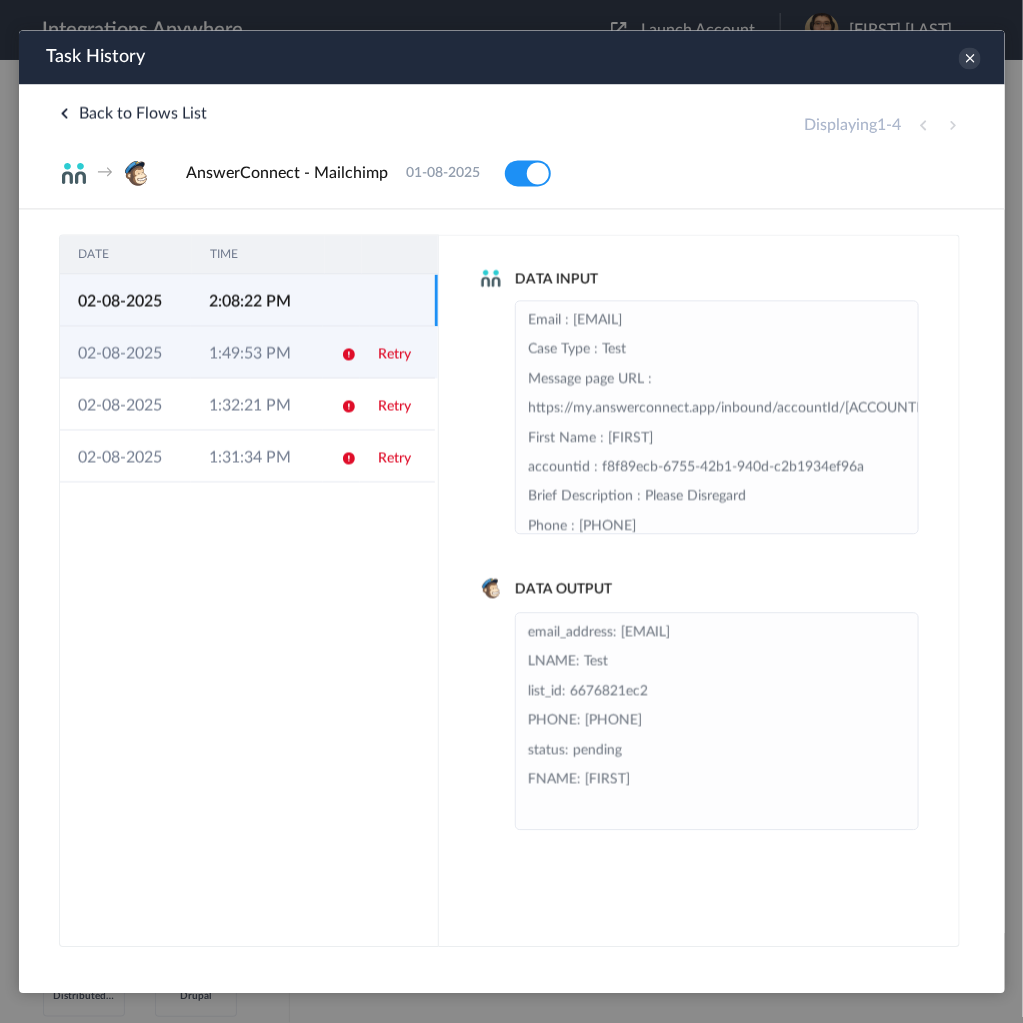 click on "1:49:53 PM" at bounding box center [255, 351] 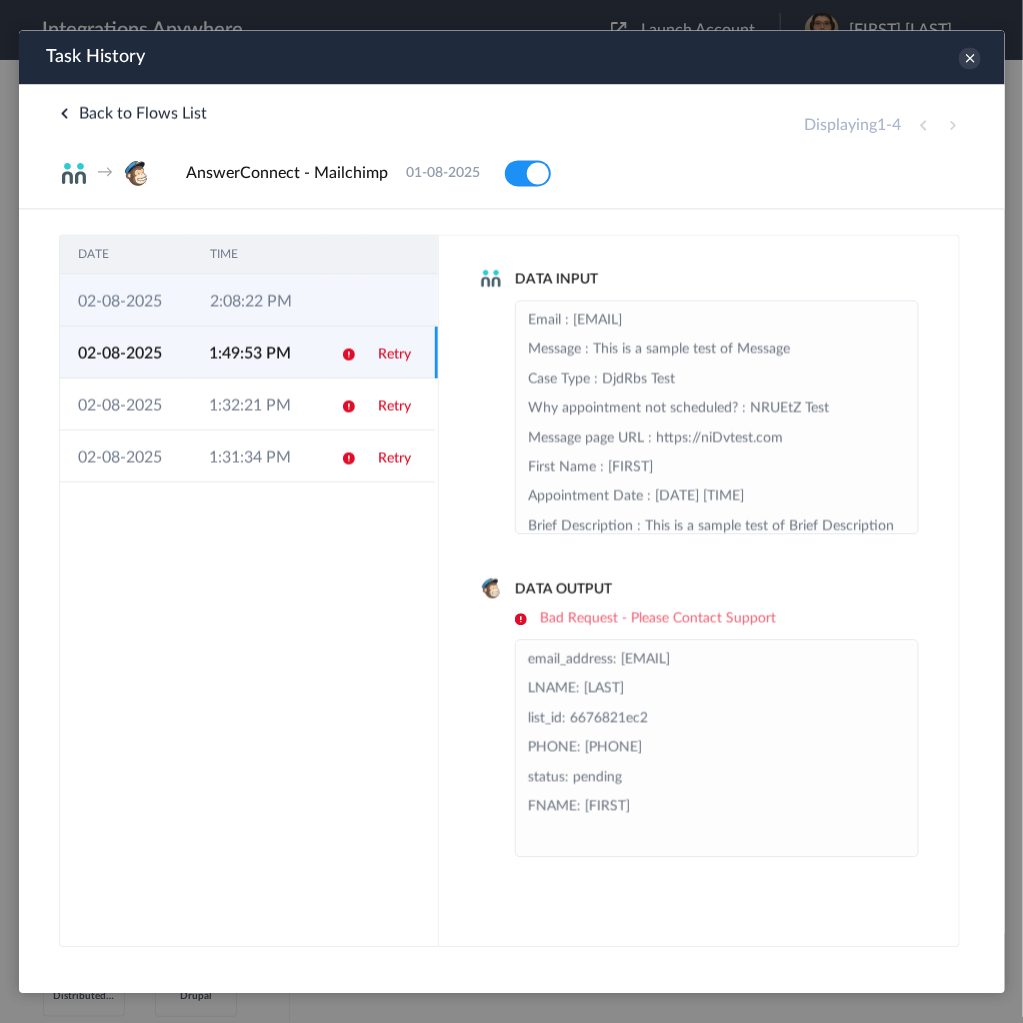 click on "2:08:22 PM" at bounding box center (257, 299) 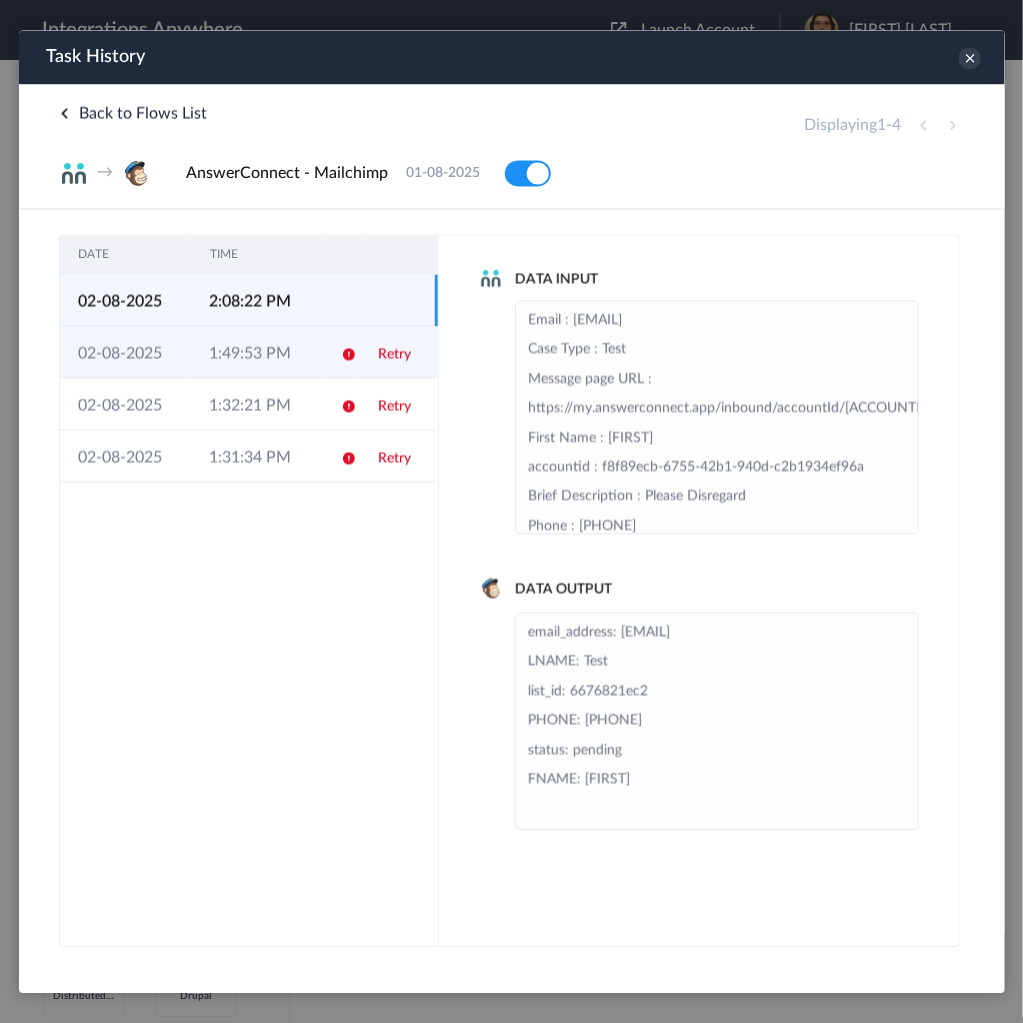 click on "1:49:53 PM" at bounding box center (255, 351) 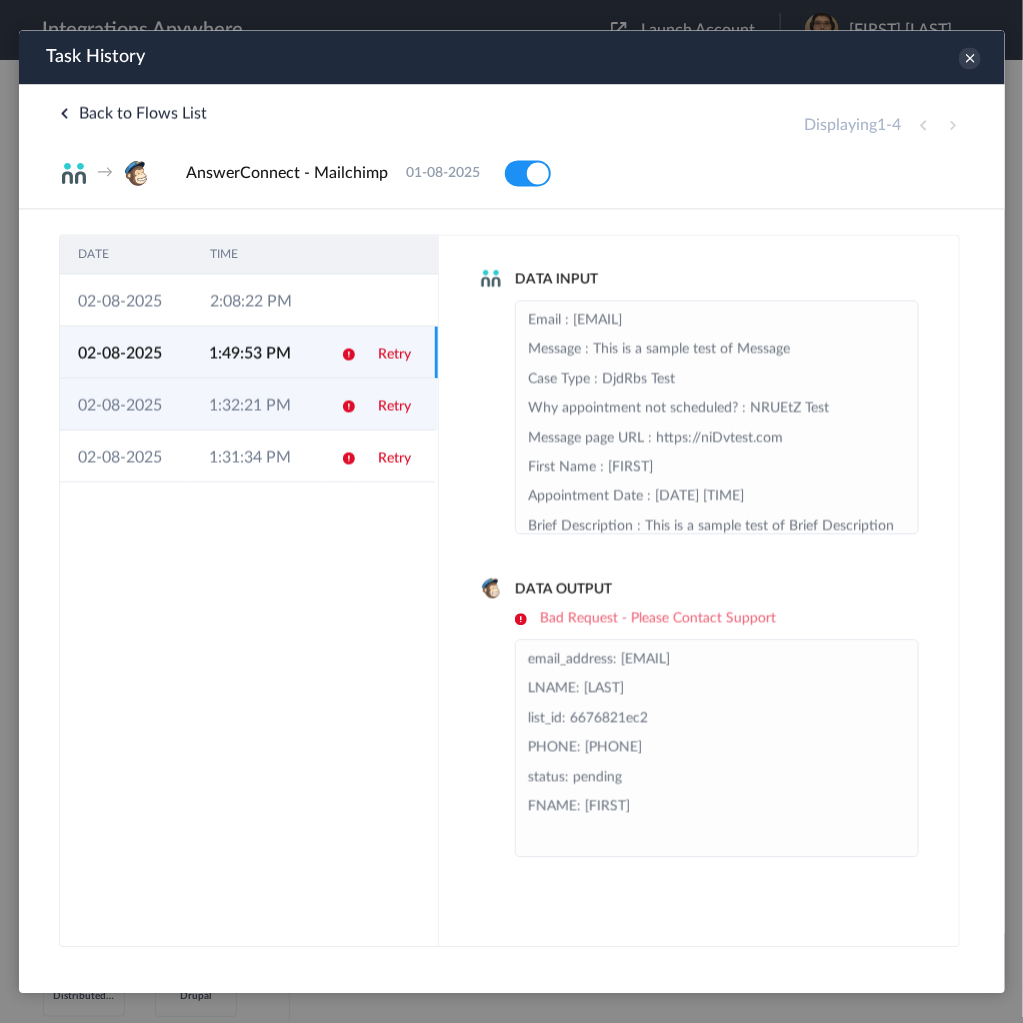 click on "1:32:21 PM" at bounding box center [255, 403] 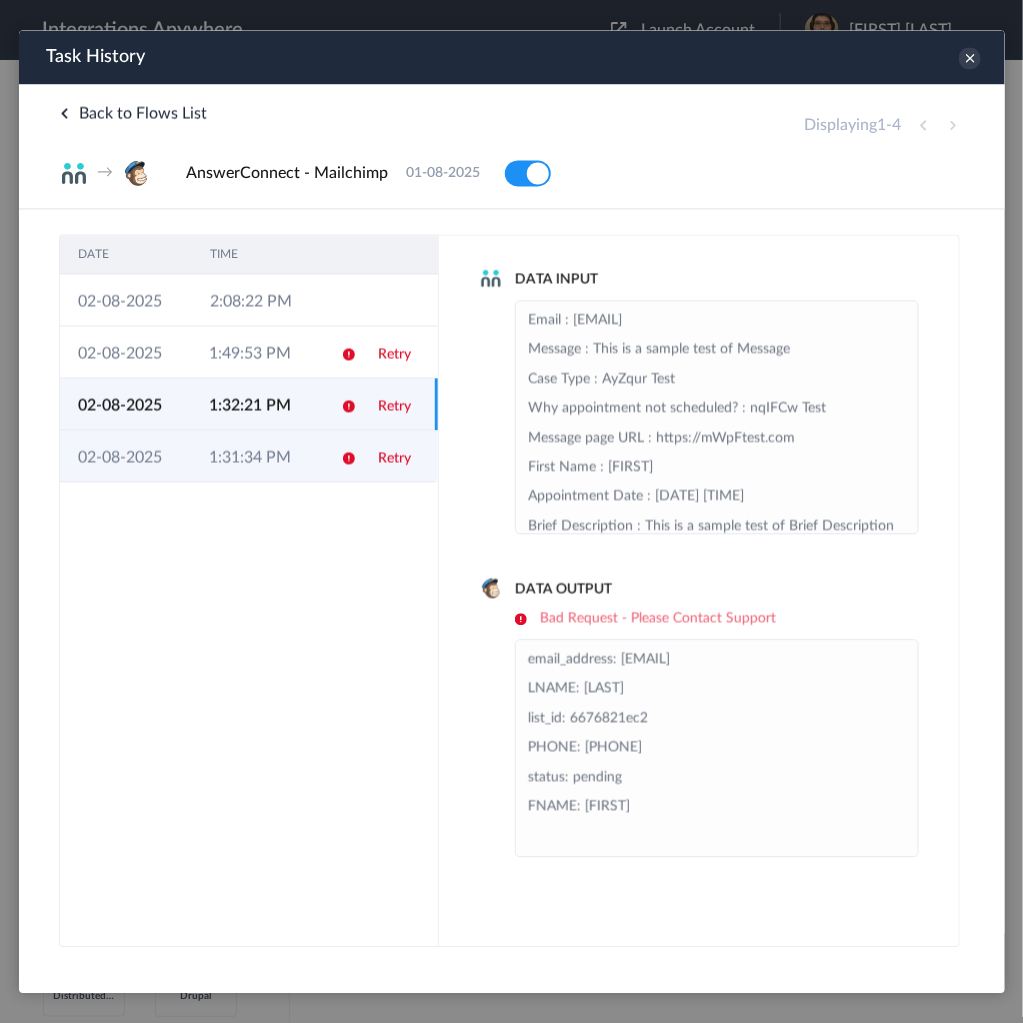 click on "1:31:34 PM" at bounding box center (255, 455) 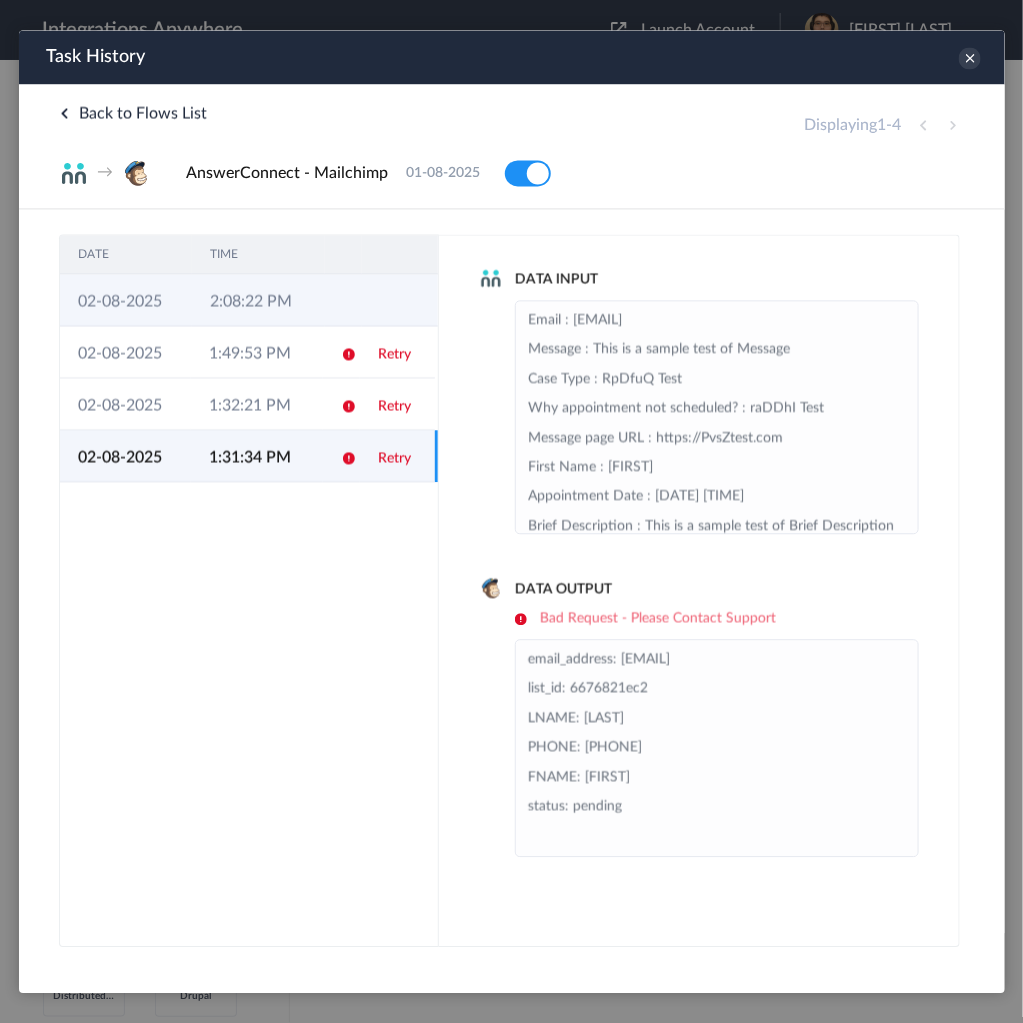 click on "2:08:22 PM" at bounding box center [257, 299] 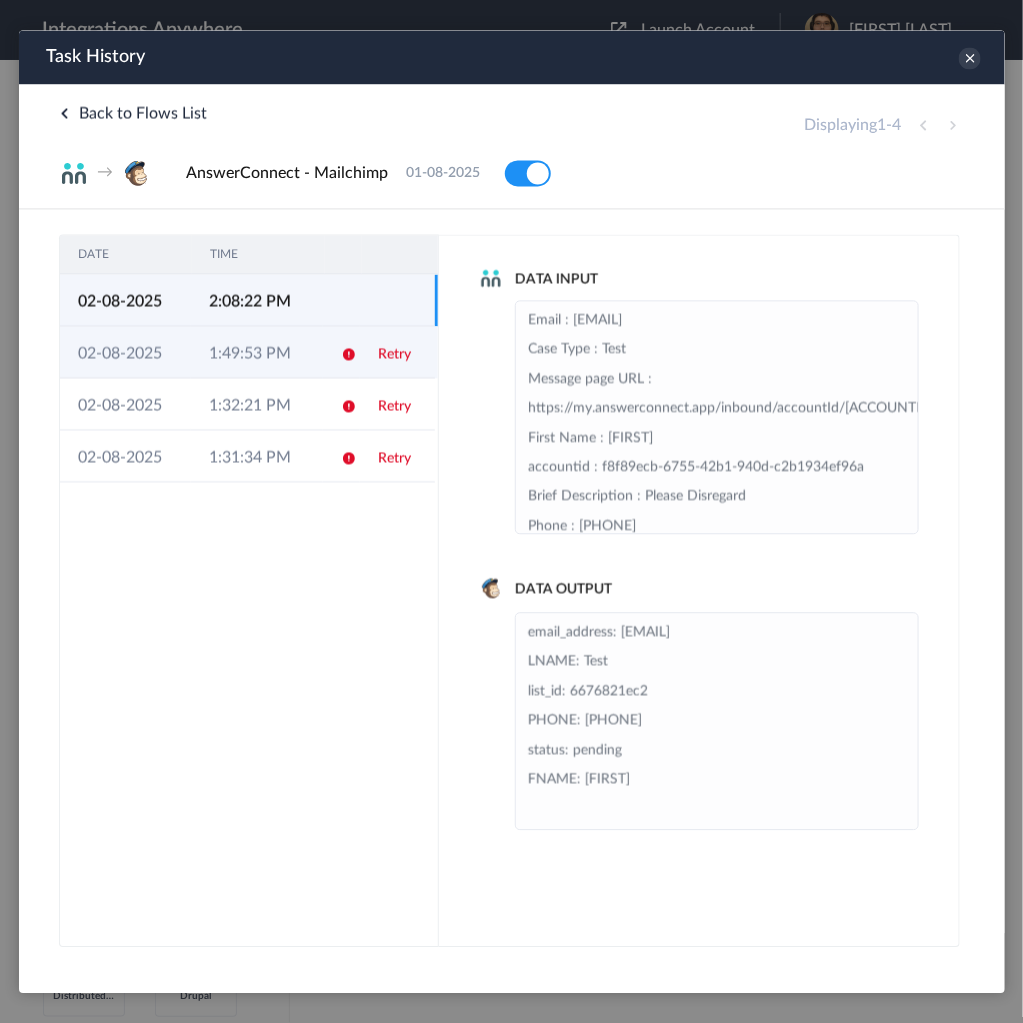 click on "1:49:53 PM" at bounding box center [255, 351] 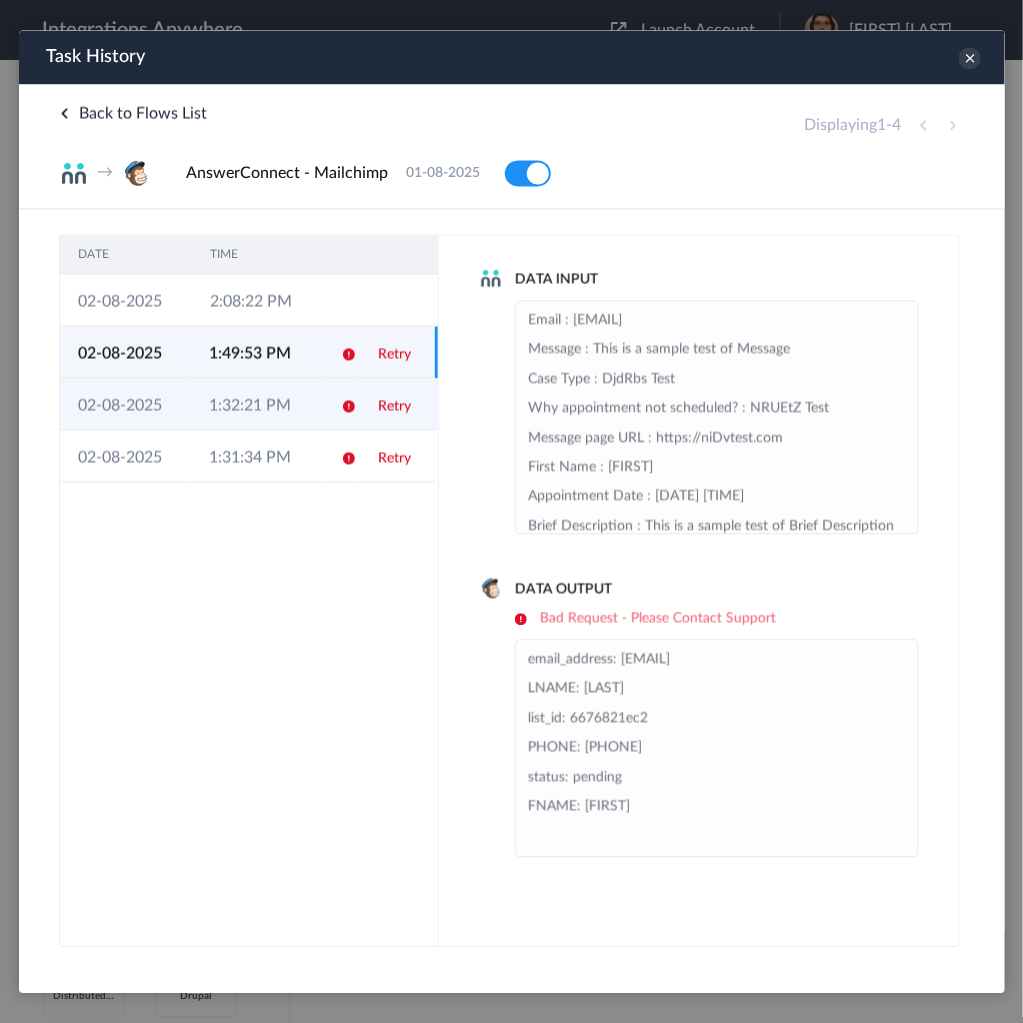 click on "1:32:21 PM" at bounding box center [255, 403] 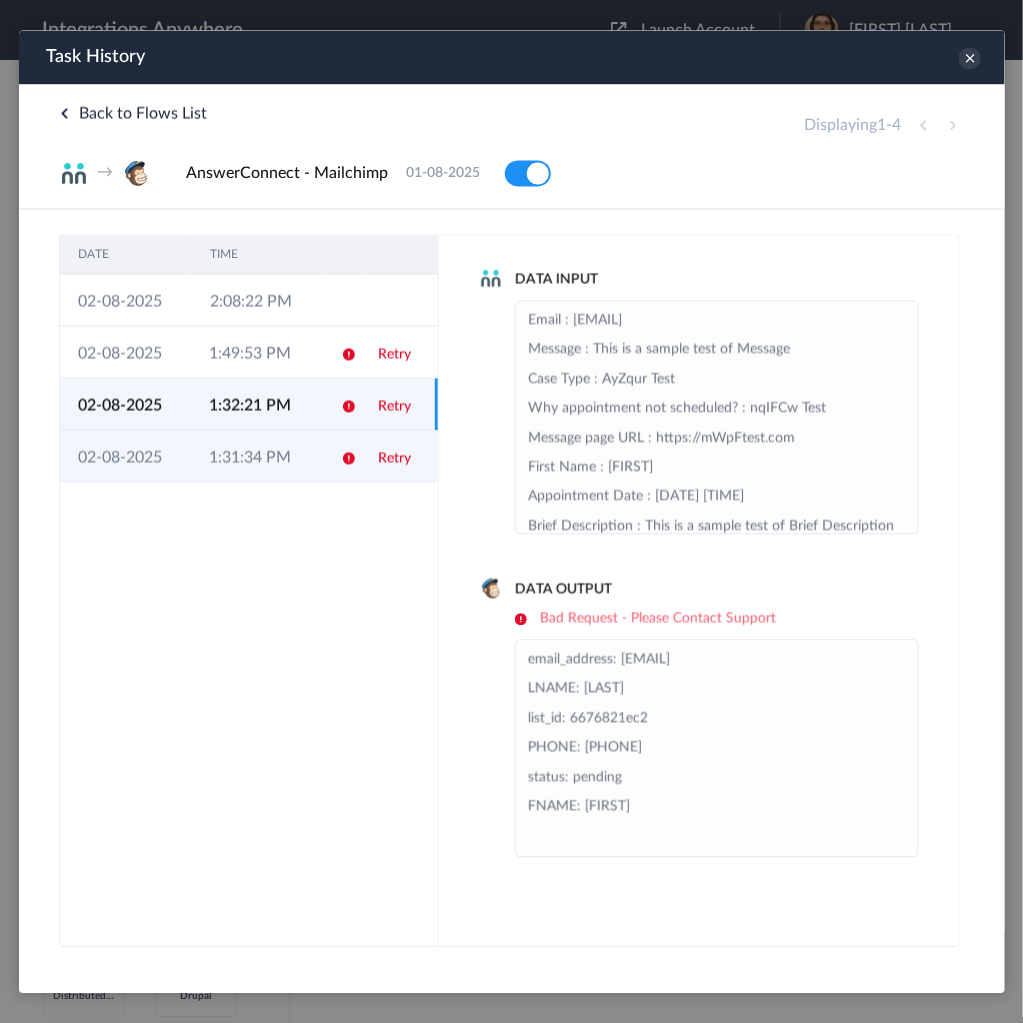 click on "1:31:34 PM" at bounding box center [255, 455] 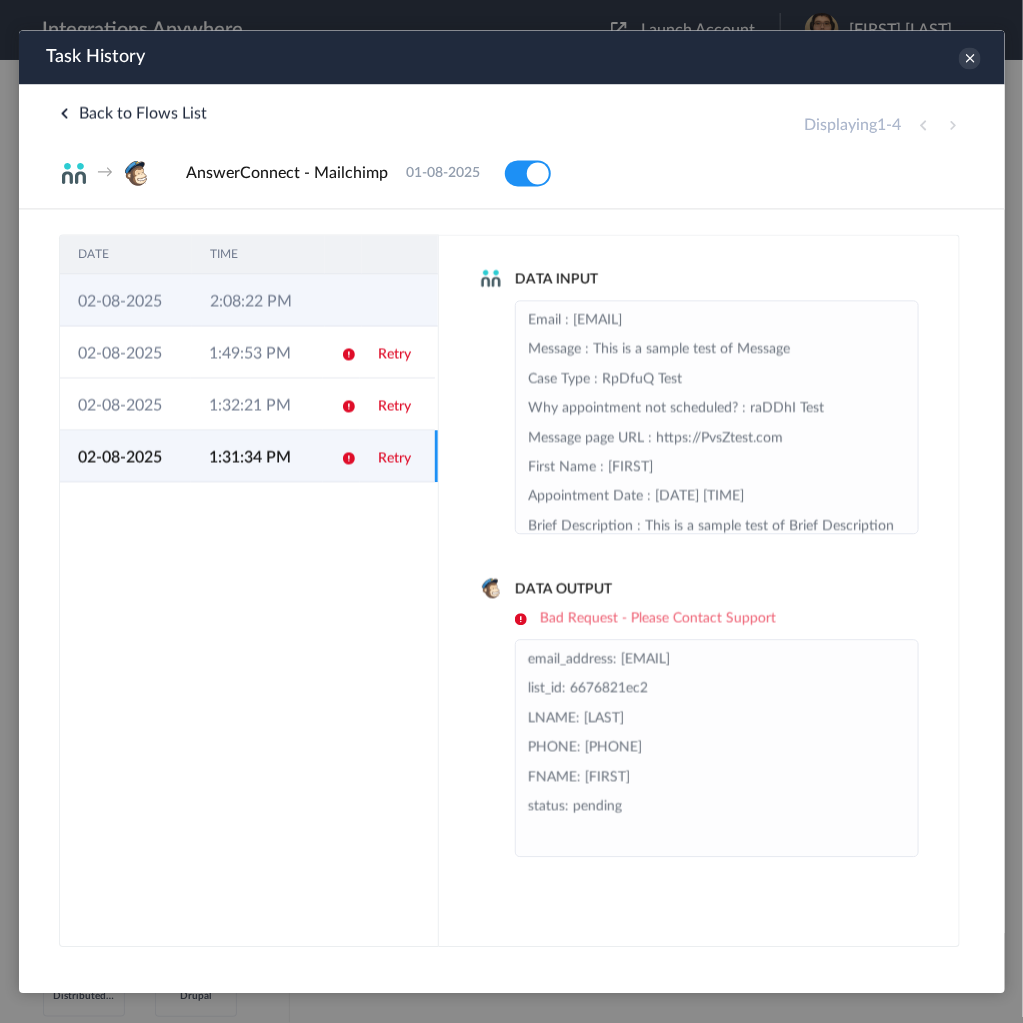 click on "2:08:22 PM" at bounding box center (257, 299) 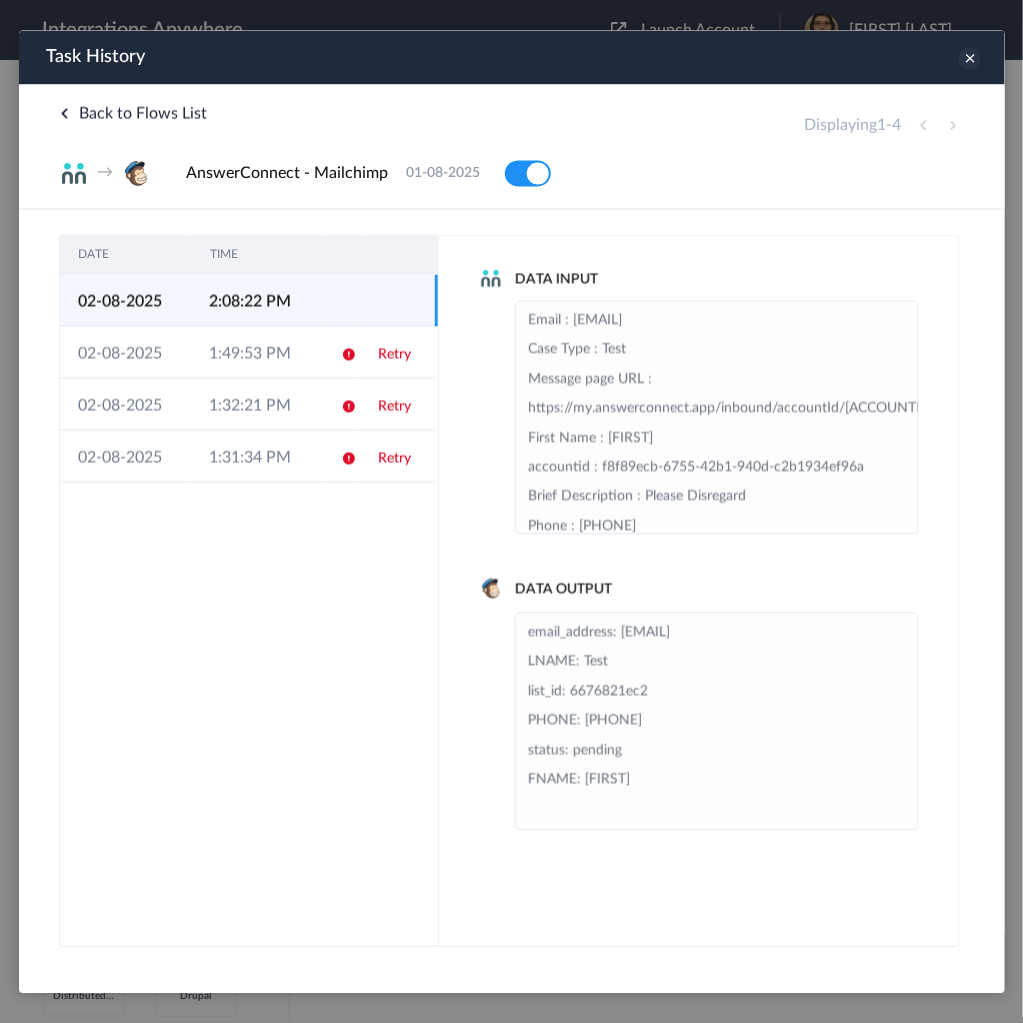 click at bounding box center (969, 57) 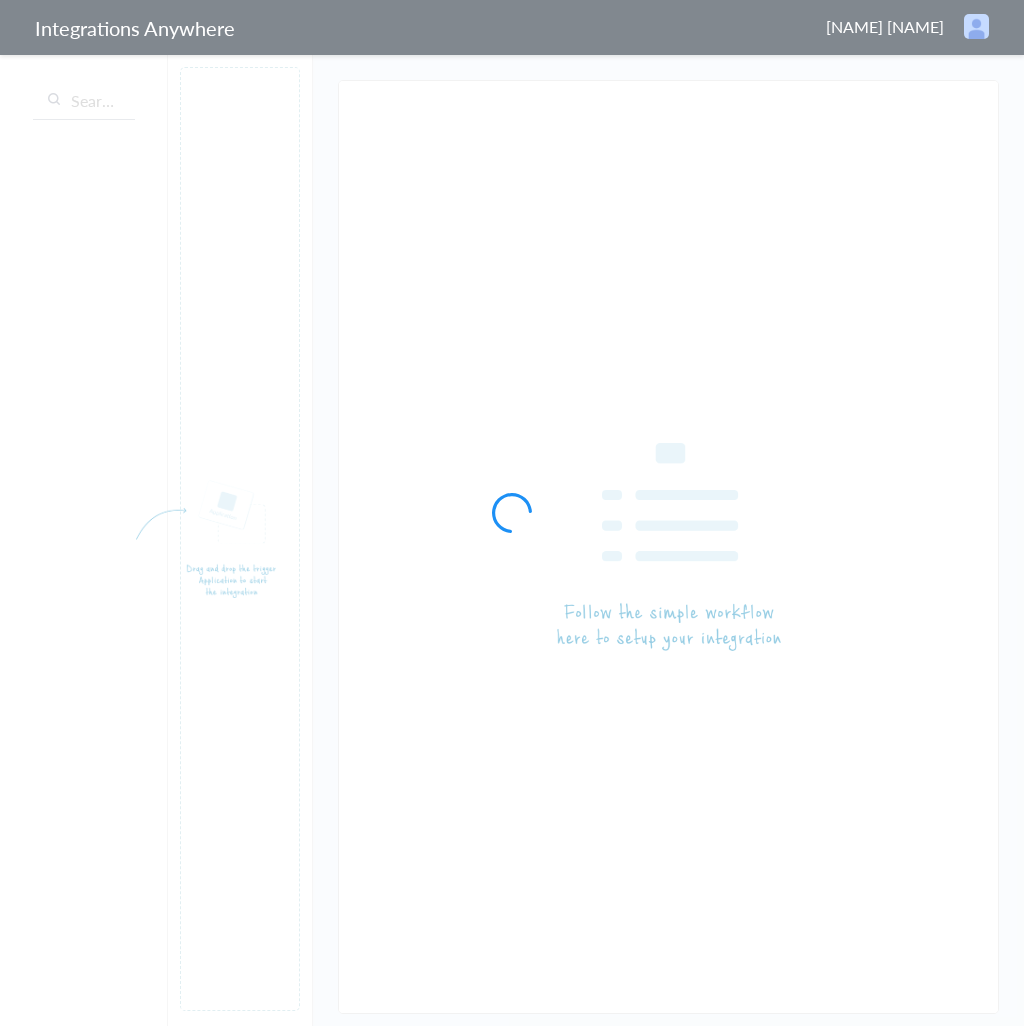 scroll, scrollTop: 0, scrollLeft: 0, axis: both 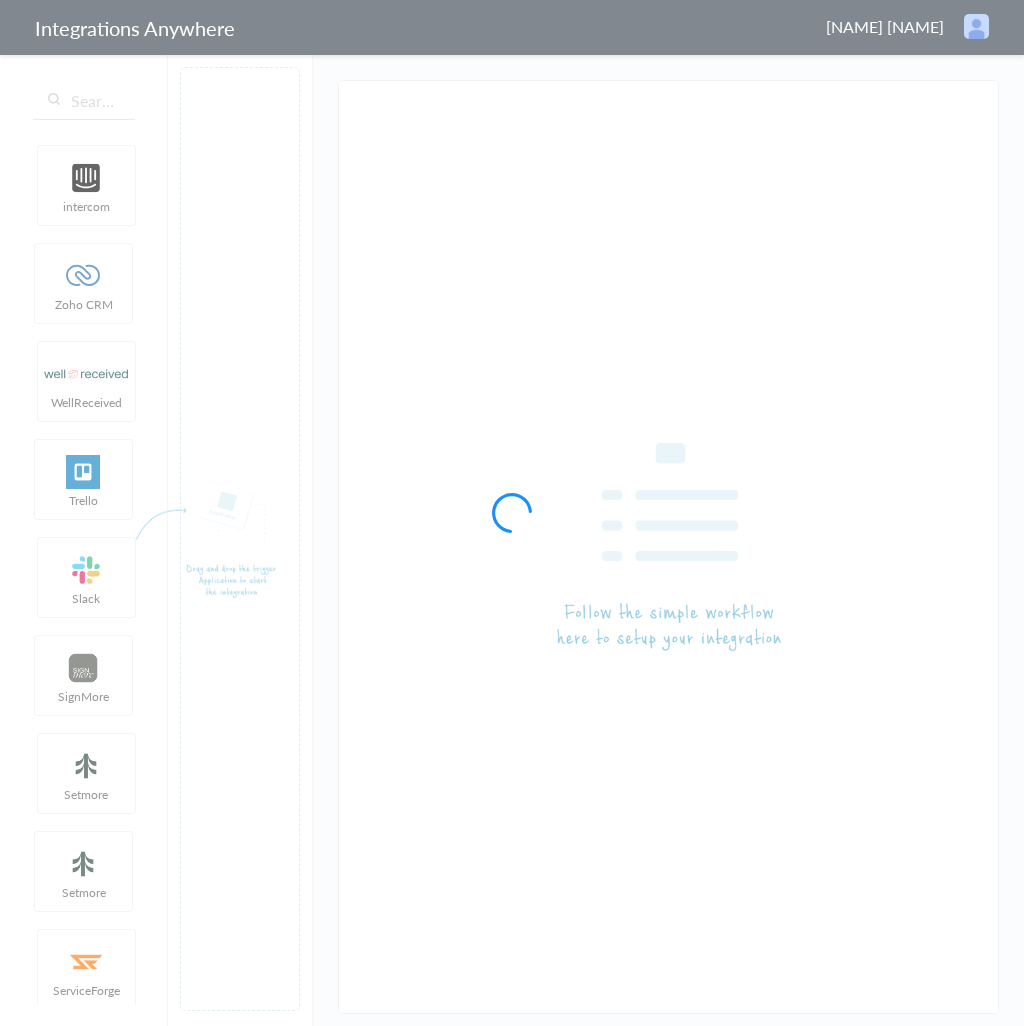 type on "AnswerConnect - Mailchimp" 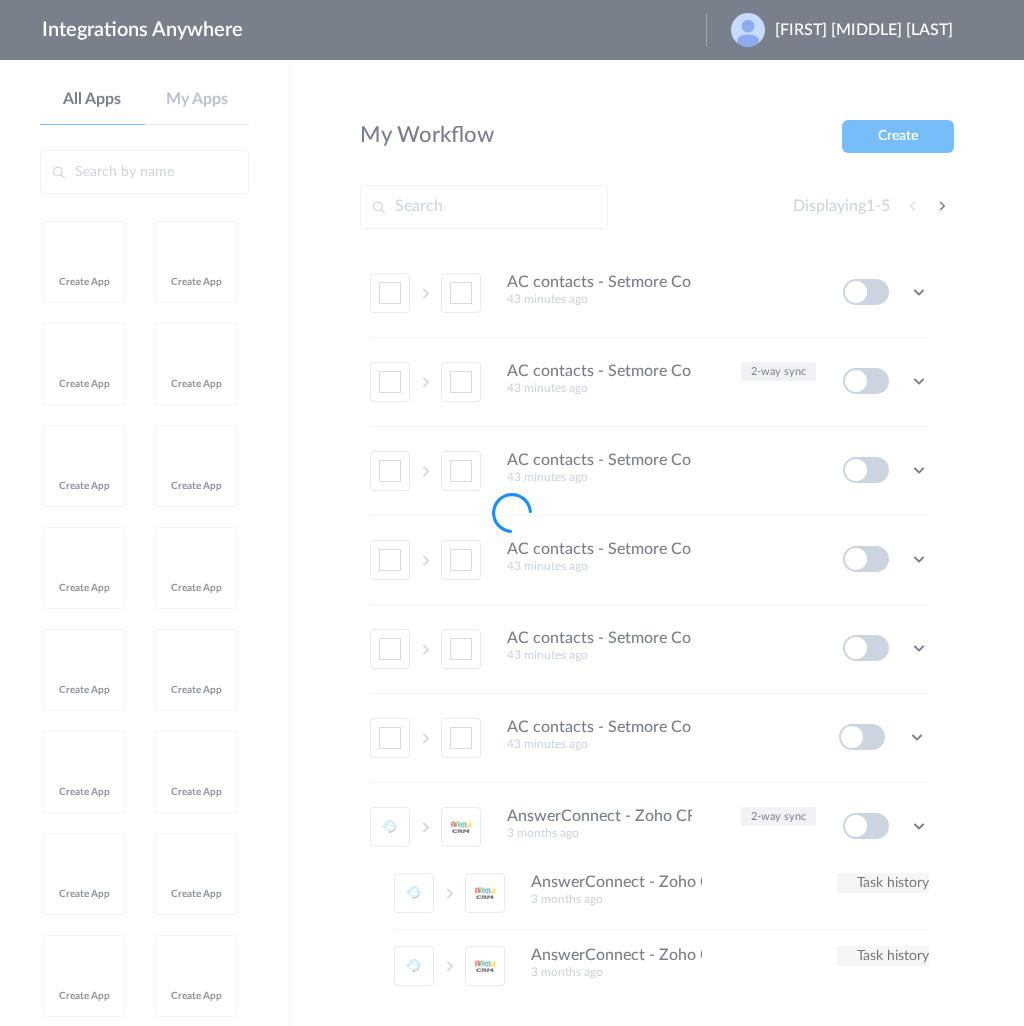 scroll, scrollTop: 0, scrollLeft: 0, axis: both 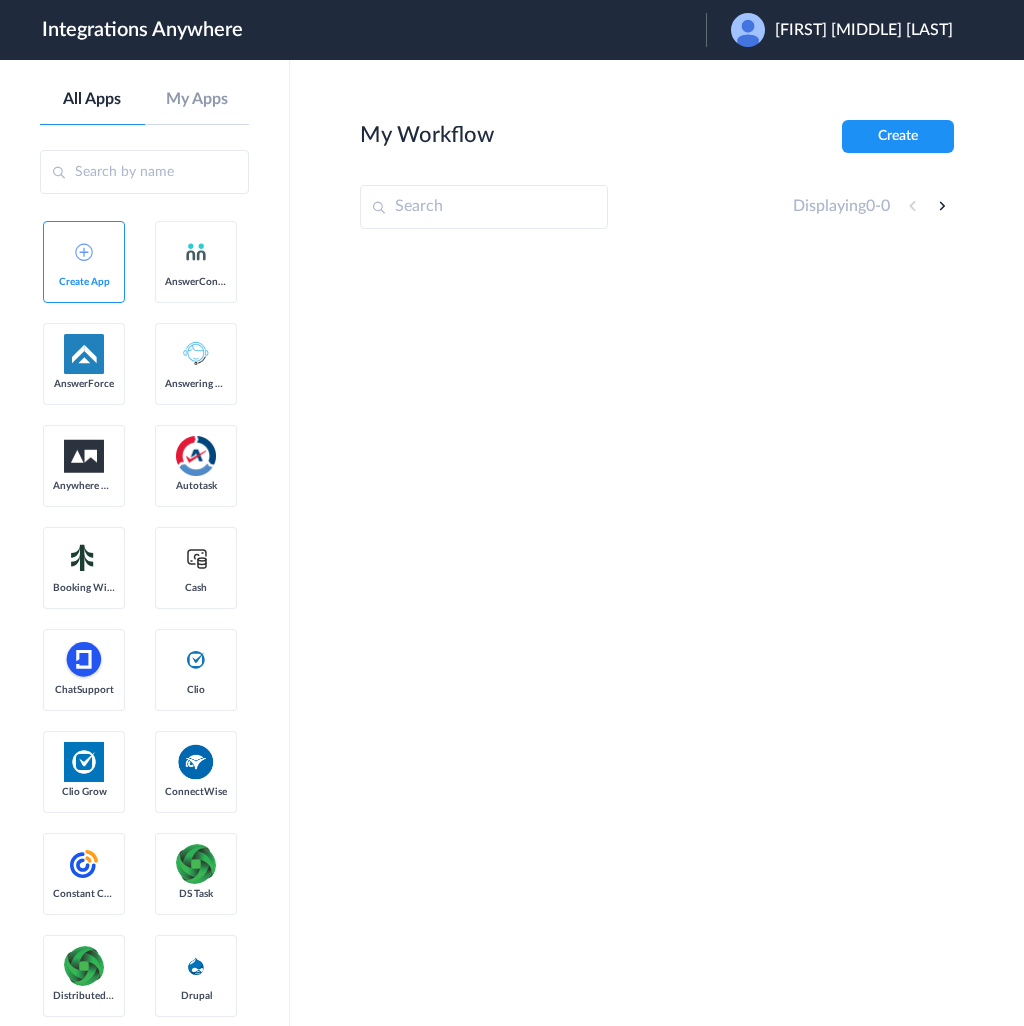 click on "[FIRST] [MIDDLE] [LAST]" at bounding box center (864, 30) 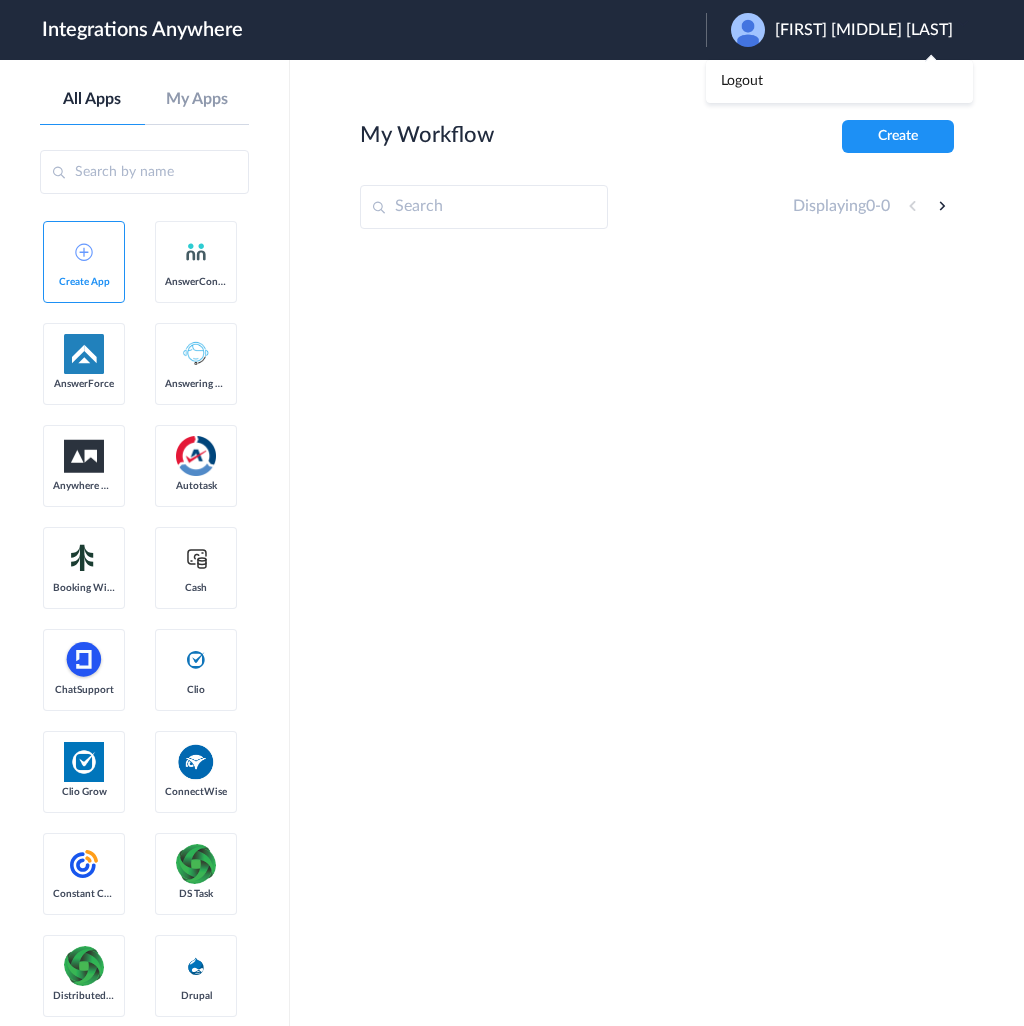 click on "Logout" at bounding box center (839, 81) 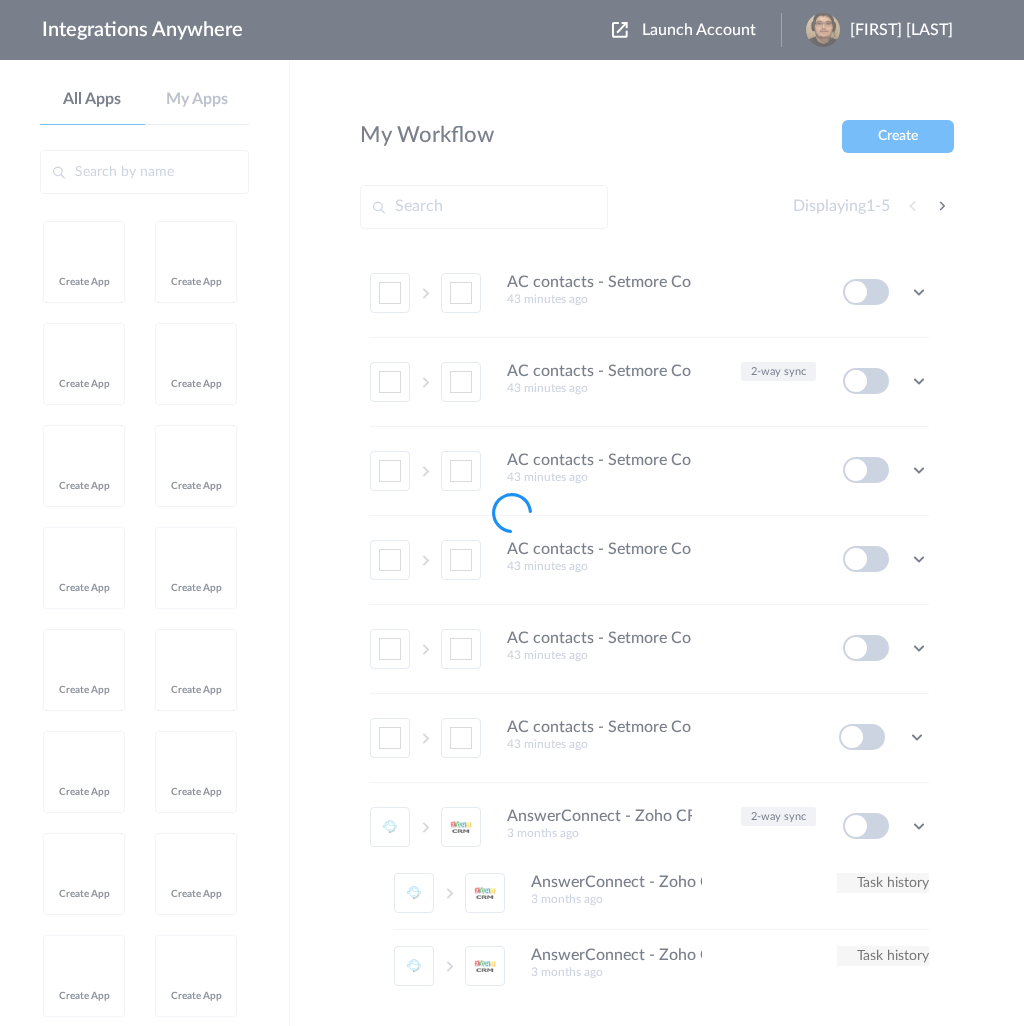 scroll, scrollTop: 0, scrollLeft: 0, axis: both 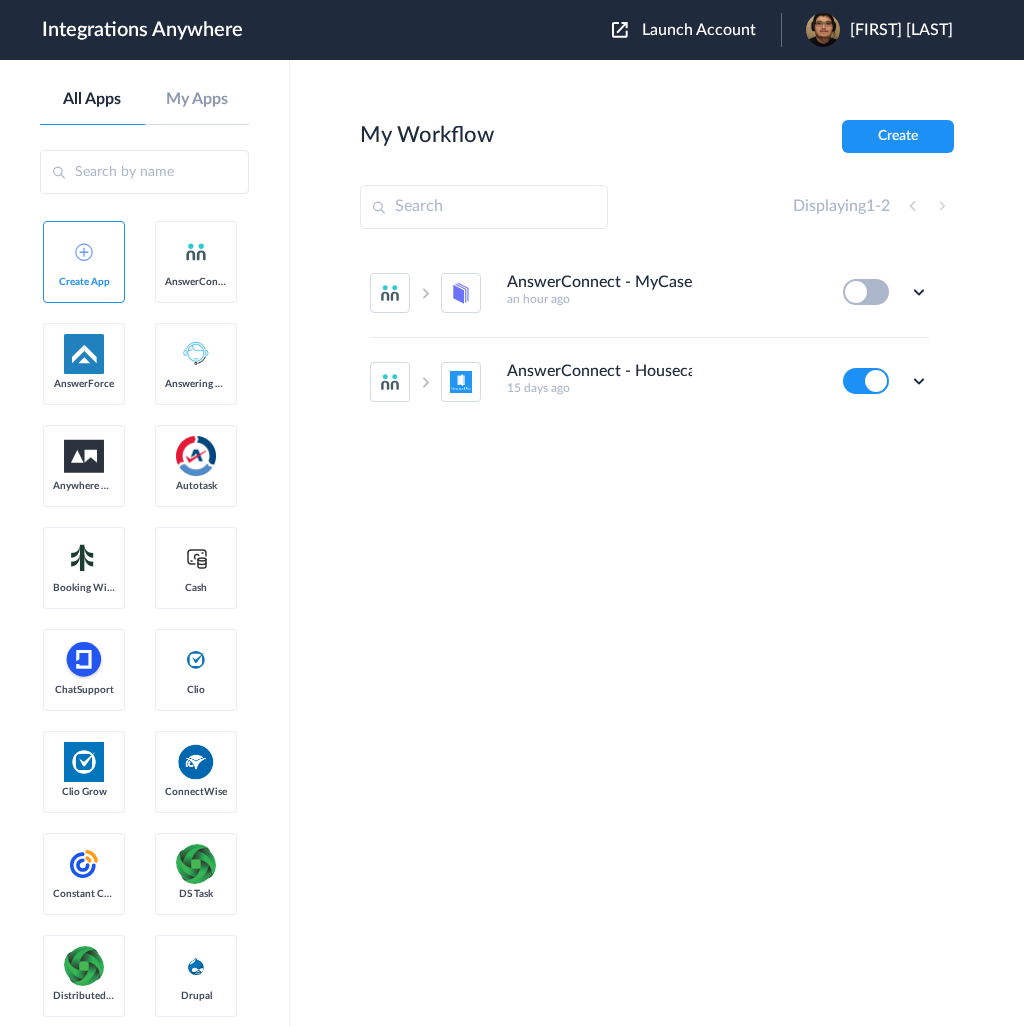 click on "Launch Account" at bounding box center (699, 30) 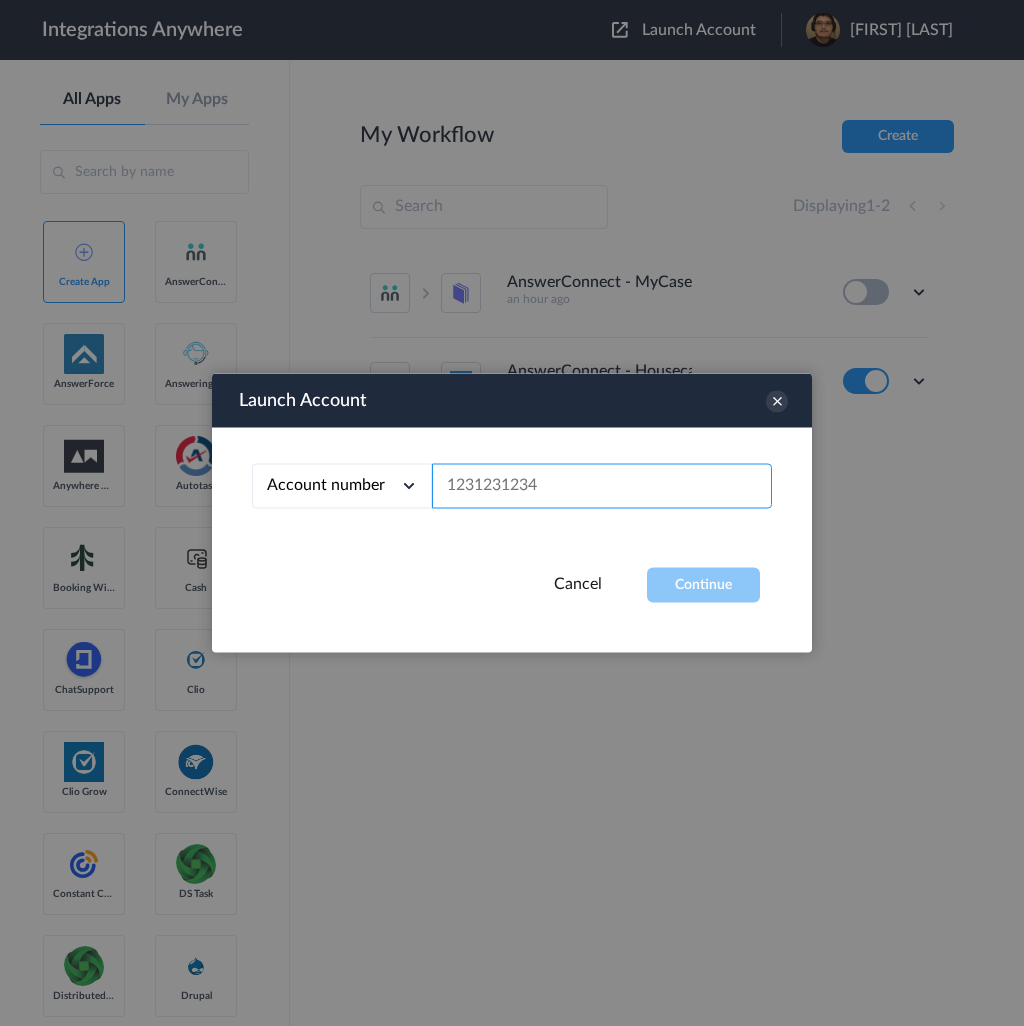 click at bounding box center [602, 486] 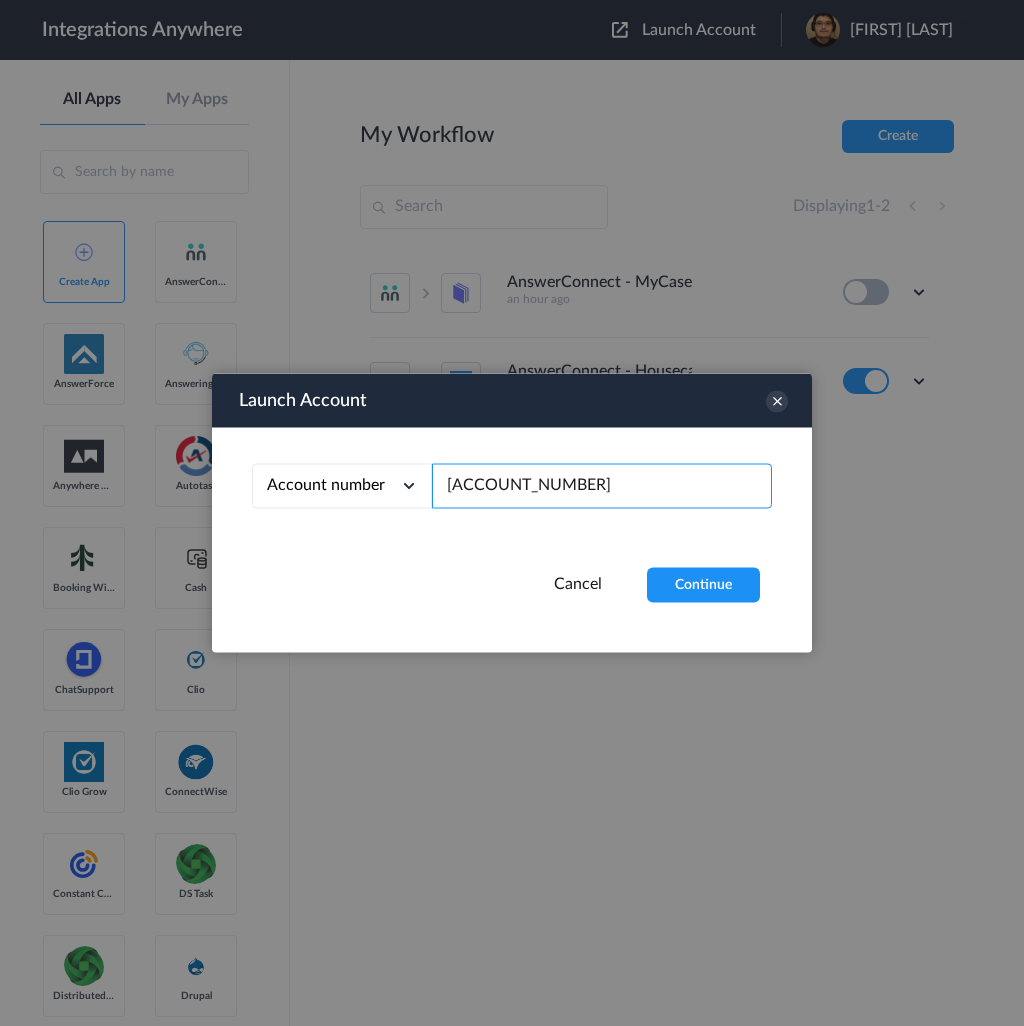 type on "[ACCOUNT_NUMBER]" 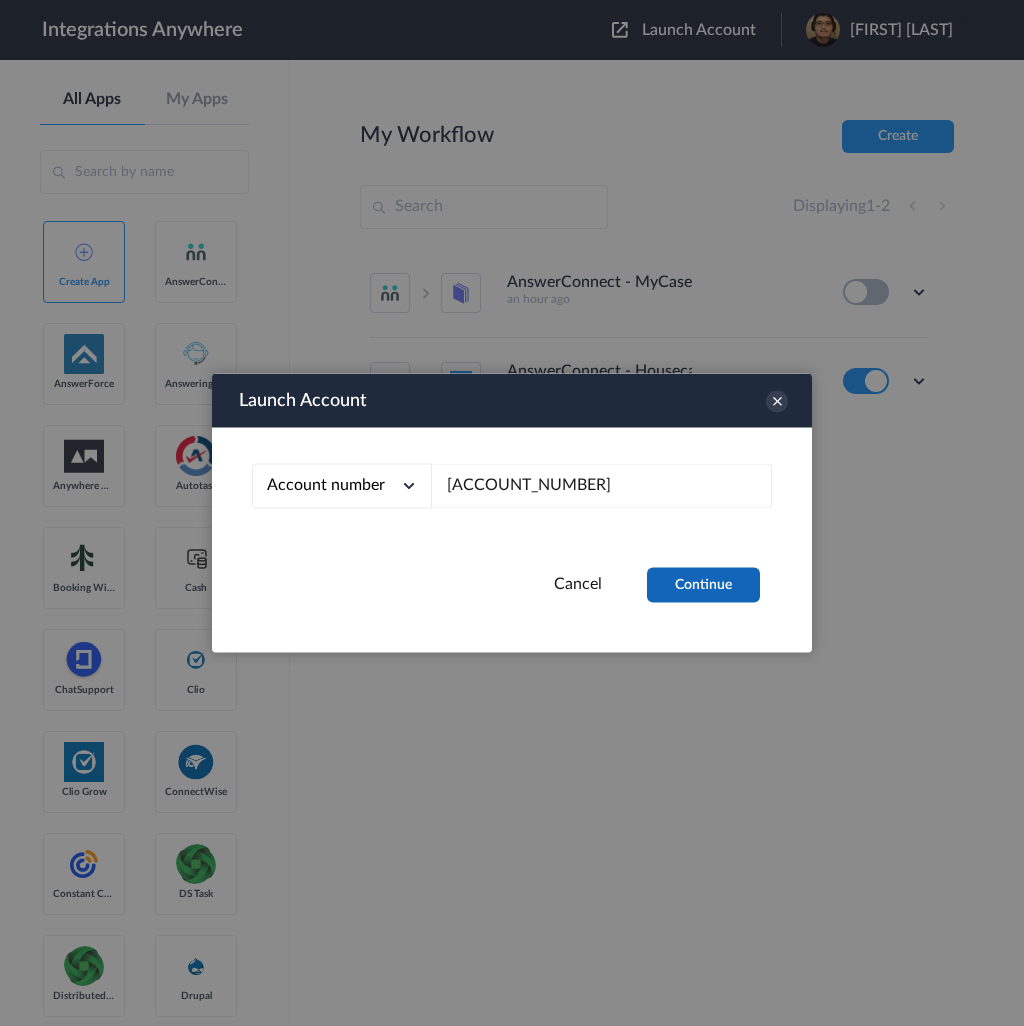 drag, startPoint x: 696, startPoint y: 609, endPoint x: 700, endPoint y: 599, distance: 10.770329 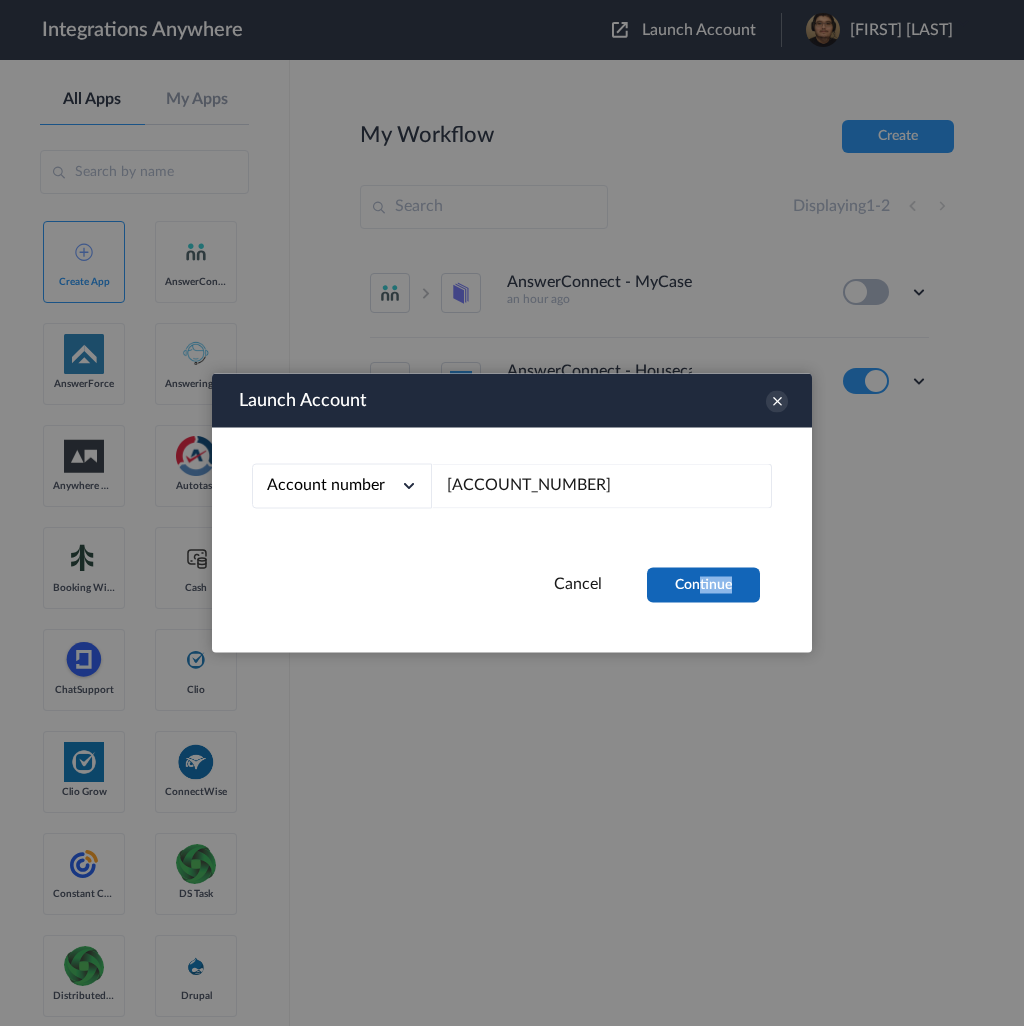 click on "Continue" at bounding box center (703, 585) 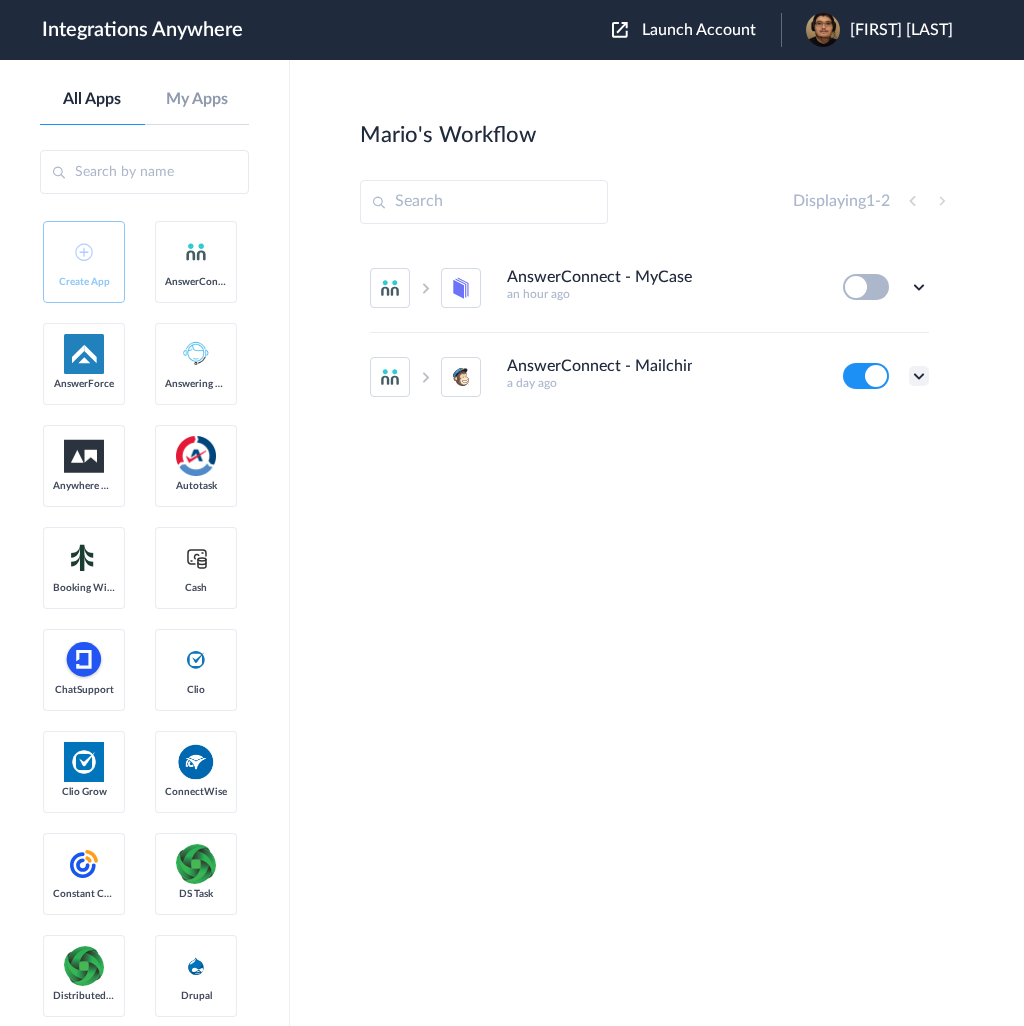 click at bounding box center (919, 376) 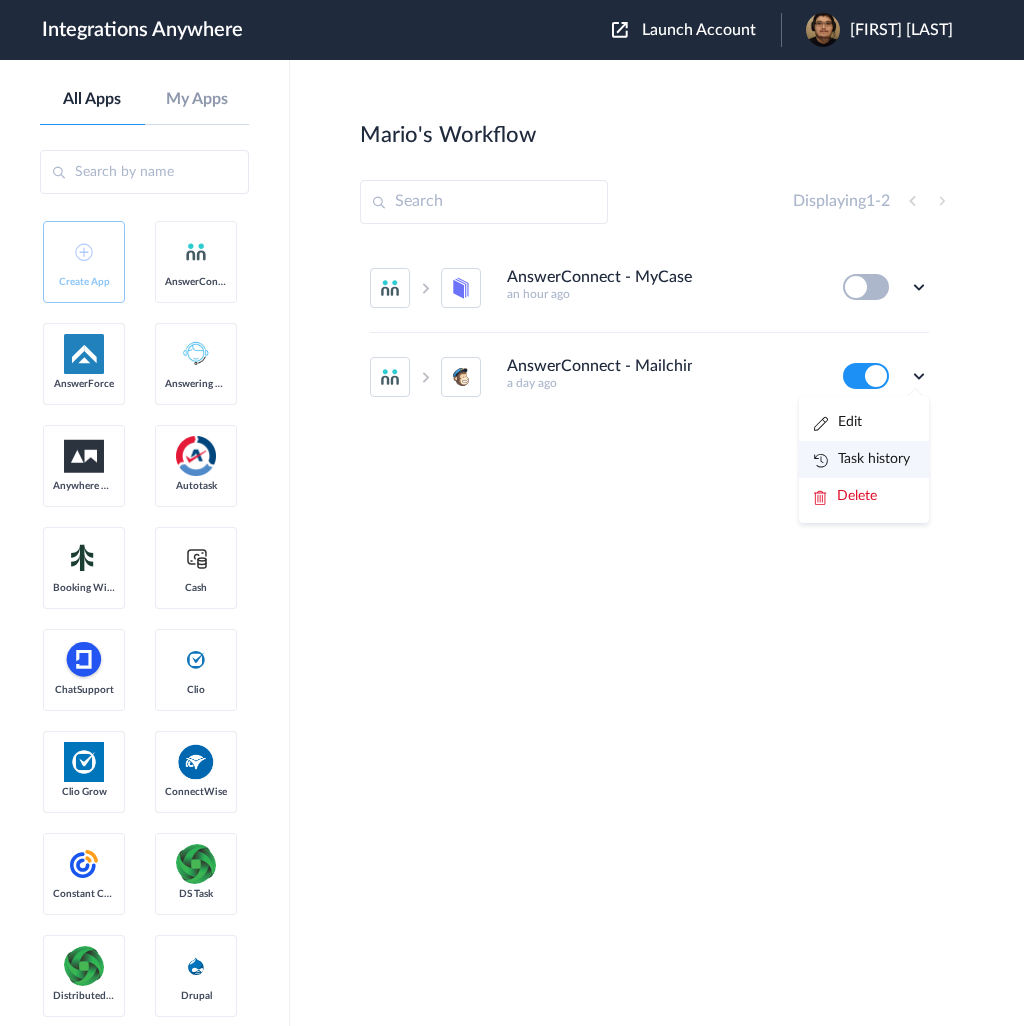 click on "Task history" at bounding box center (862, 459) 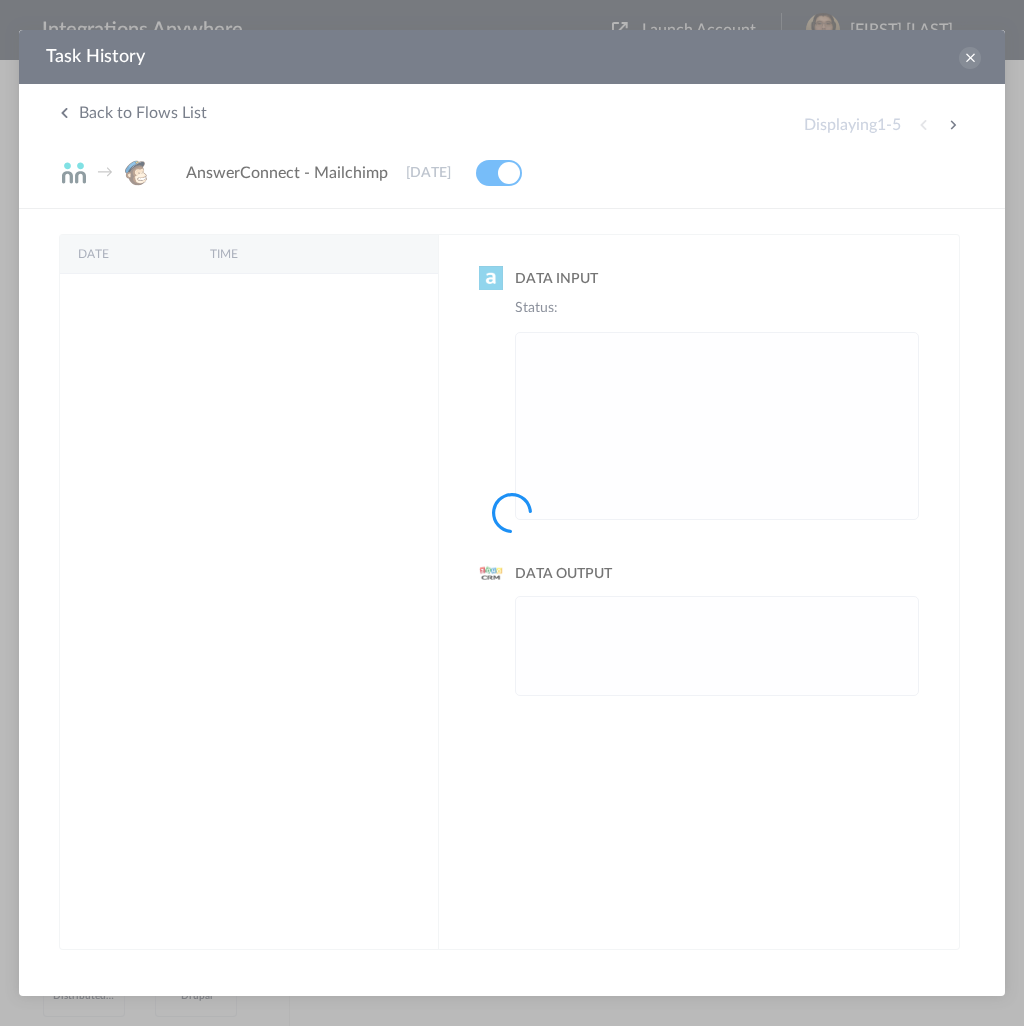scroll, scrollTop: 0, scrollLeft: 0, axis: both 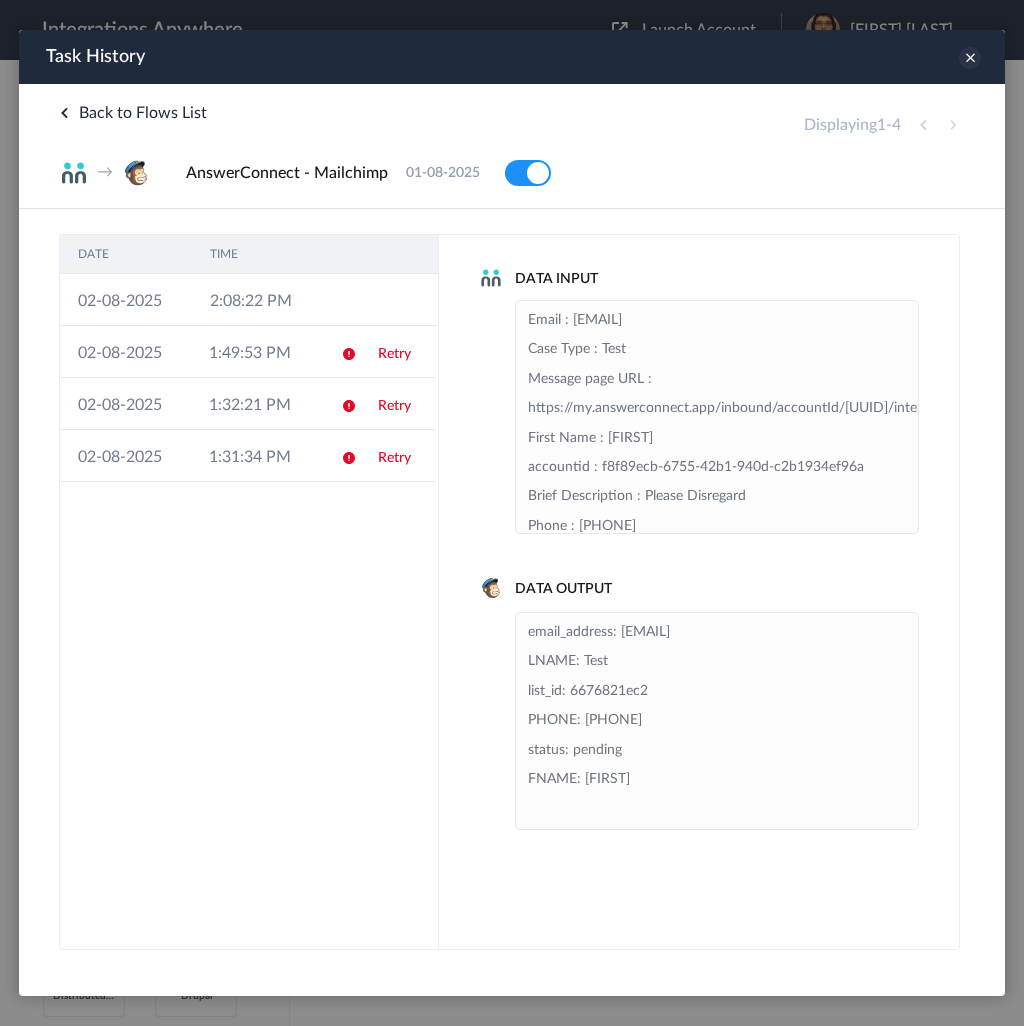 click at bounding box center (970, 58) 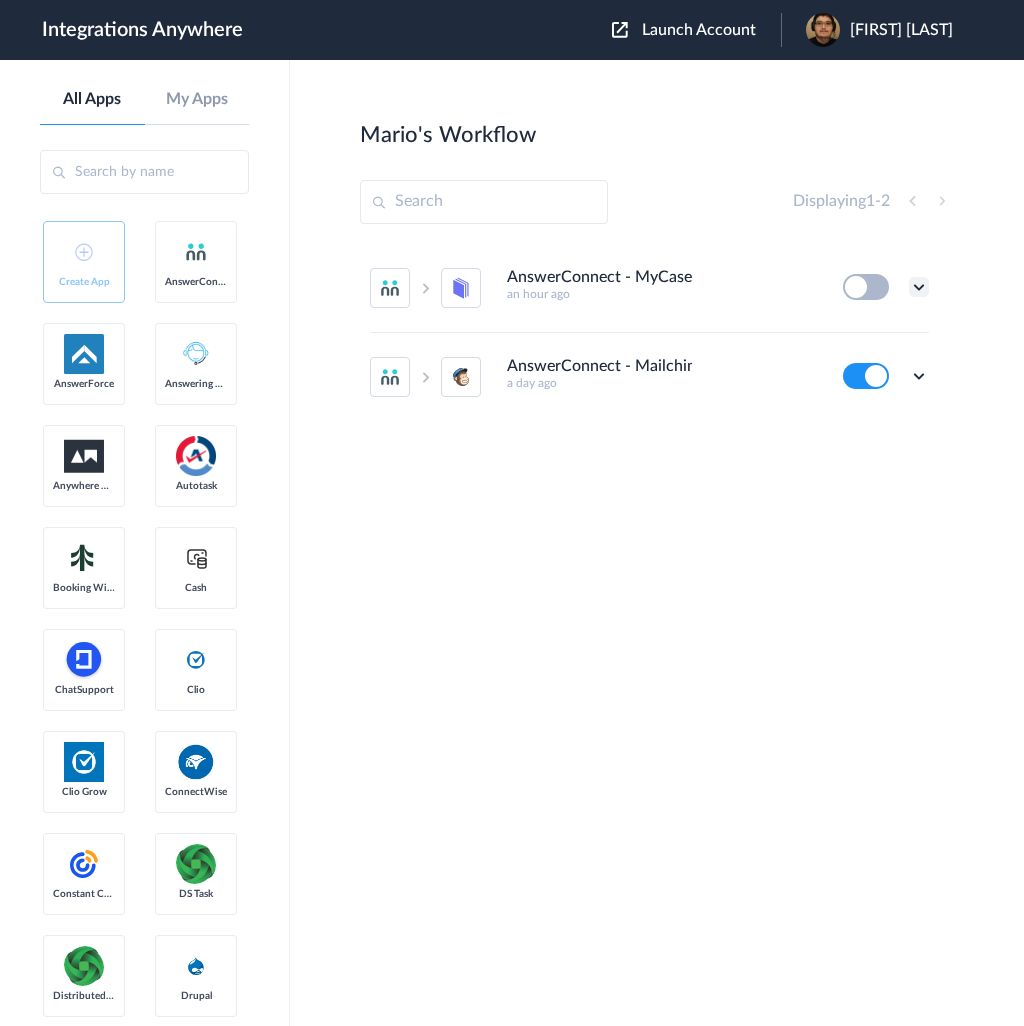 click at bounding box center [919, 287] 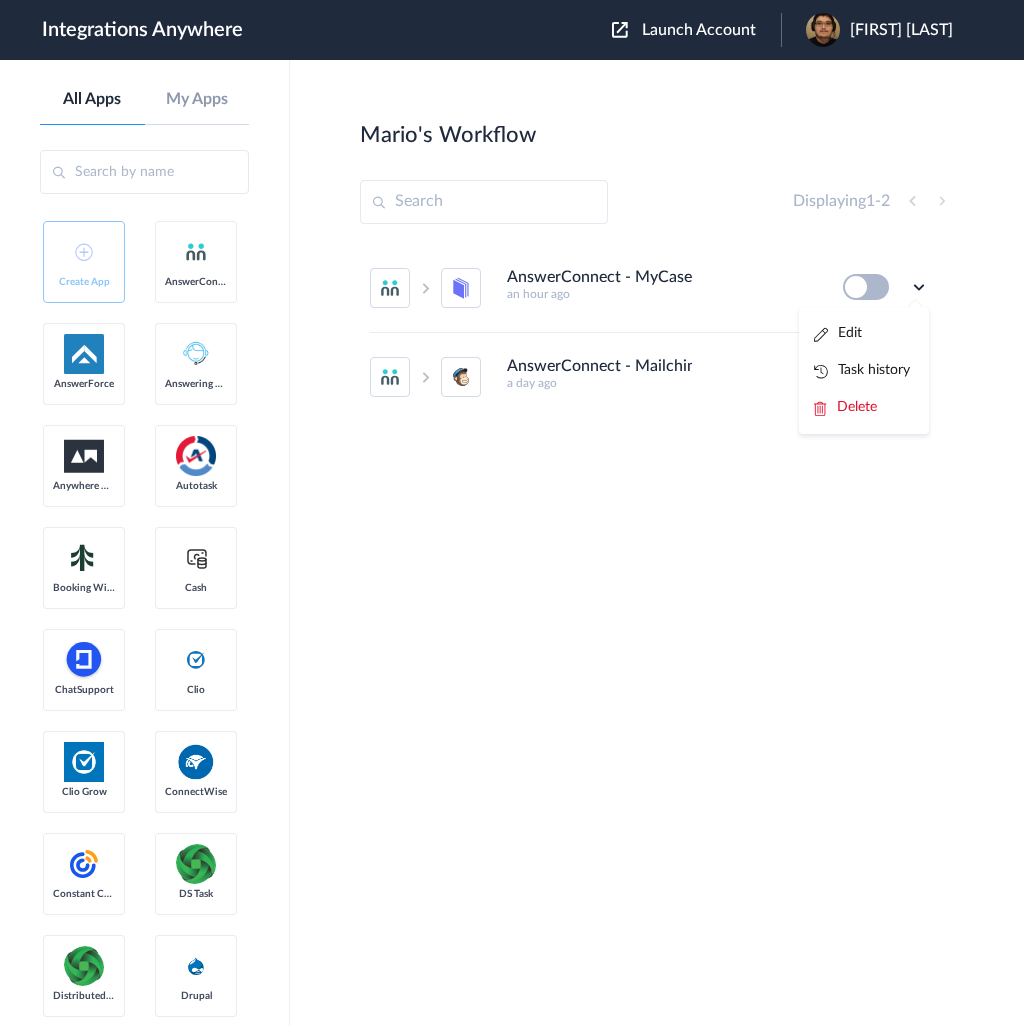 click on "Mario's  Workflow
Create
Displaying  1  -  2
AnswerConnect - MyCase an hour ago Edit    Task history    Delete       AnswerConnect - Mailchimp a day ago Edit    Task history    Delete" at bounding box center (657, 603) 